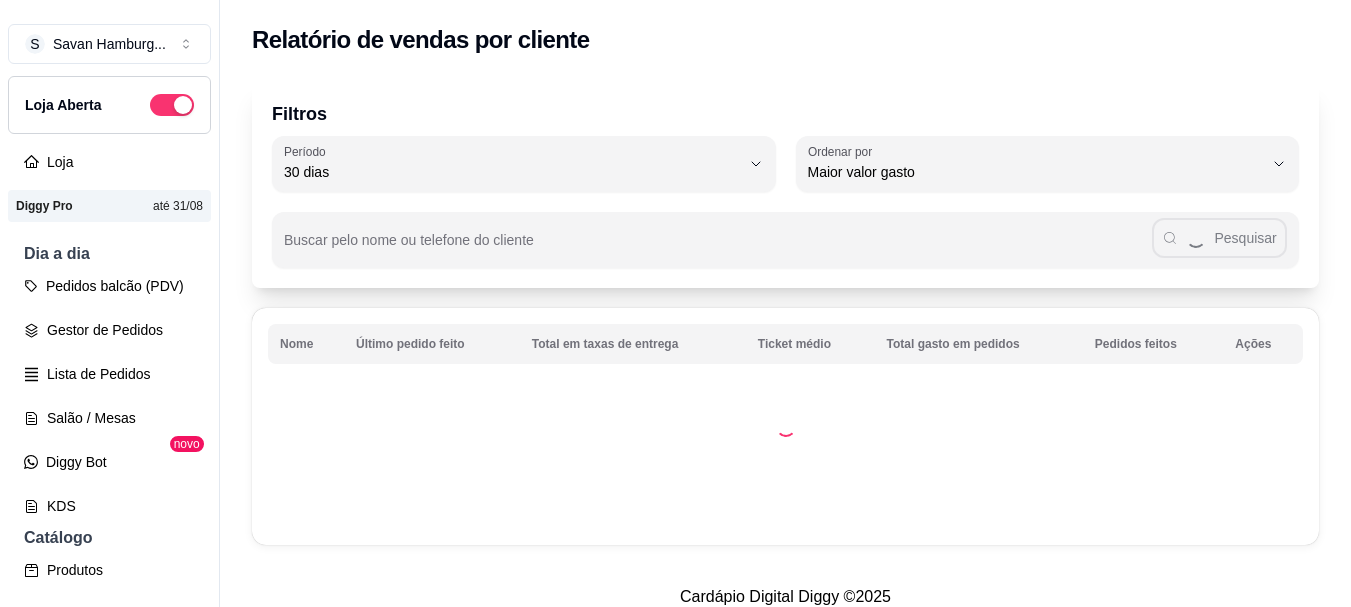 select on "30" 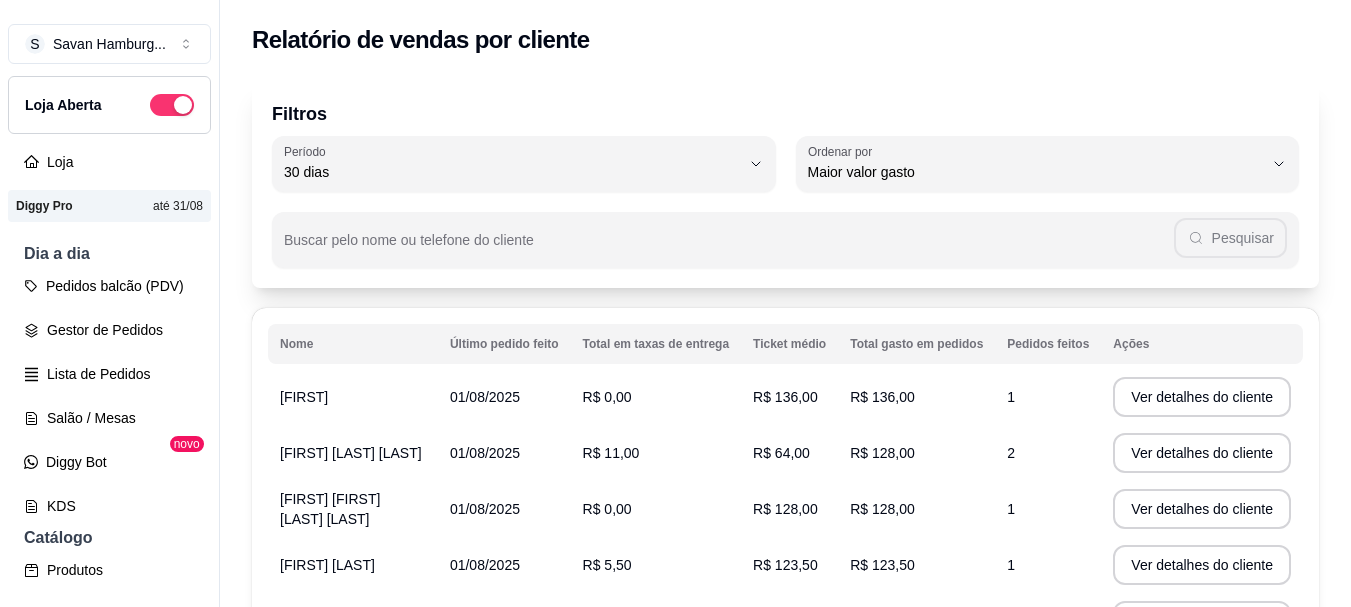 scroll, scrollTop: 500, scrollLeft: 0, axis: vertical 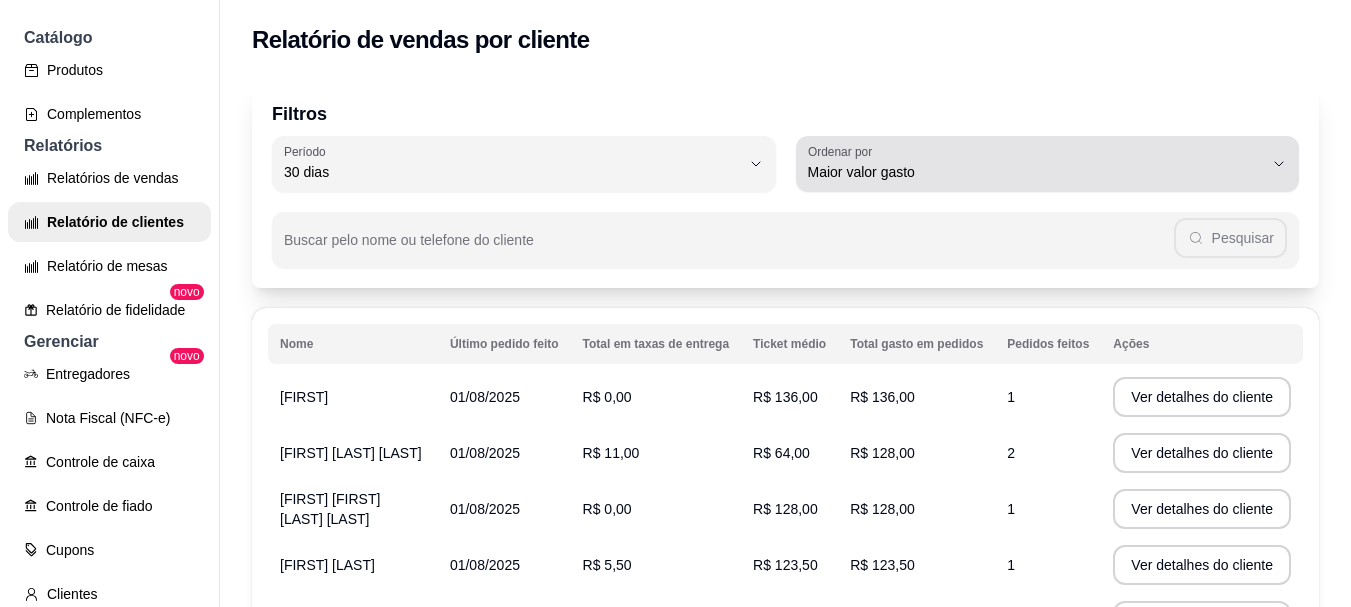 click on "Maior valor gasto" at bounding box center [1036, 164] 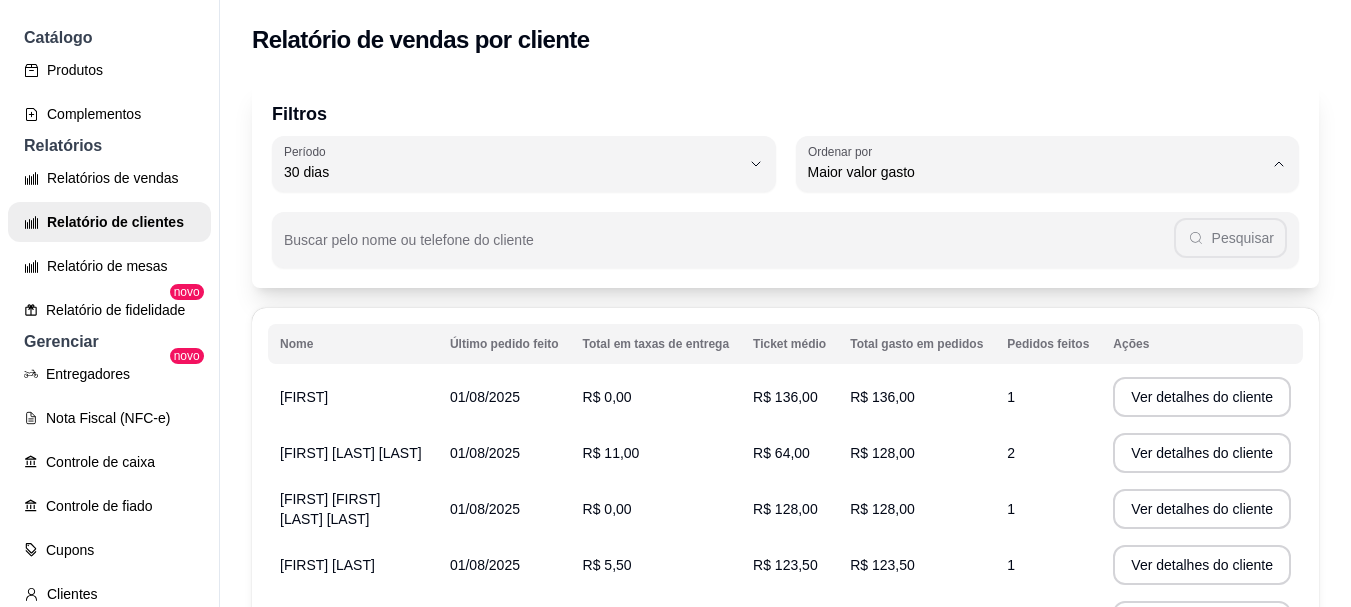 click on "Maior número de pedidos" at bounding box center [1026, 219] 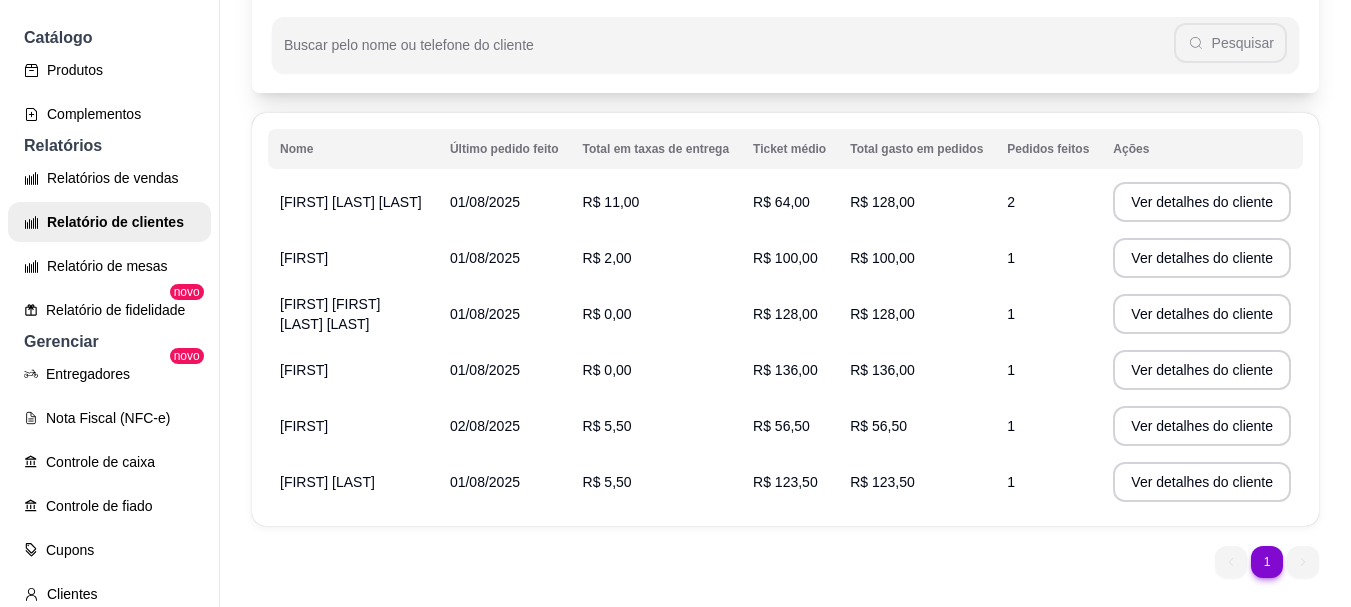 scroll, scrollTop: 200, scrollLeft: 0, axis: vertical 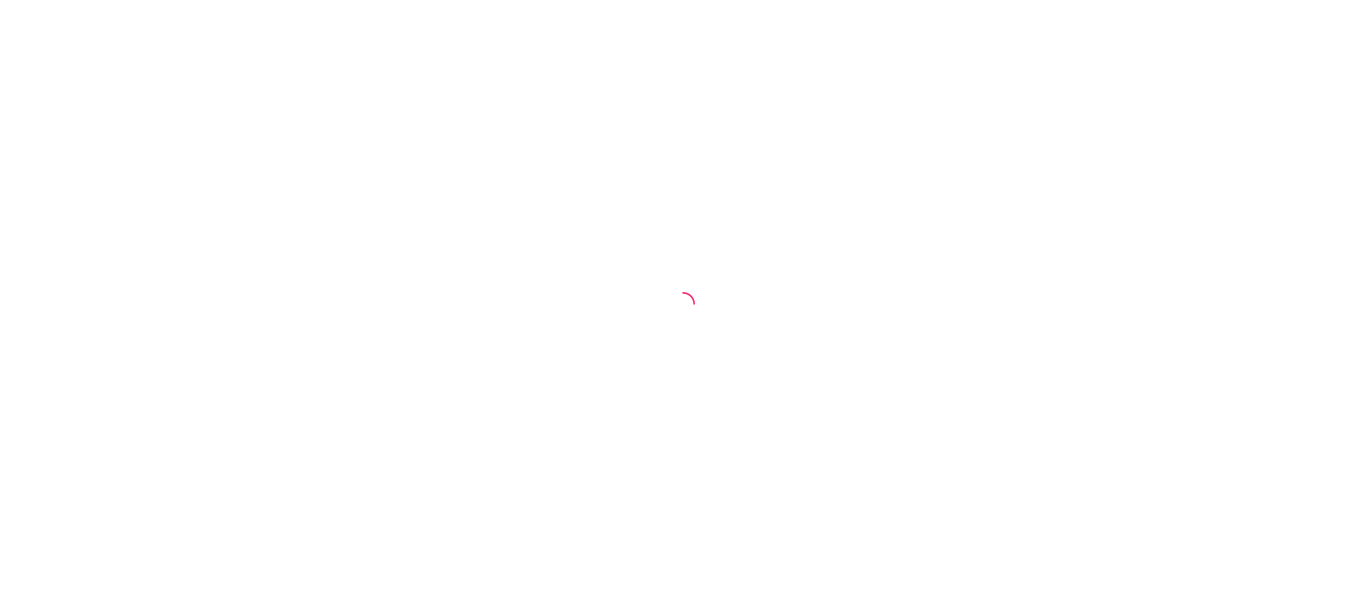 select on "30" 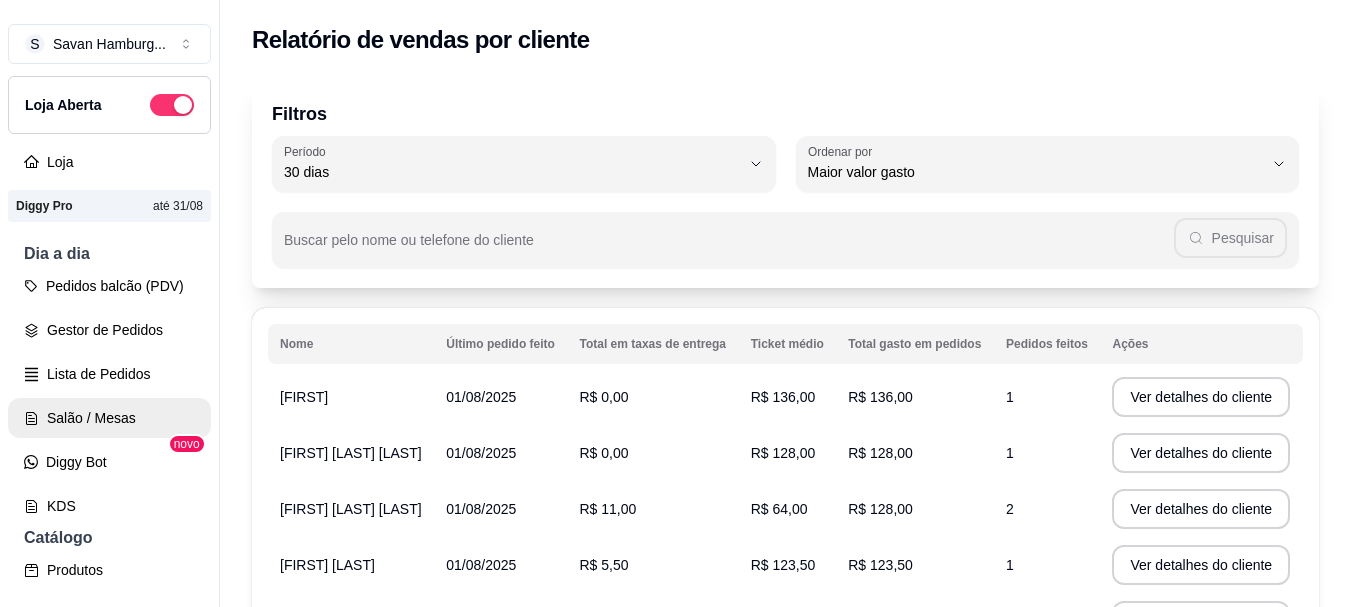 scroll, scrollTop: 100, scrollLeft: 0, axis: vertical 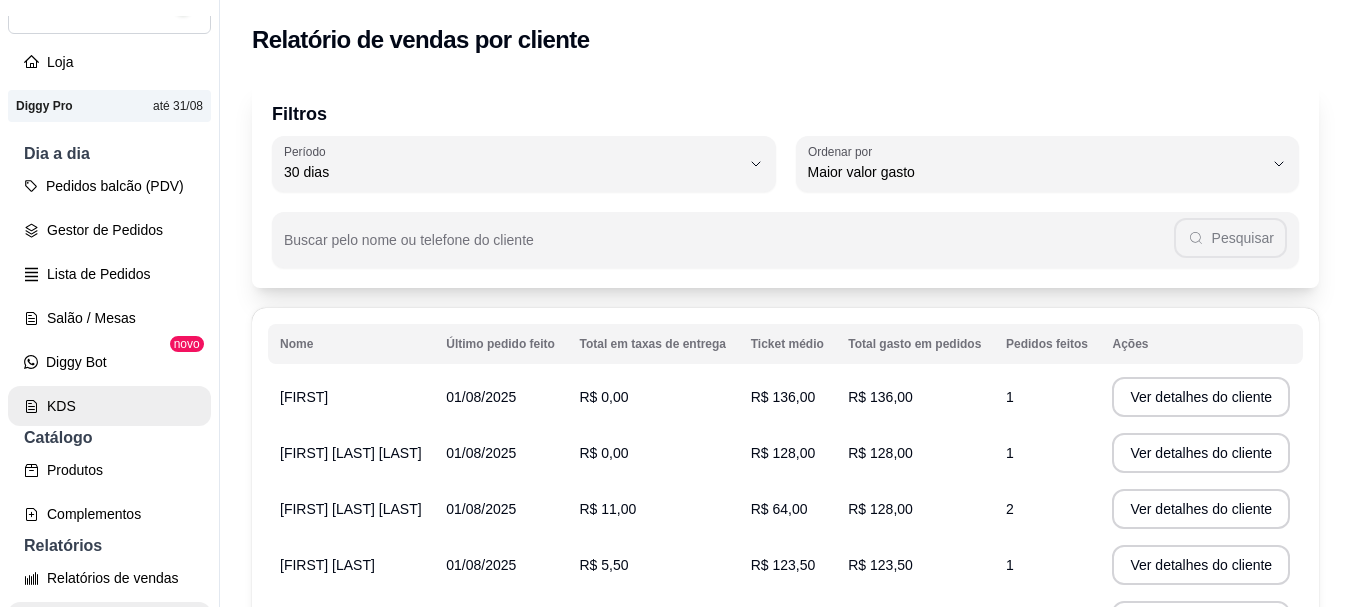 click on "KDS" at bounding box center [109, 406] 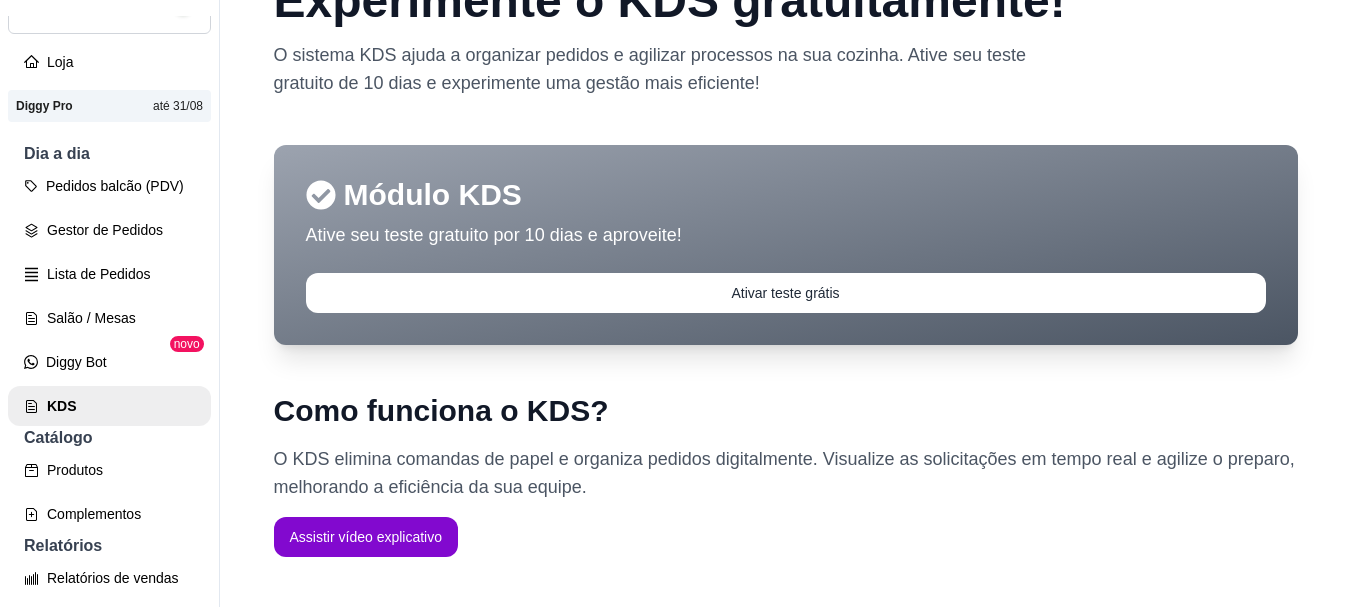 scroll, scrollTop: 143, scrollLeft: 0, axis: vertical 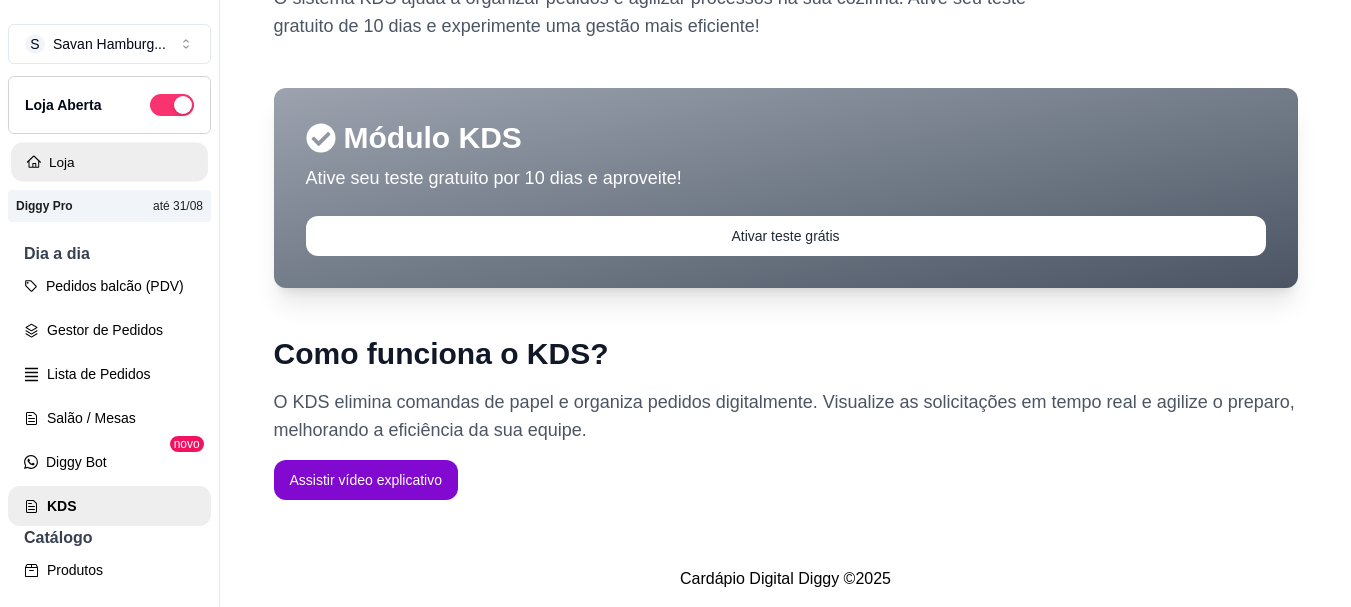 click on "Loja" at bounding box center (109, 162) 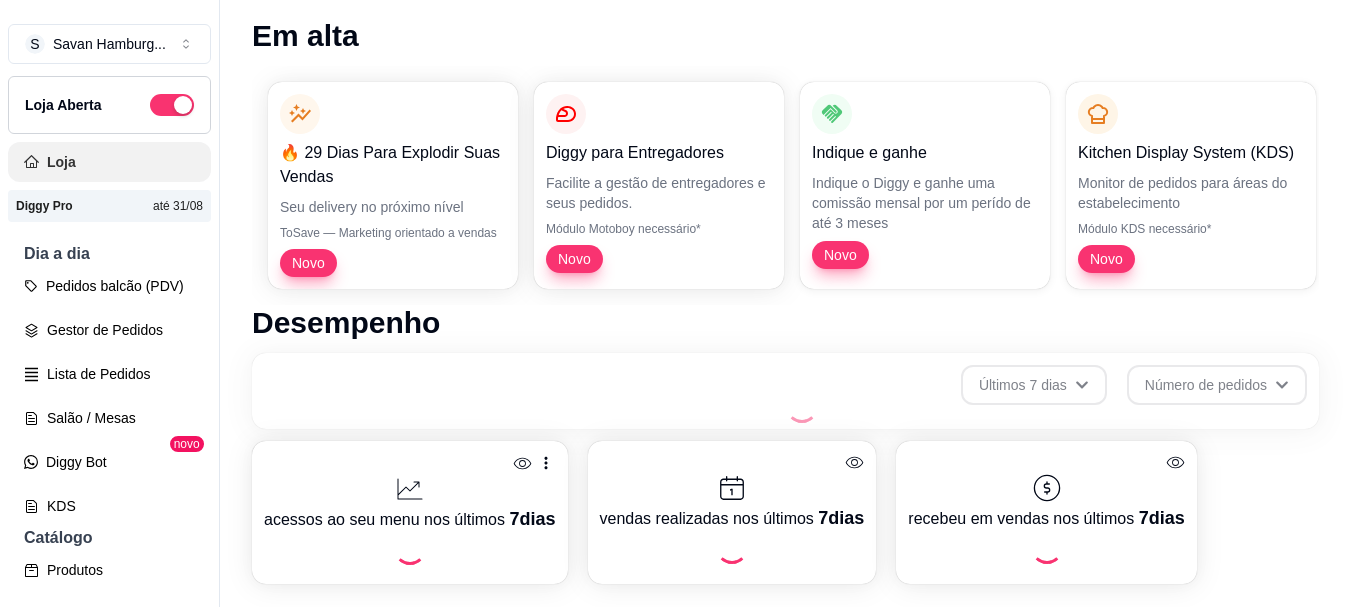 scroll, scrollTop: 0, scrollLeft: 0, axis: both 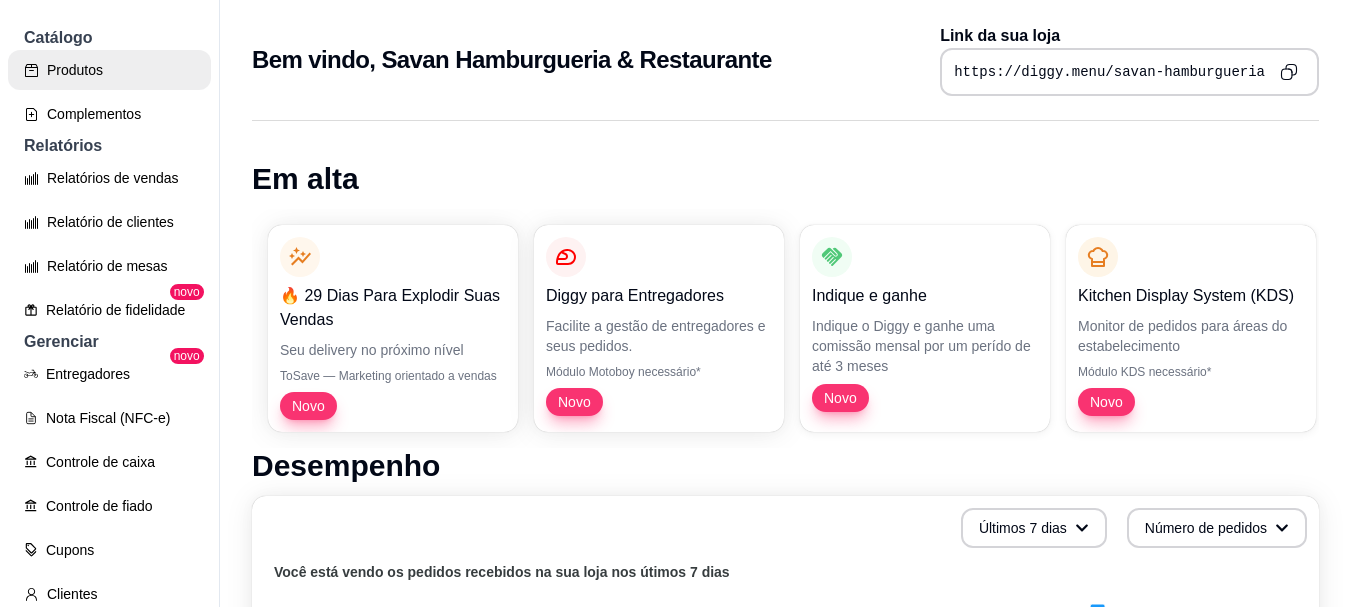 click on "Produtos" at bounding box center [109, 70] 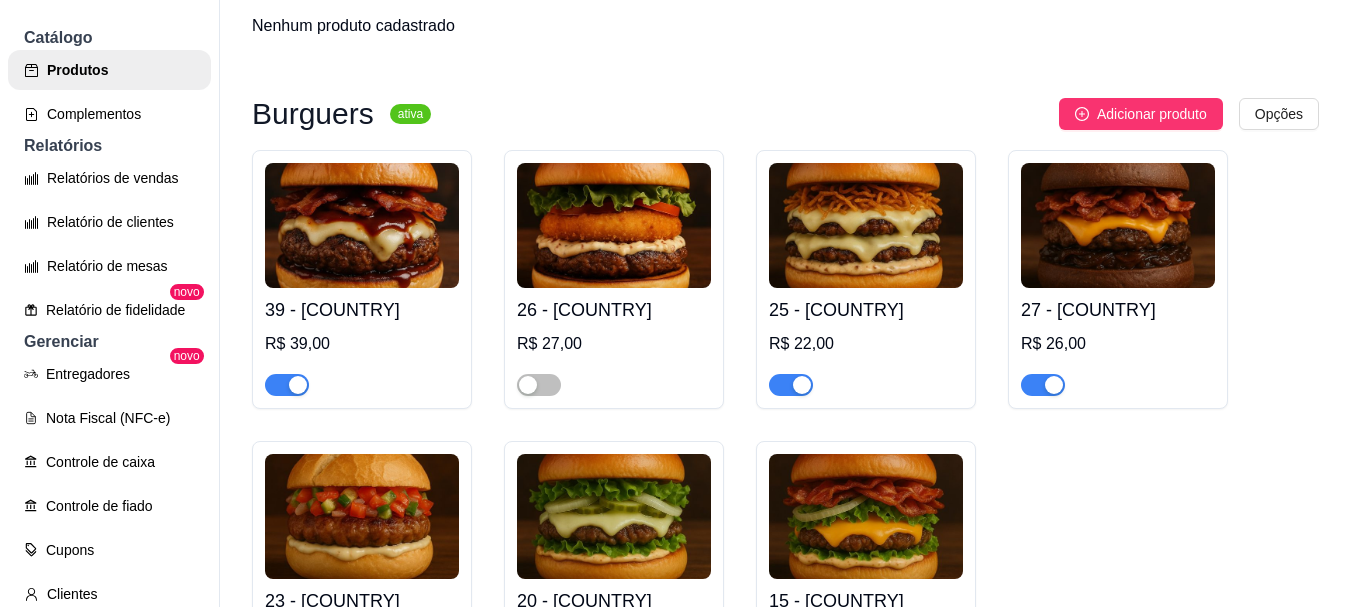 scroll, scrollTop: 300, scrollLeft: 0, axis: vertical 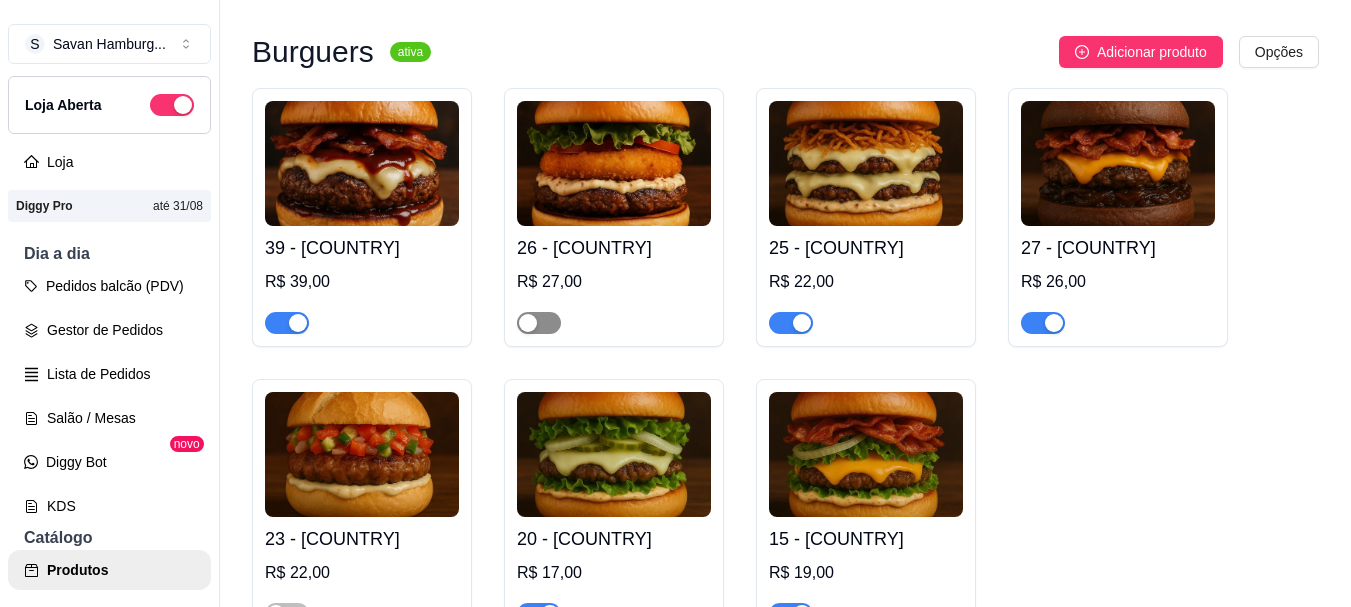click at bounding box center (528, 323) 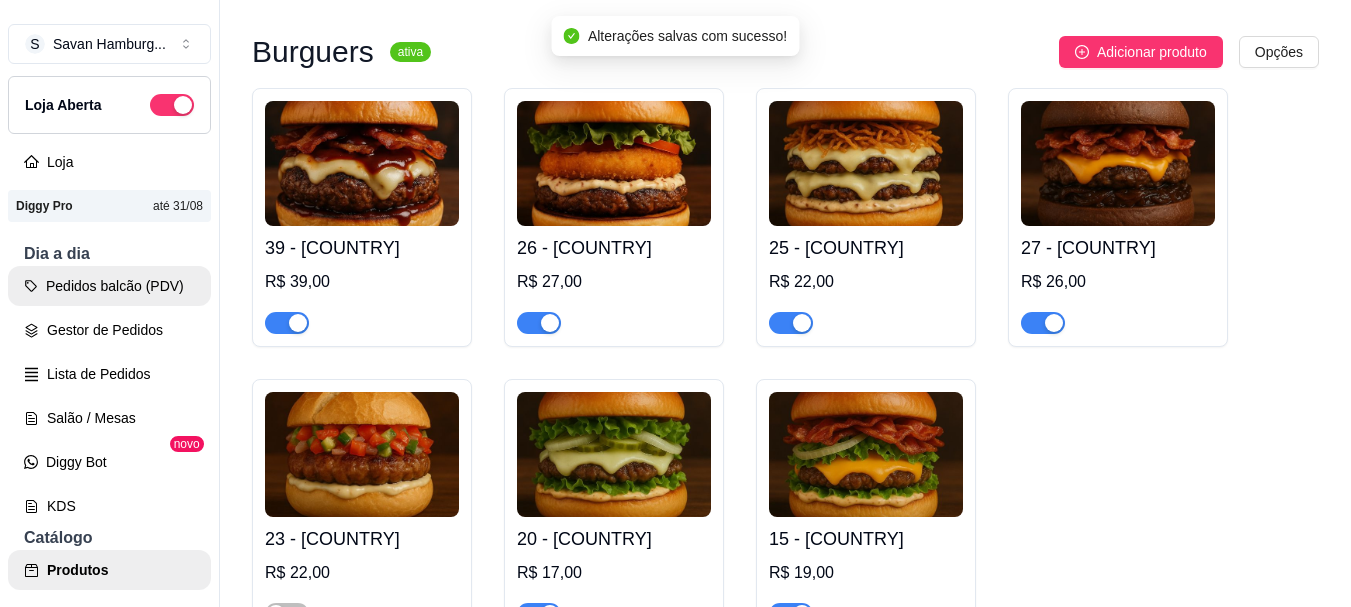 click on "Pedidos balcão (PDV)" at bounding box center [109, 286] 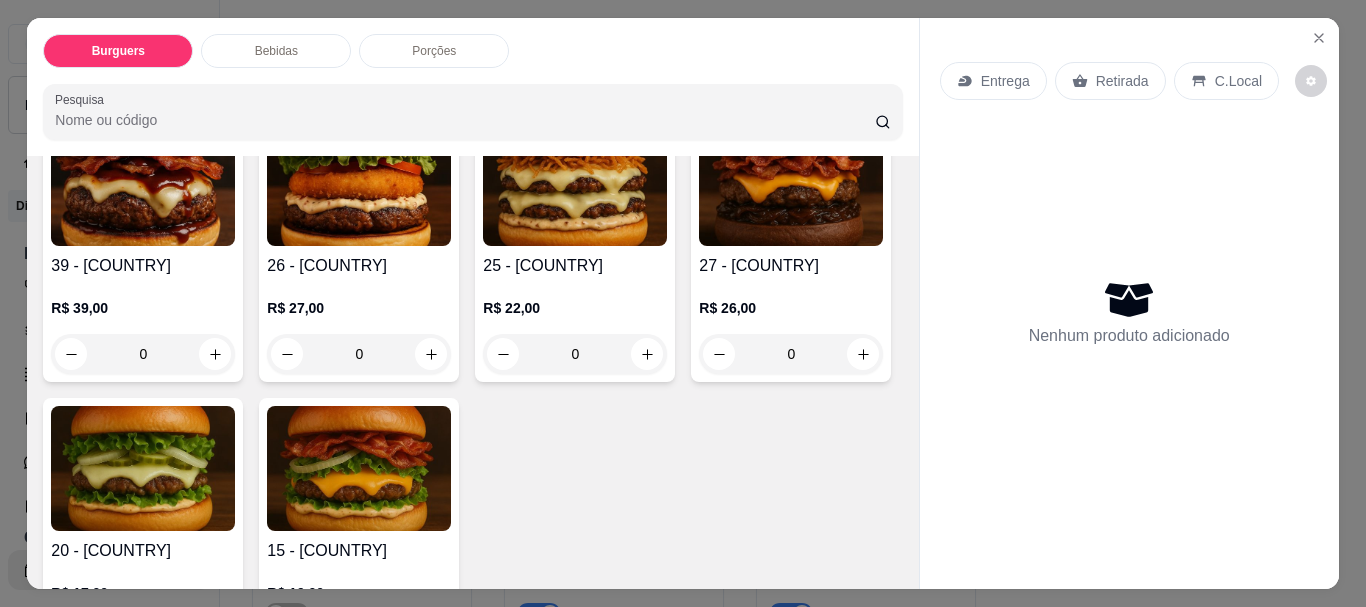 scroll, scrollTop: 100, scrollLeft: 0, axis: vertical 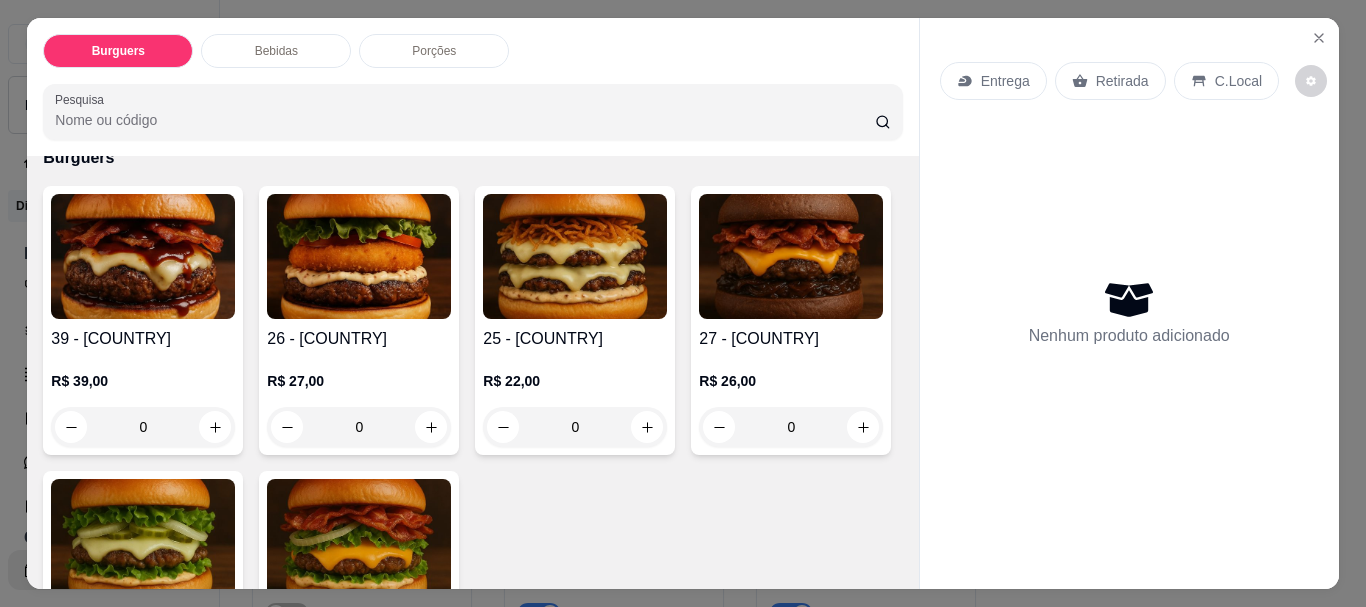 click on "0" at bounding box center (359, 427) 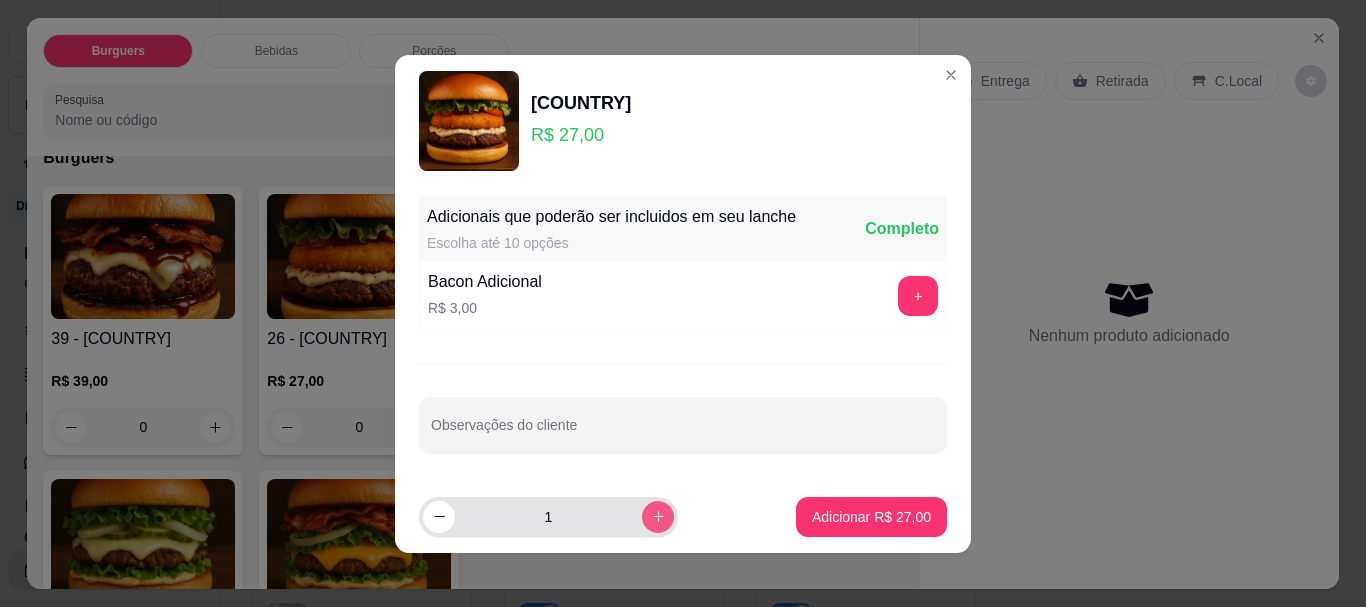 click at bounding box center (658, 517) 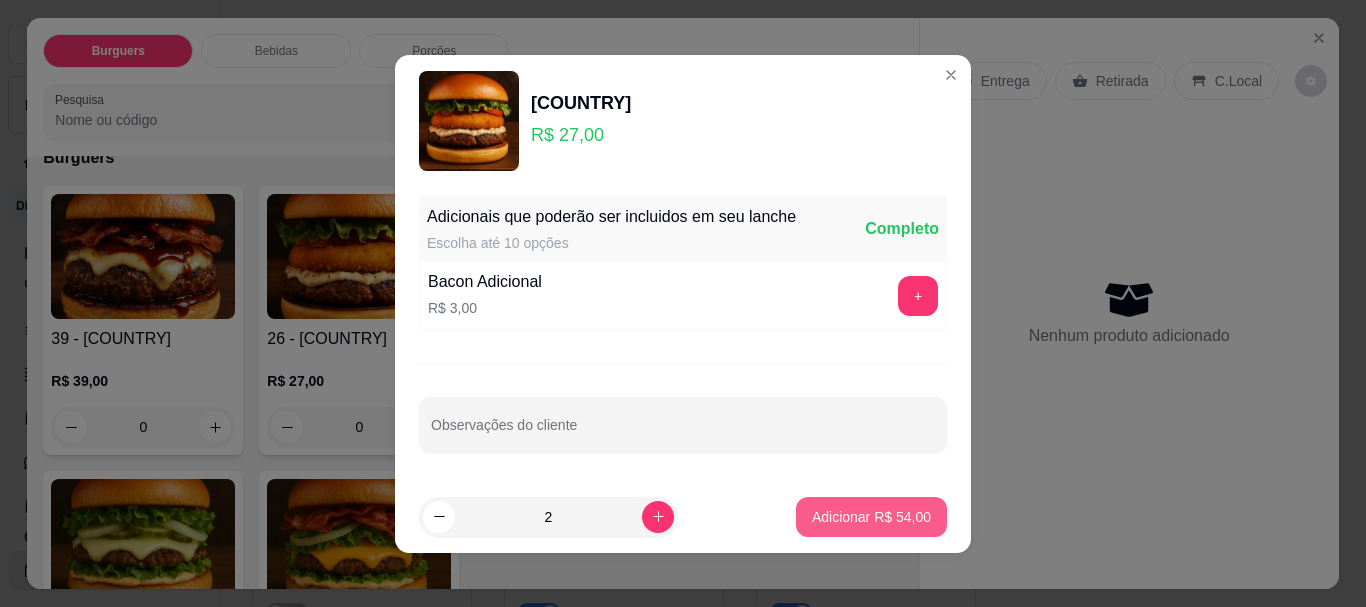 click on "Adicionar   R$ 54,00" at bounding box center [871, 517] 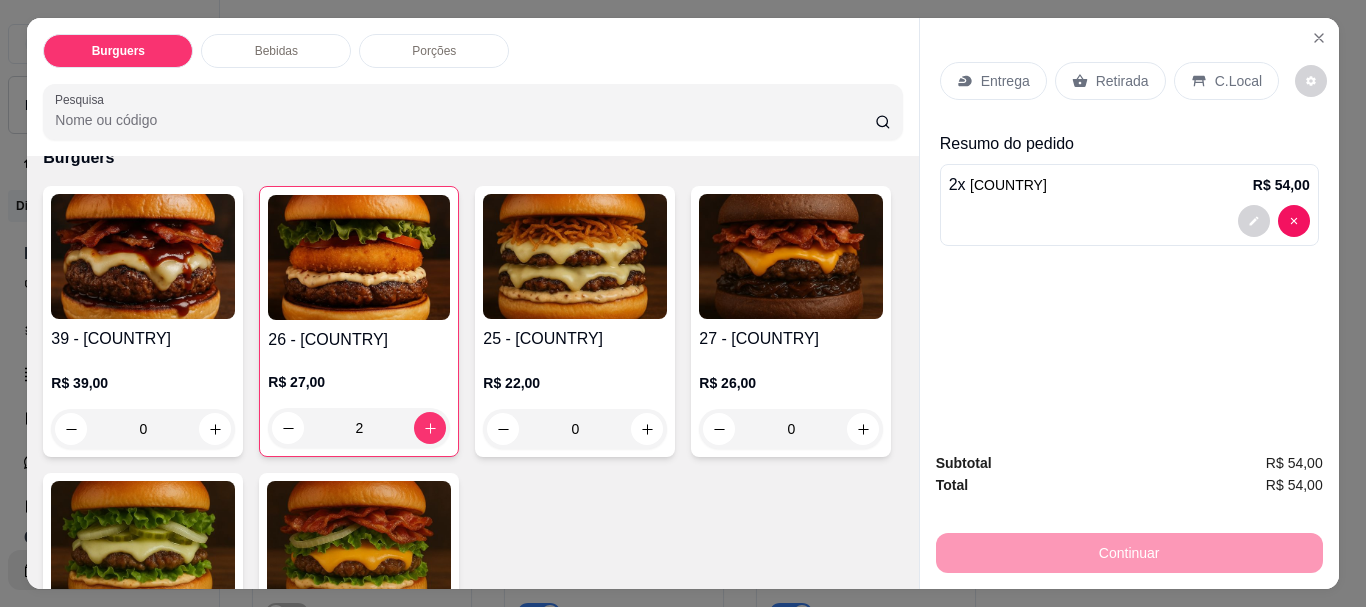 click on "Retirada" at bounding box center (1110, 81) 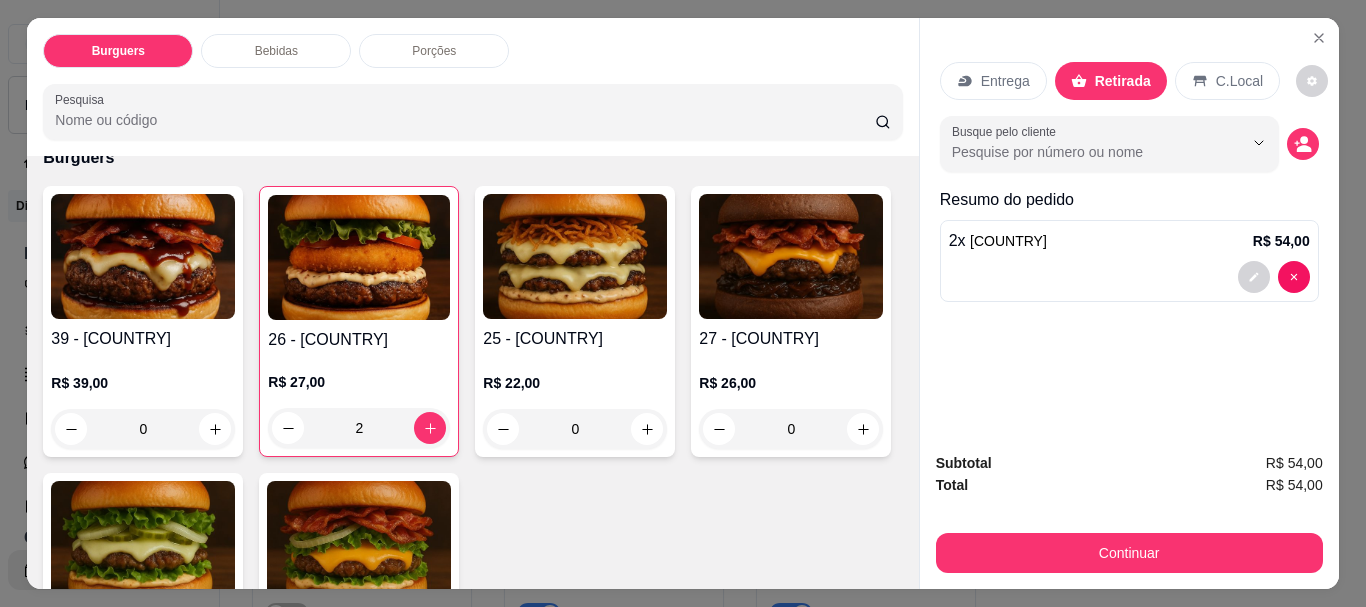 click on "Entrega" at bounding box center [1005, 81] 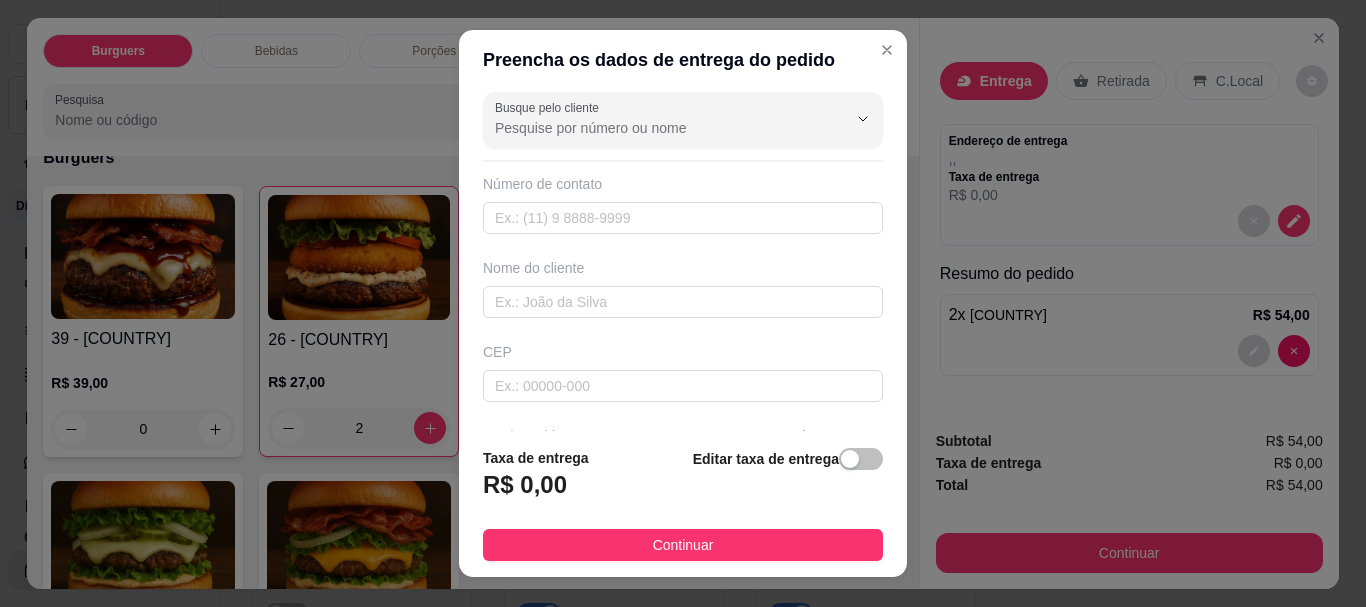 scroll, scrollTop: 0, scrollLeft: 0, axis: both 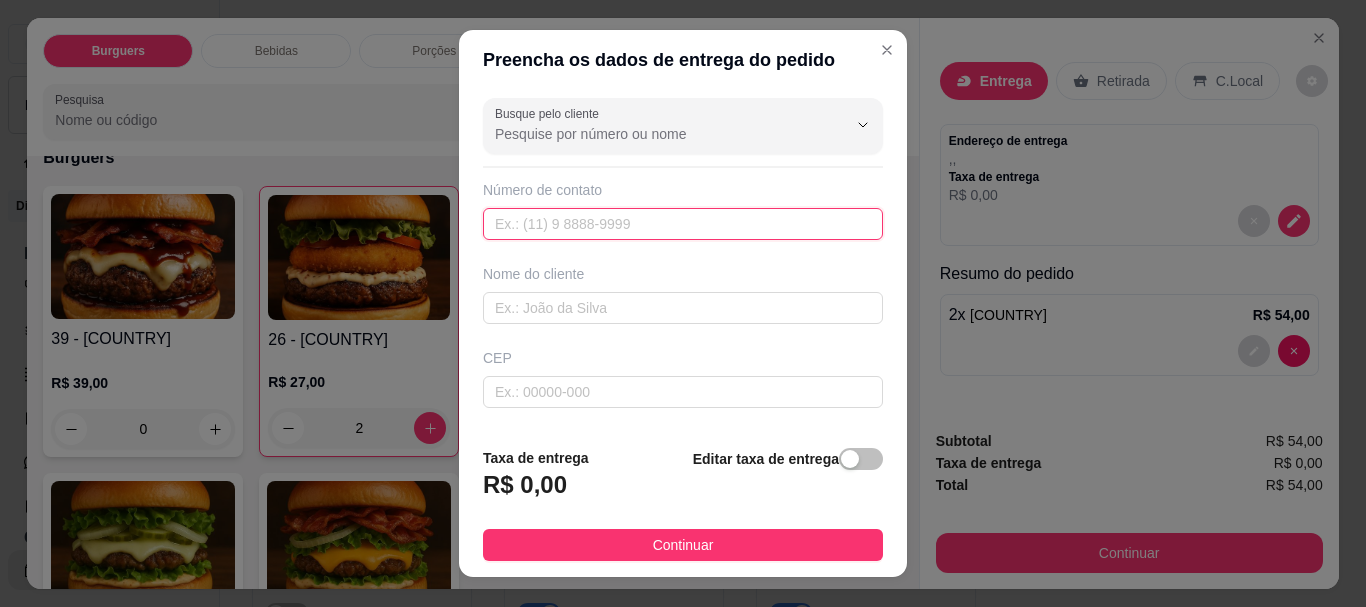 click at bounding box center (683, 224) 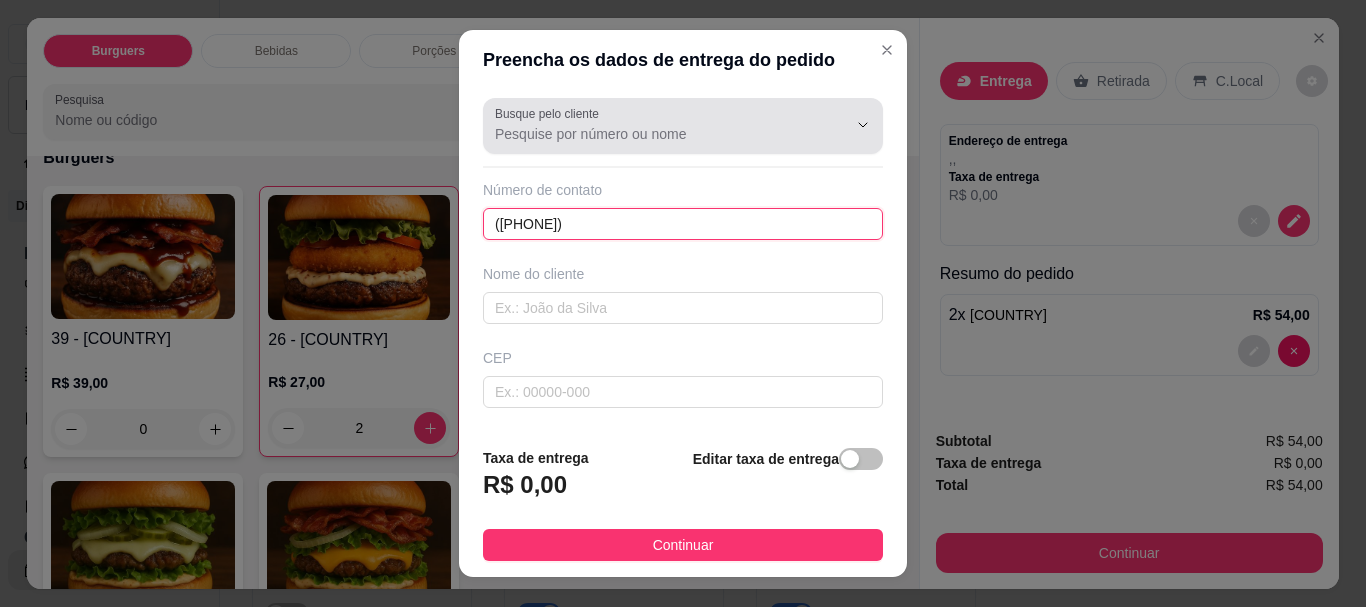 type on "([PHONE])" 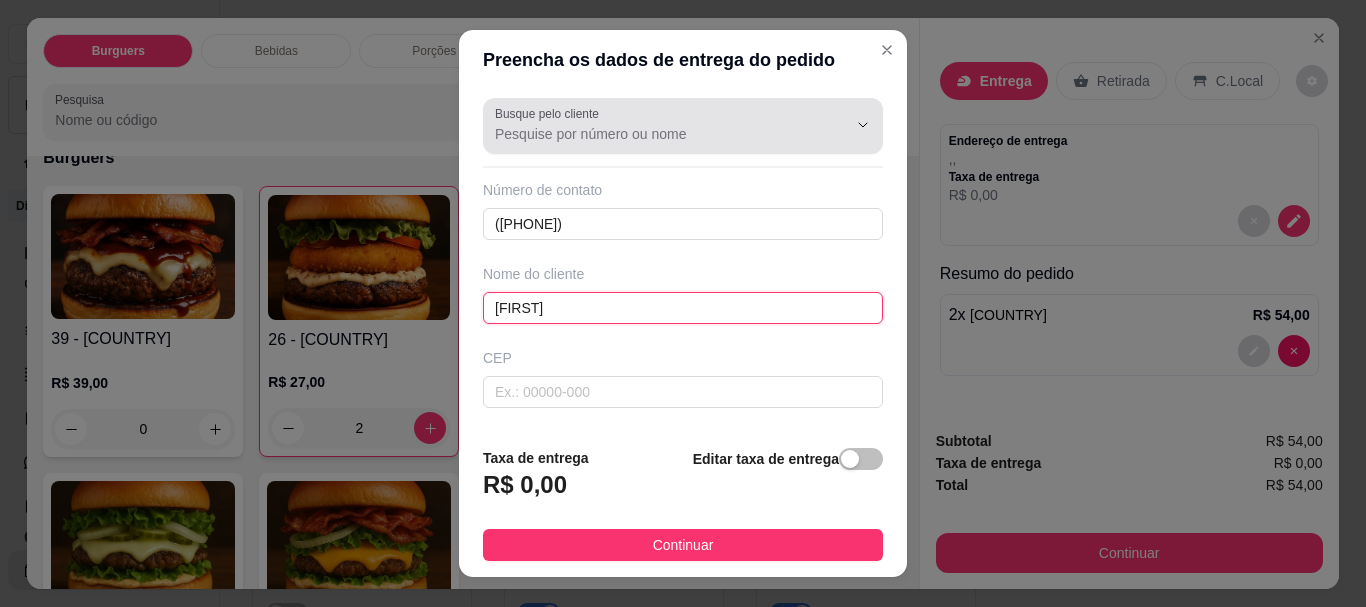 type on "[FIRST]" 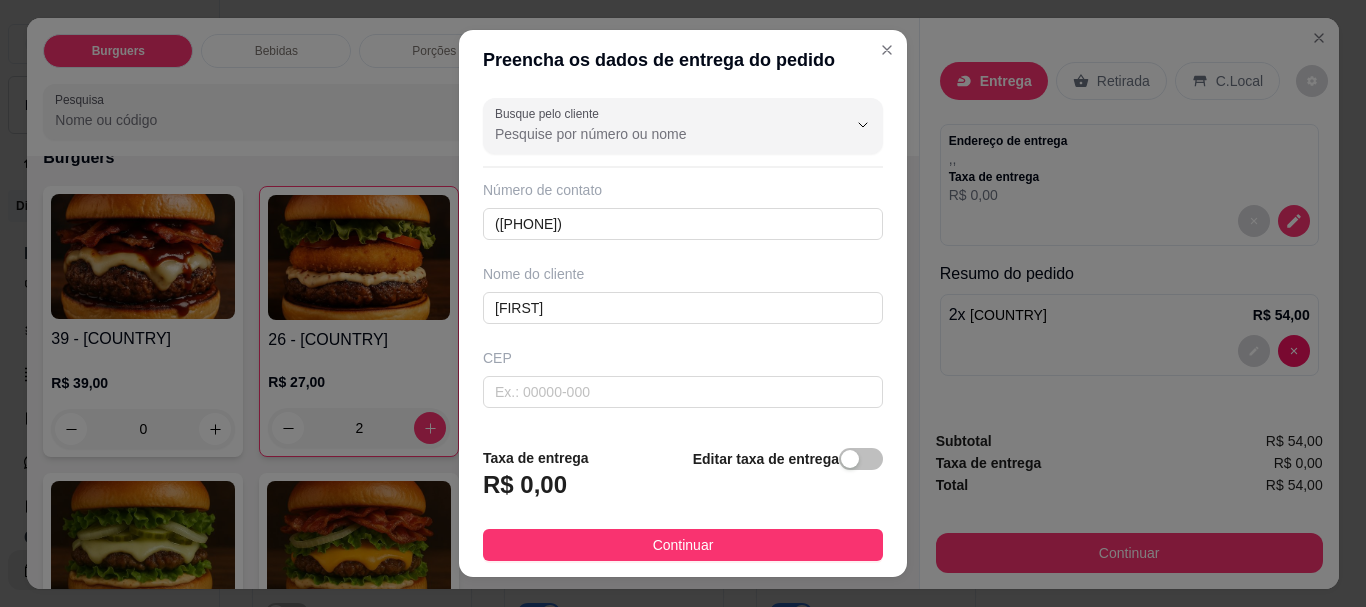 scroll, scrollTop: 216, scrollLeft: 0, axis: vertical 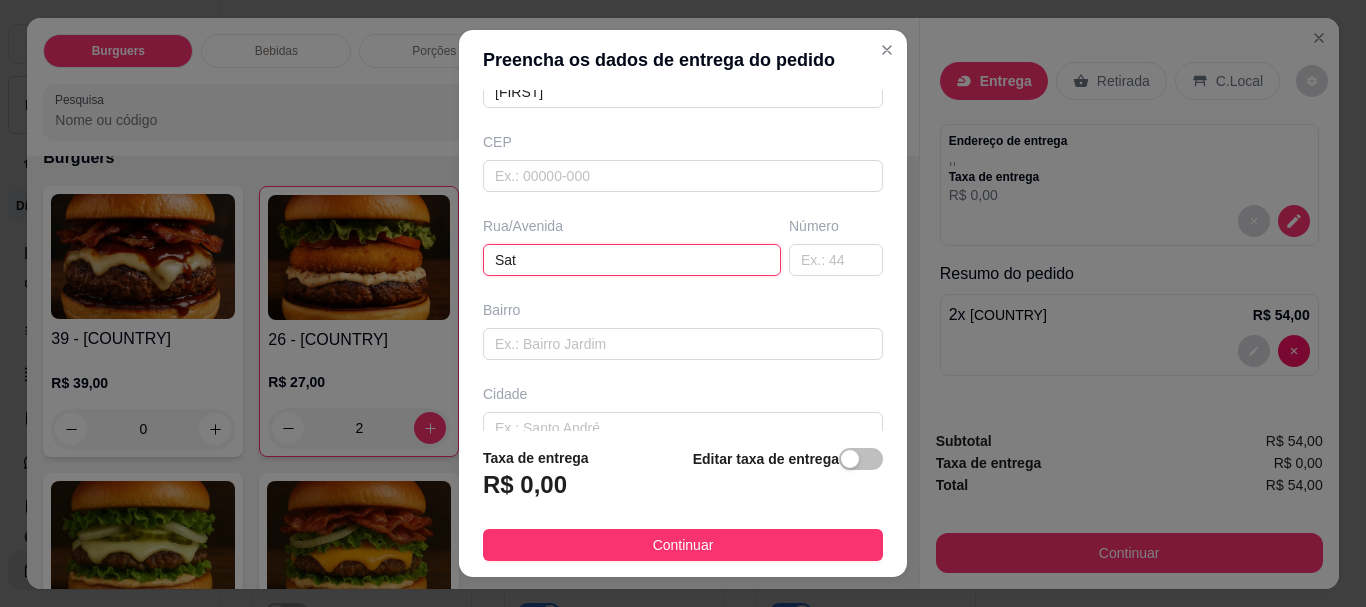 type on "Sat" 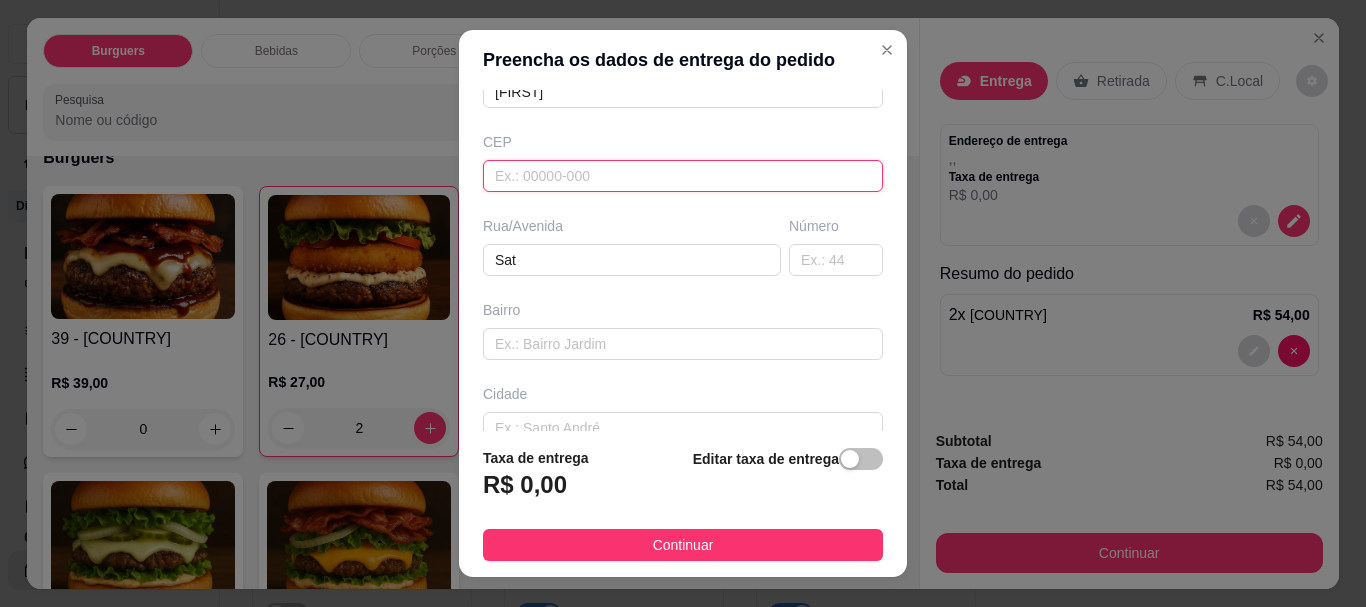 click at bounding box center [683, 176] 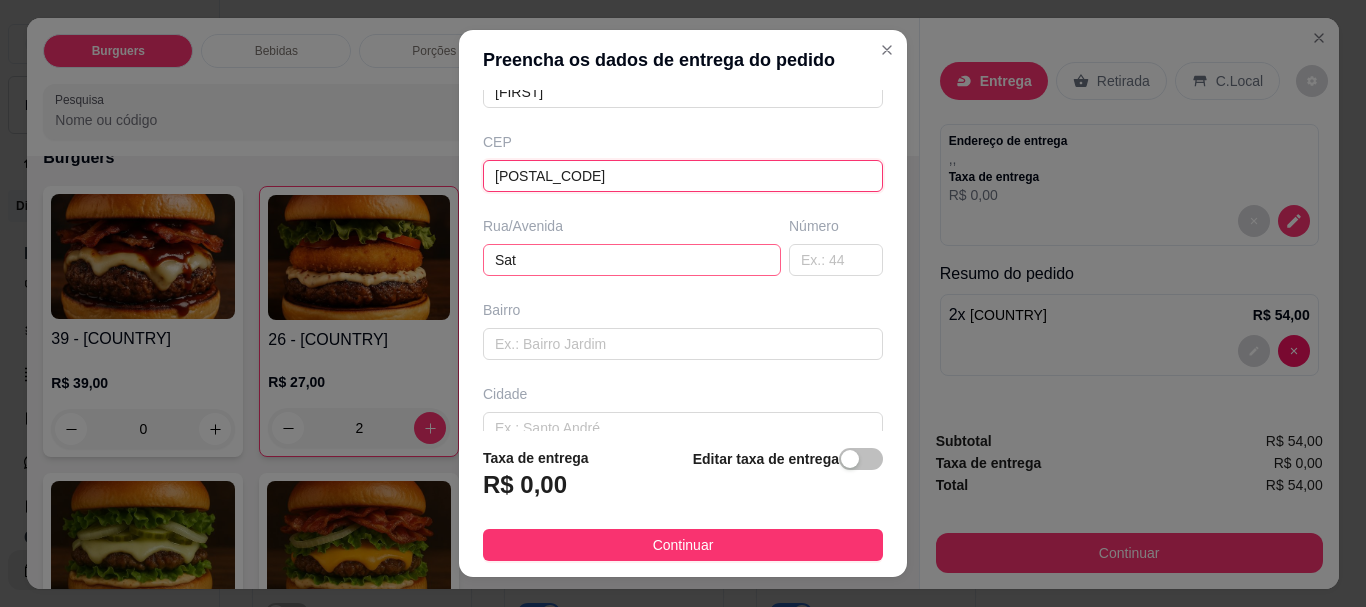 type on "[STREET]" 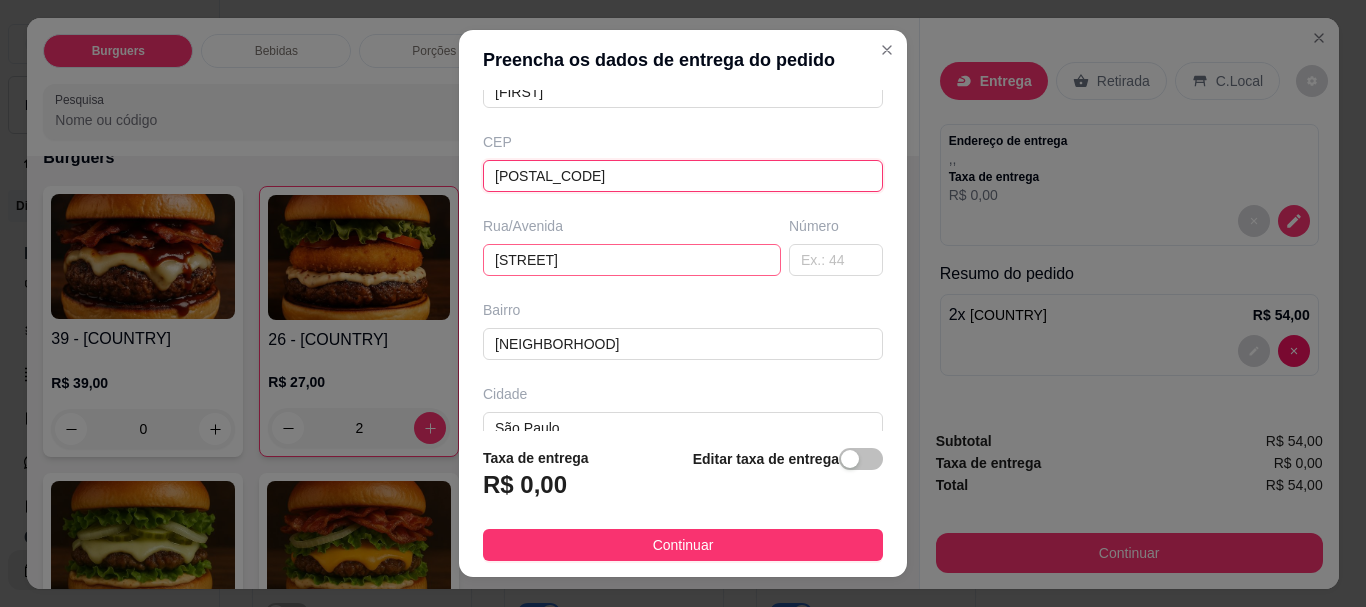 type on "[POSTAL_CODE]" 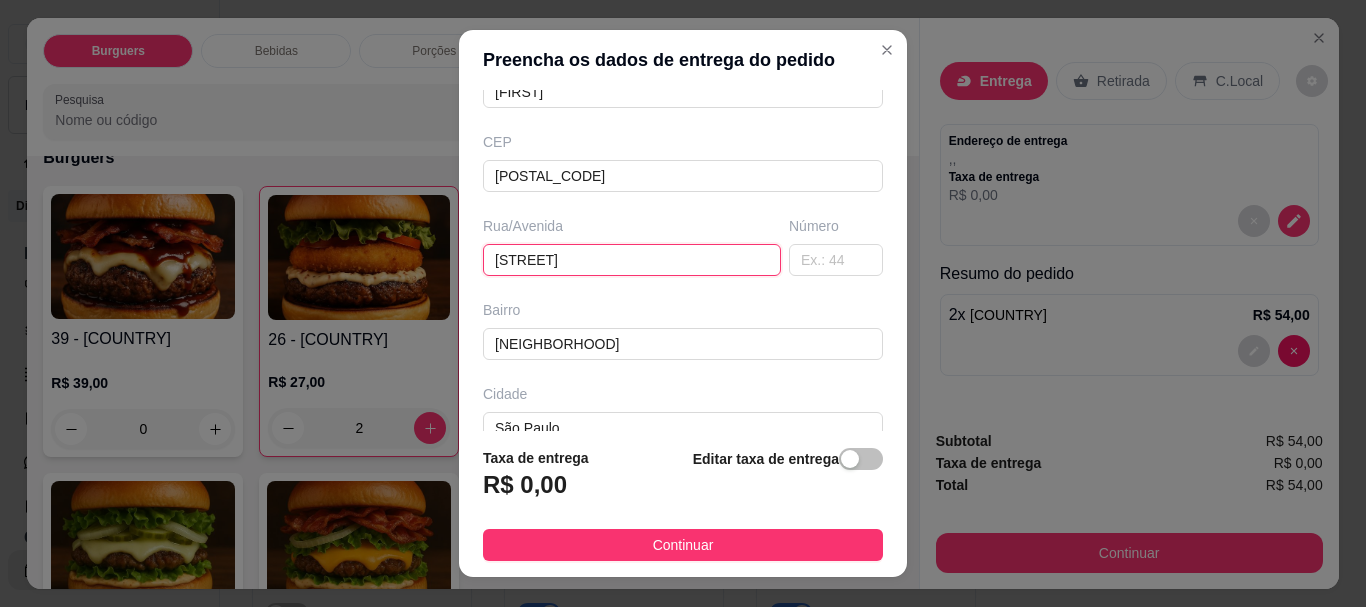 click on "[STREET]" at bounding box center [632, 260] 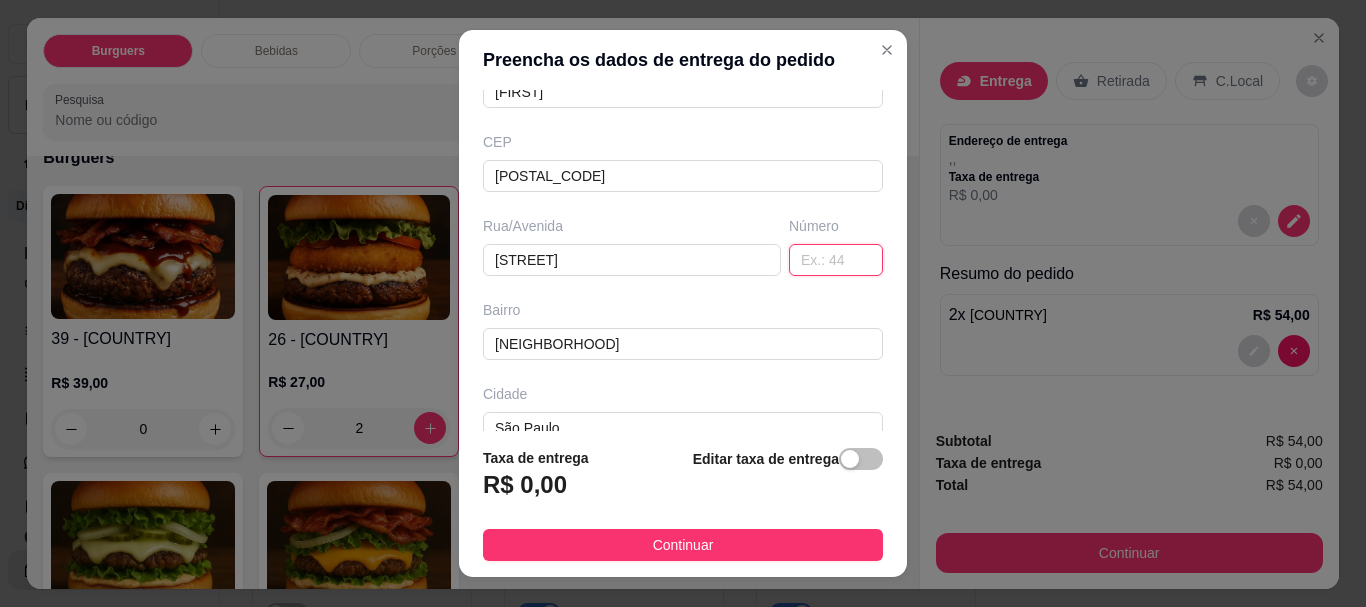 click at bounding box center [836, 260] 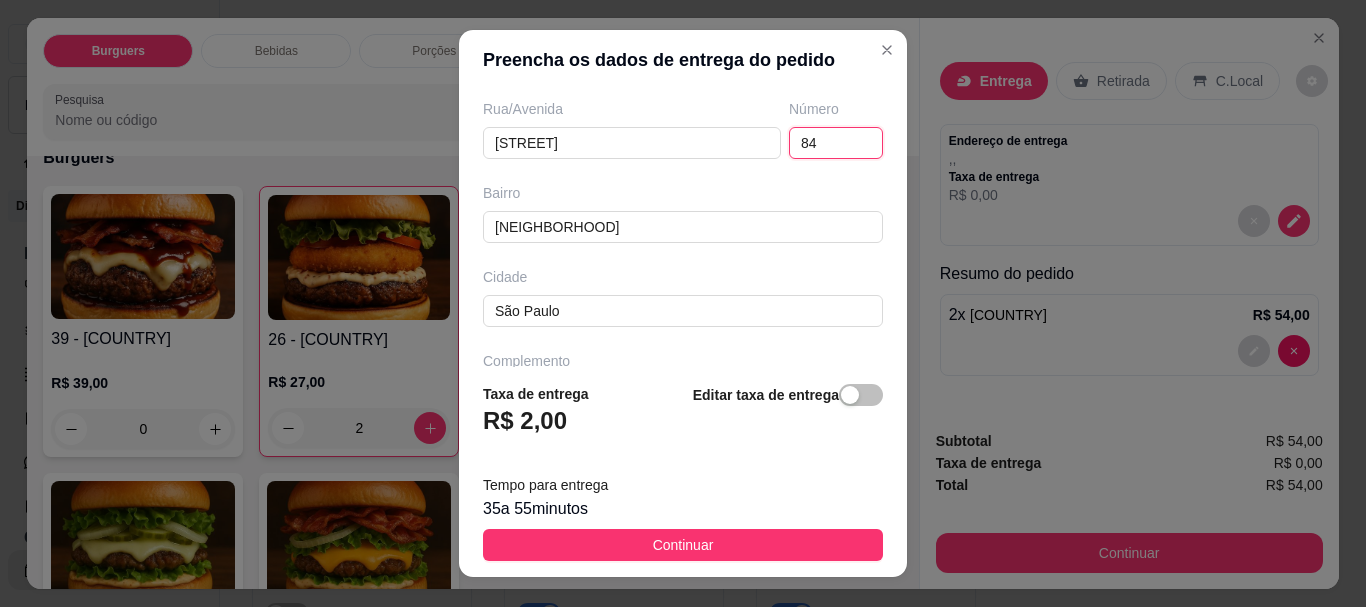 scroll, scrollTop: 397, scrollLeft: 0, axis: vertical 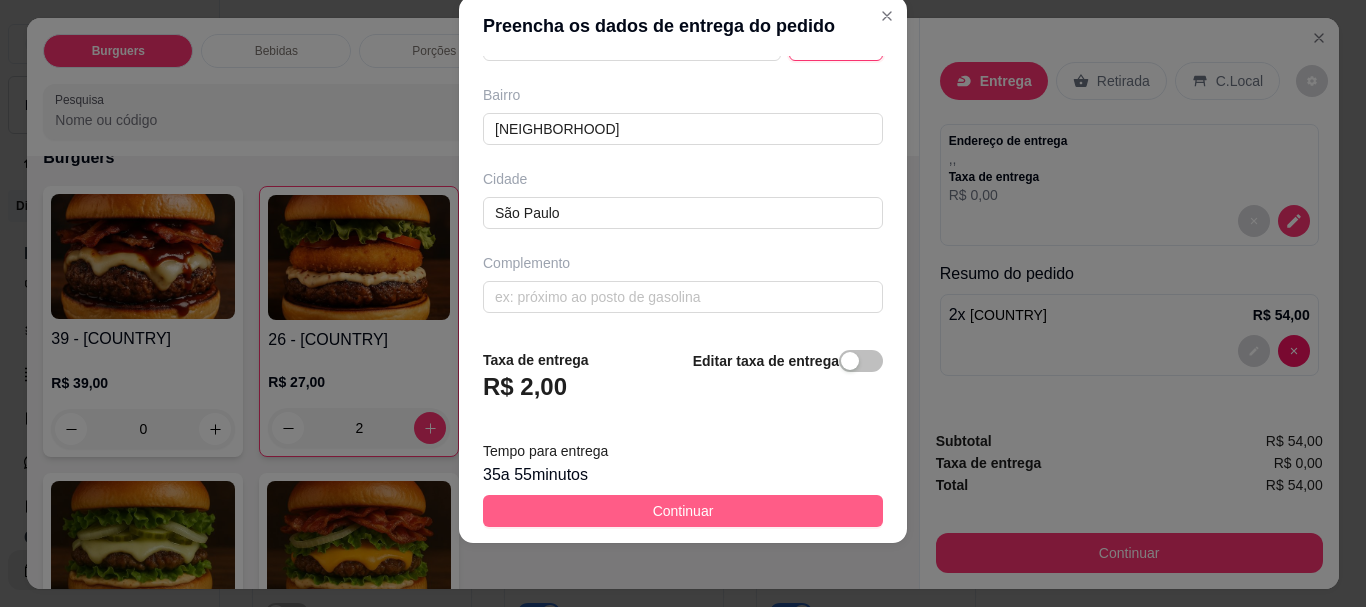 type on "84" 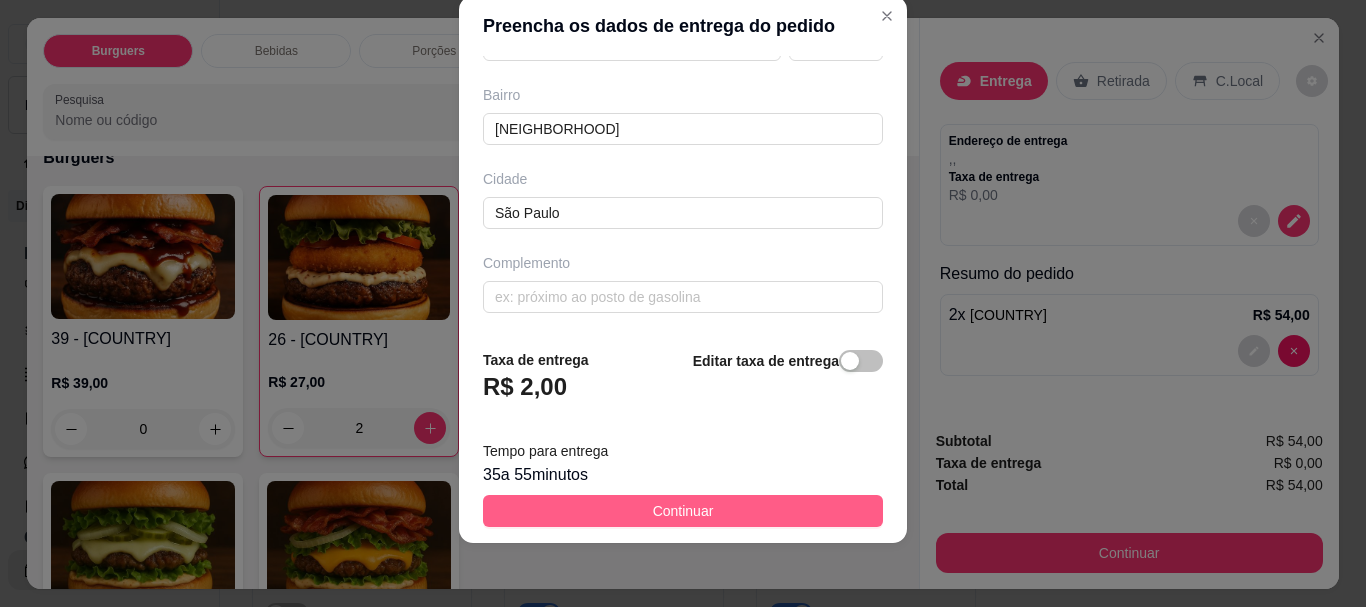 click on "Continuar" at bounding box center [683, 511] 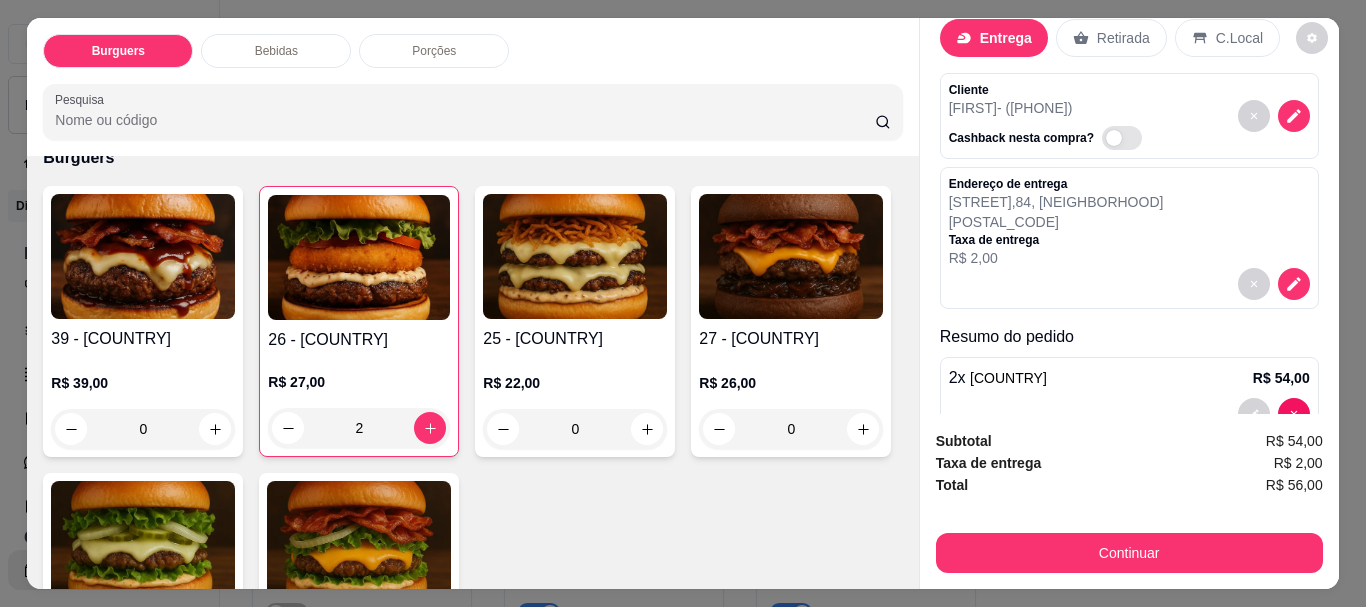 scroll, scrollTop: 0, scrollLeft: 0, axis: both 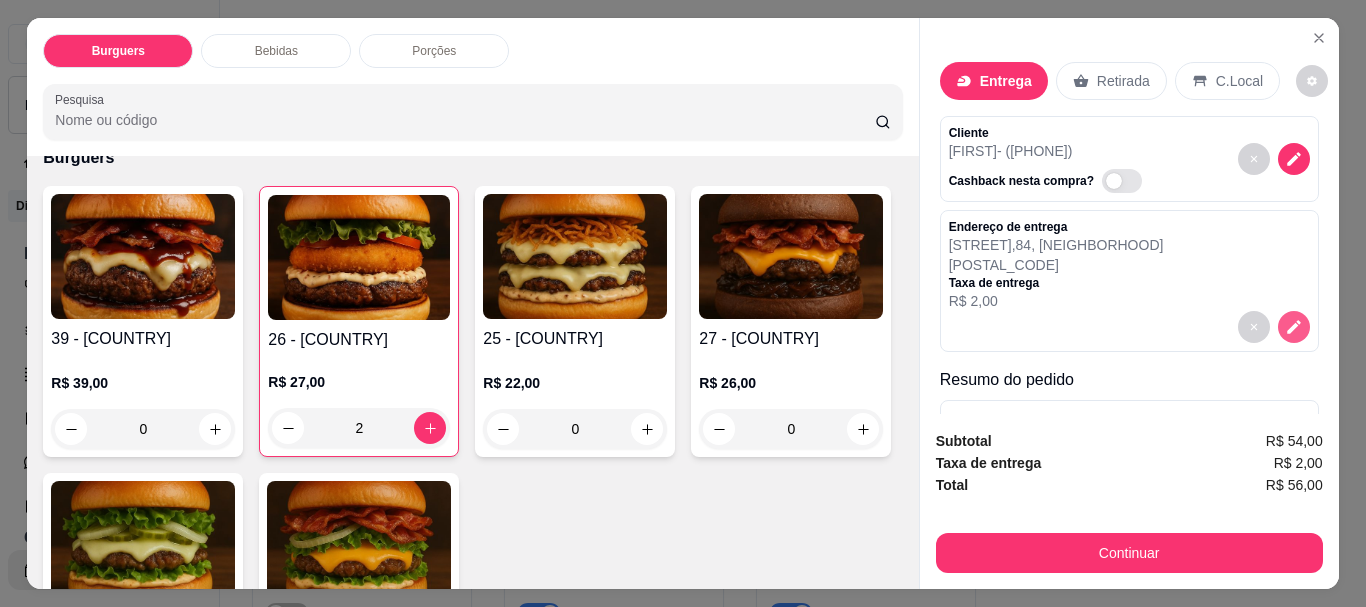 click 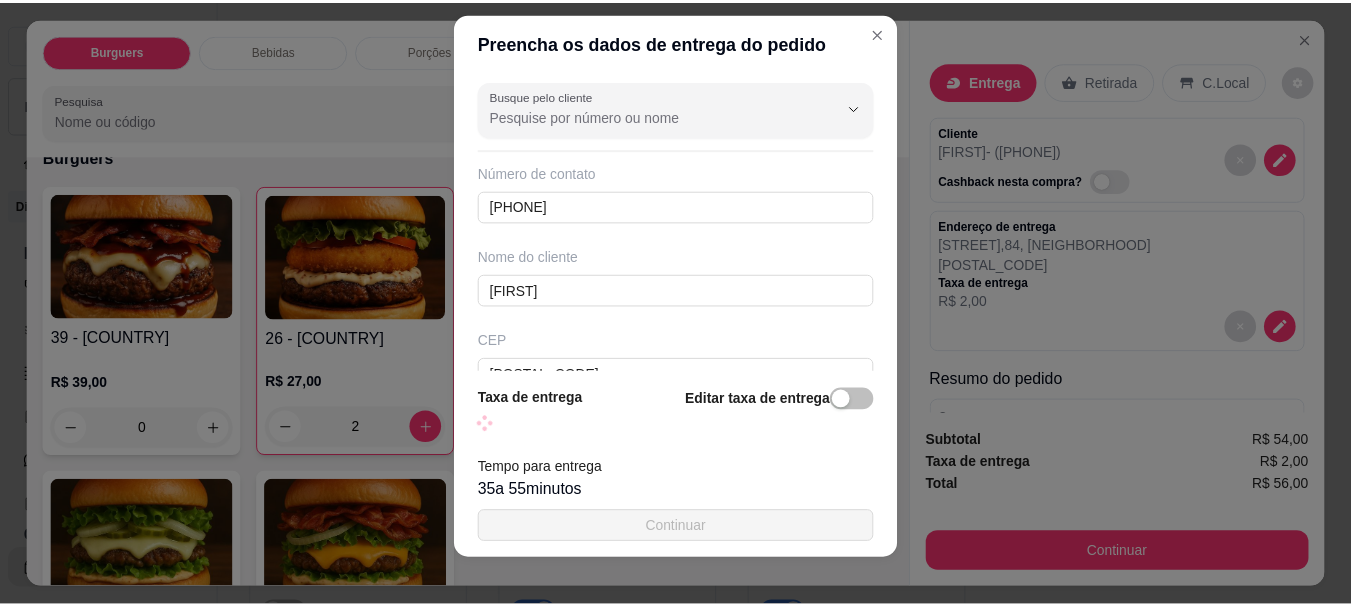 scroll, scrollTop: 34, scrollLeft: 0, axis: vertical 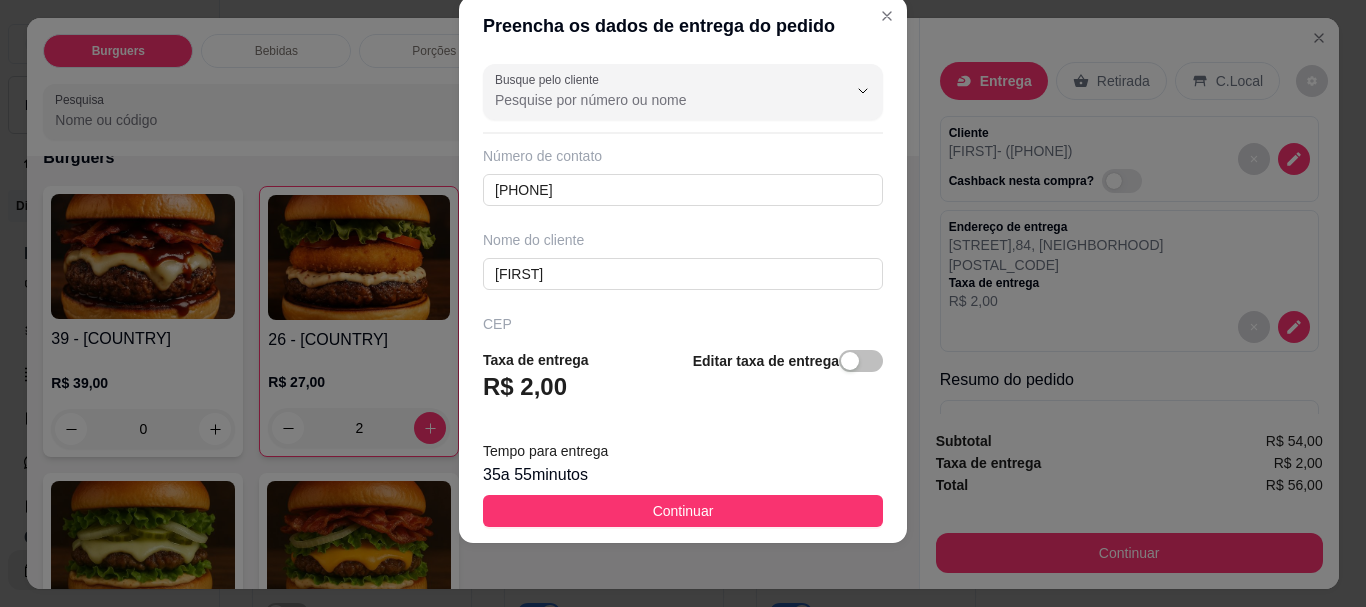 click on "Taxa de entrega R$ 2,00 Editar taxa de entrega  Tempo para entrega  35  a   55  minutos Continuar" at bounding box center [683, 438] 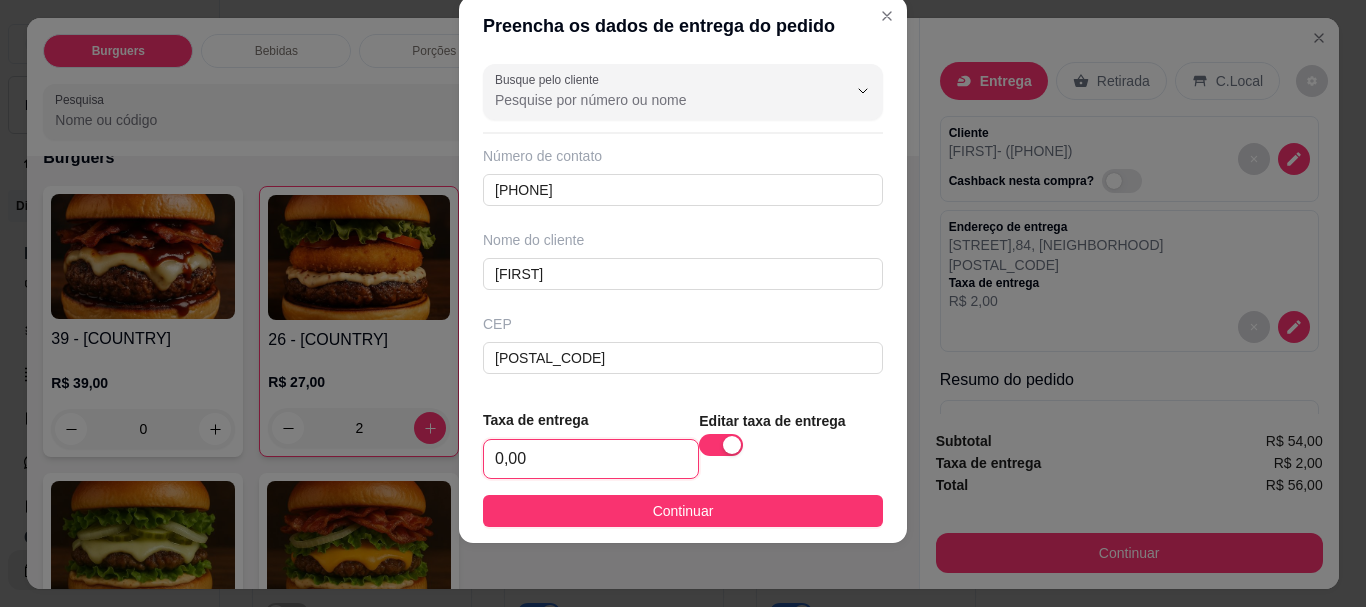 click on "0,00" at bounding box center [591, 459] 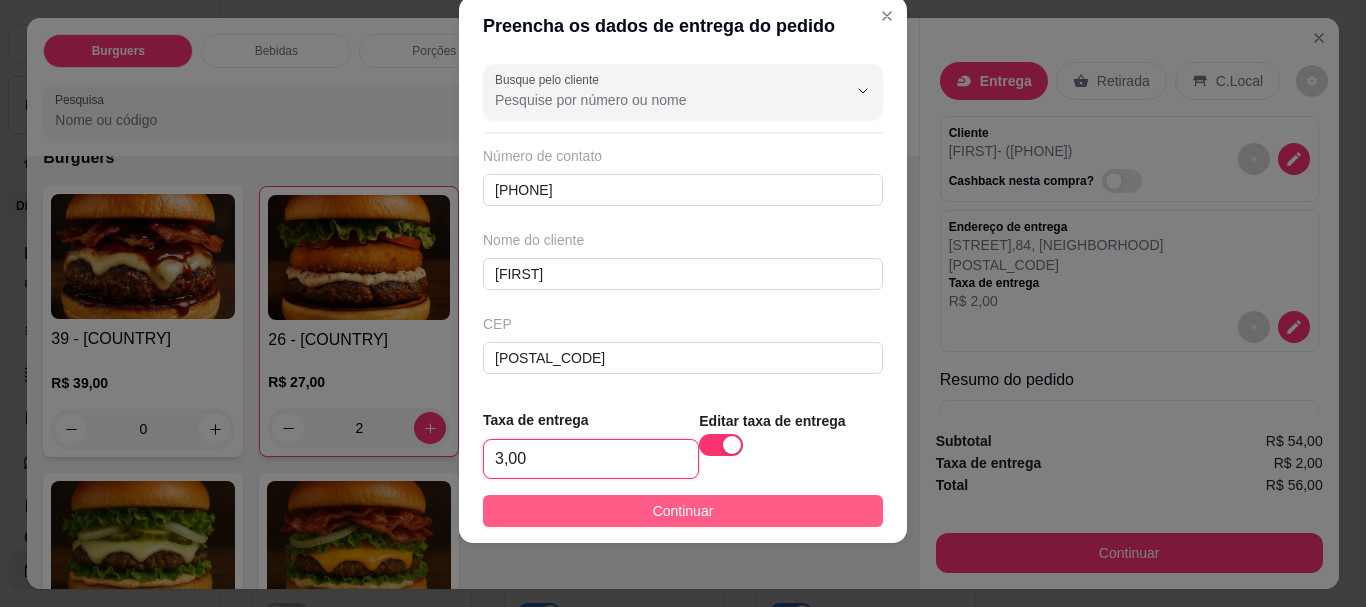 type on "3,00" 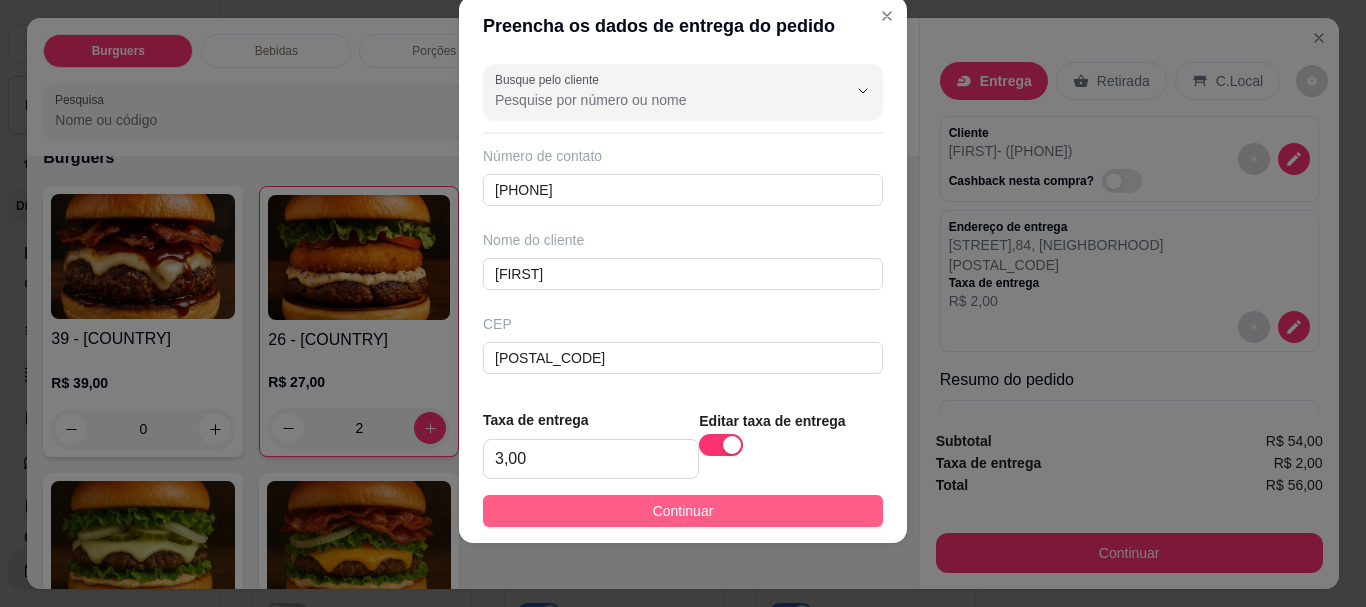 click on "Continuar" at bounding box center [683, 511] 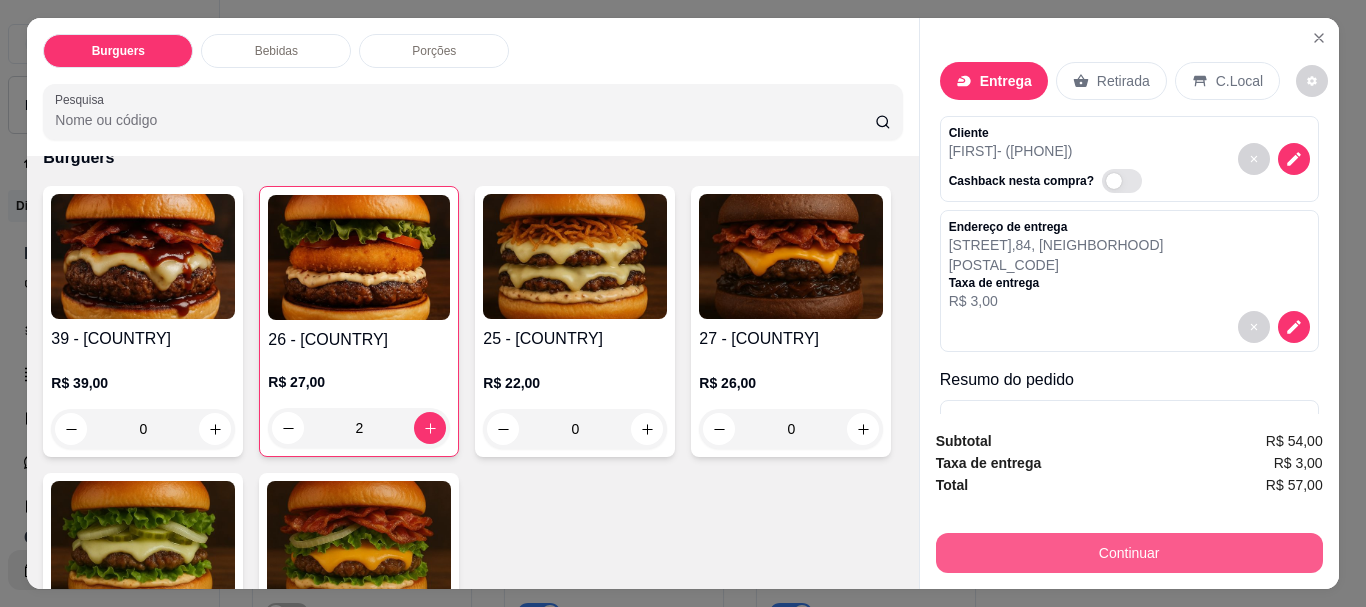 click on "Continuar" at bounding box center (1129, 553) 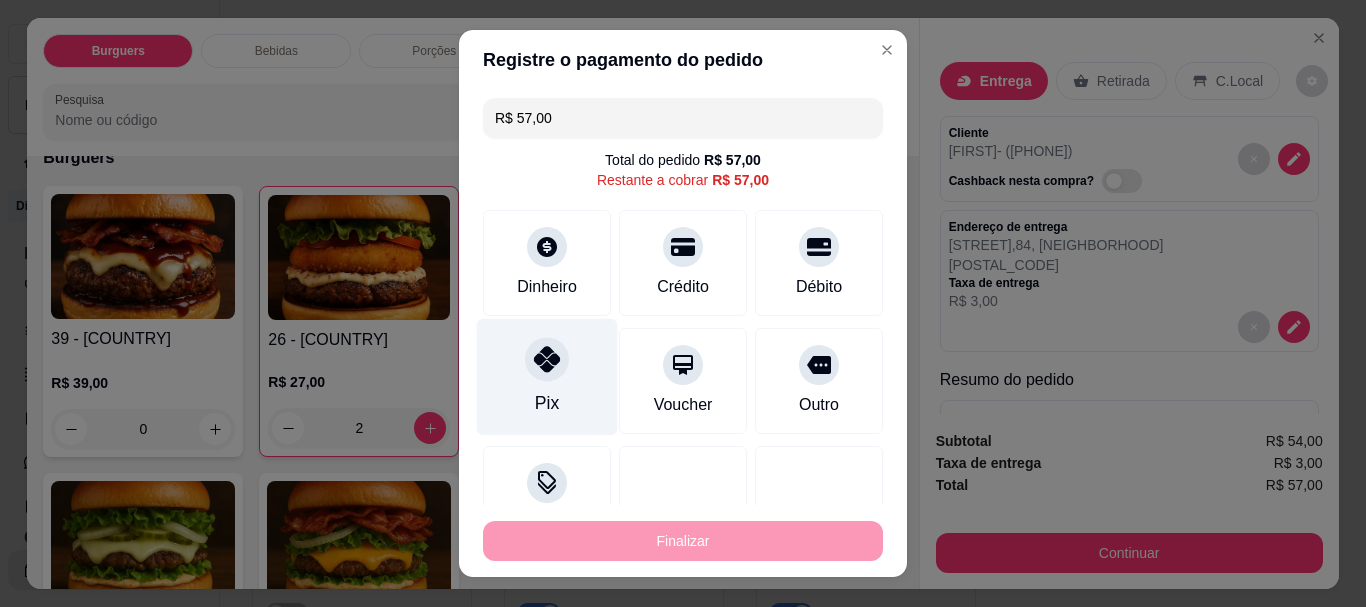 click at bounding box center [547, 360] 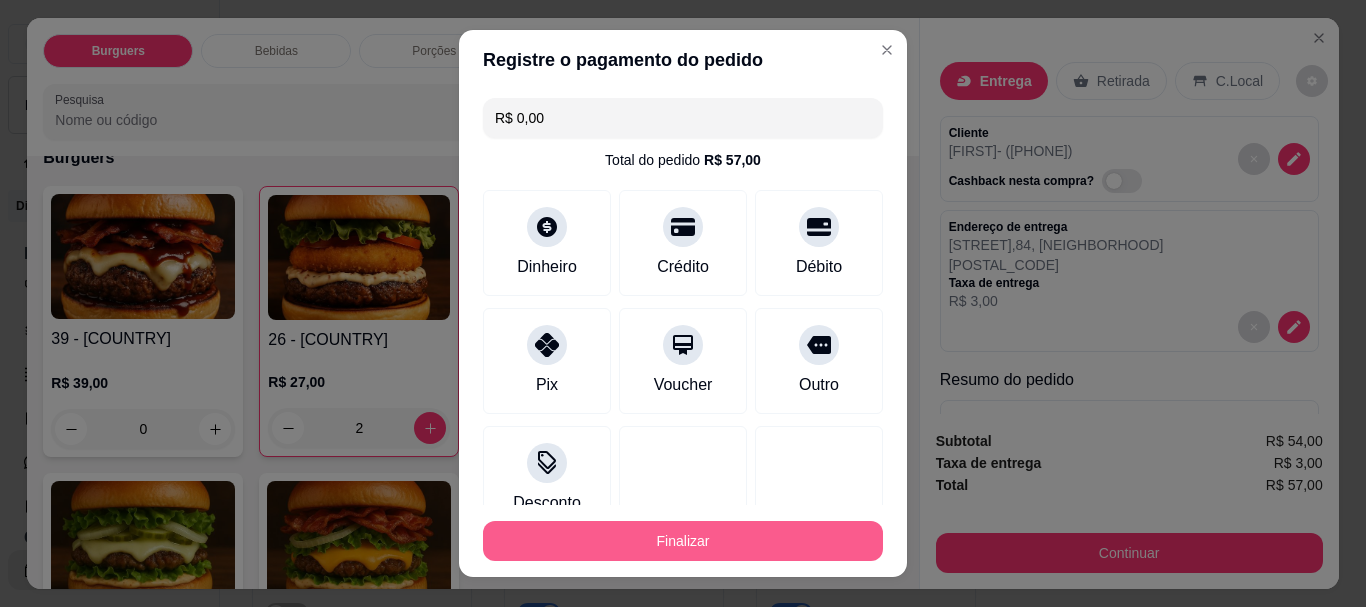click on "Finalizar" at bounding box center [683, 541] 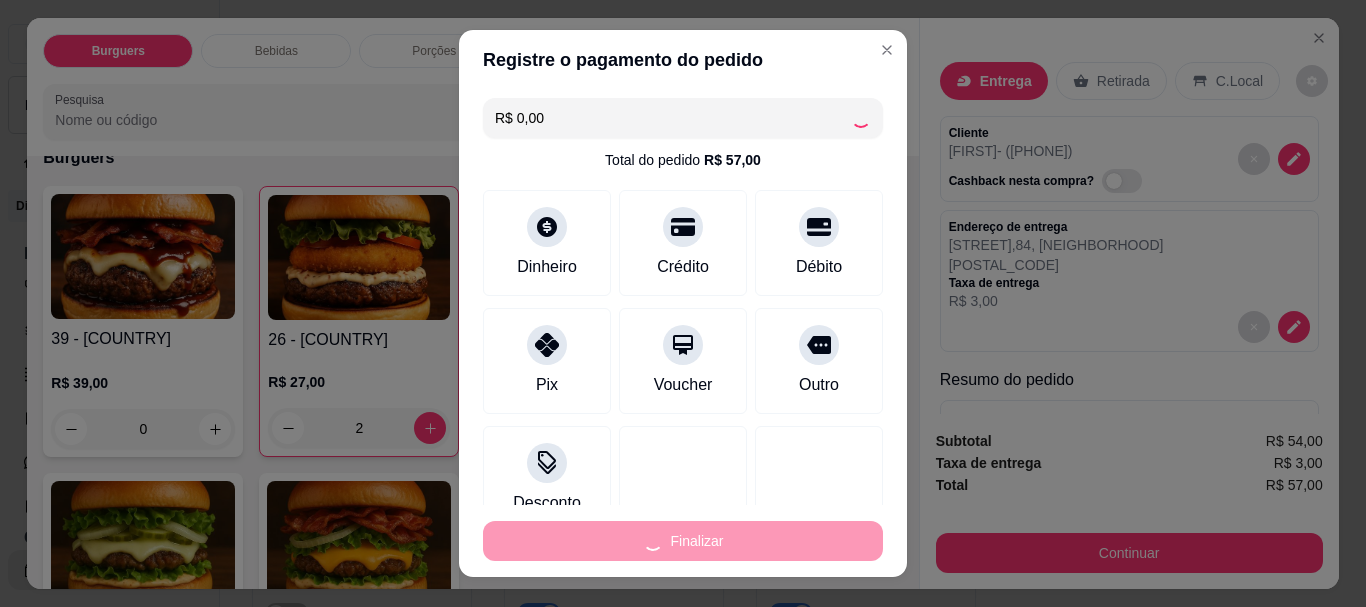 type on "0" 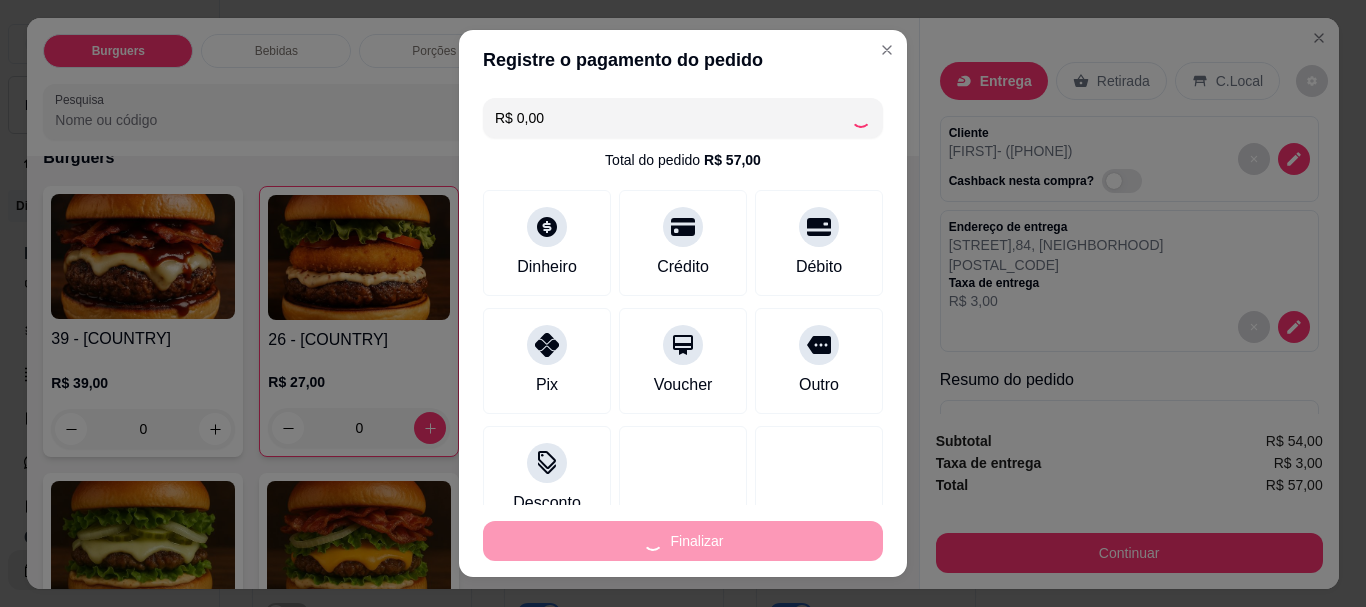 type on "-R$ 57,00" 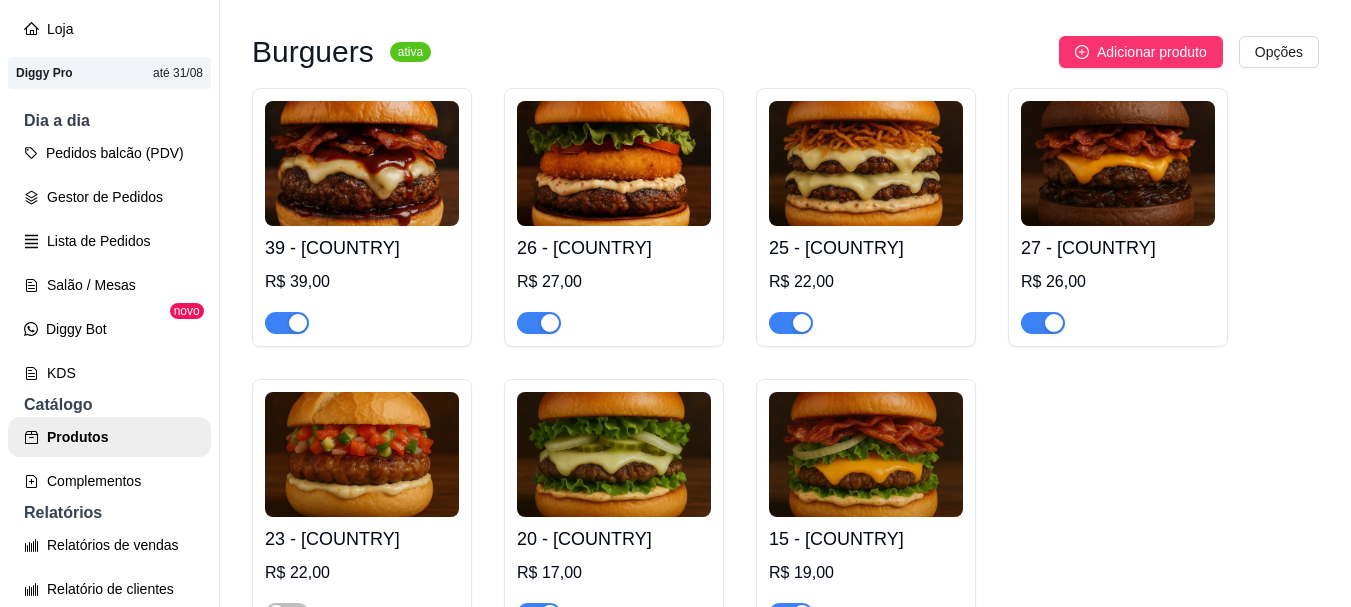 scroll, scrollTop: 100, scrollLeft: 0, axis: vertical 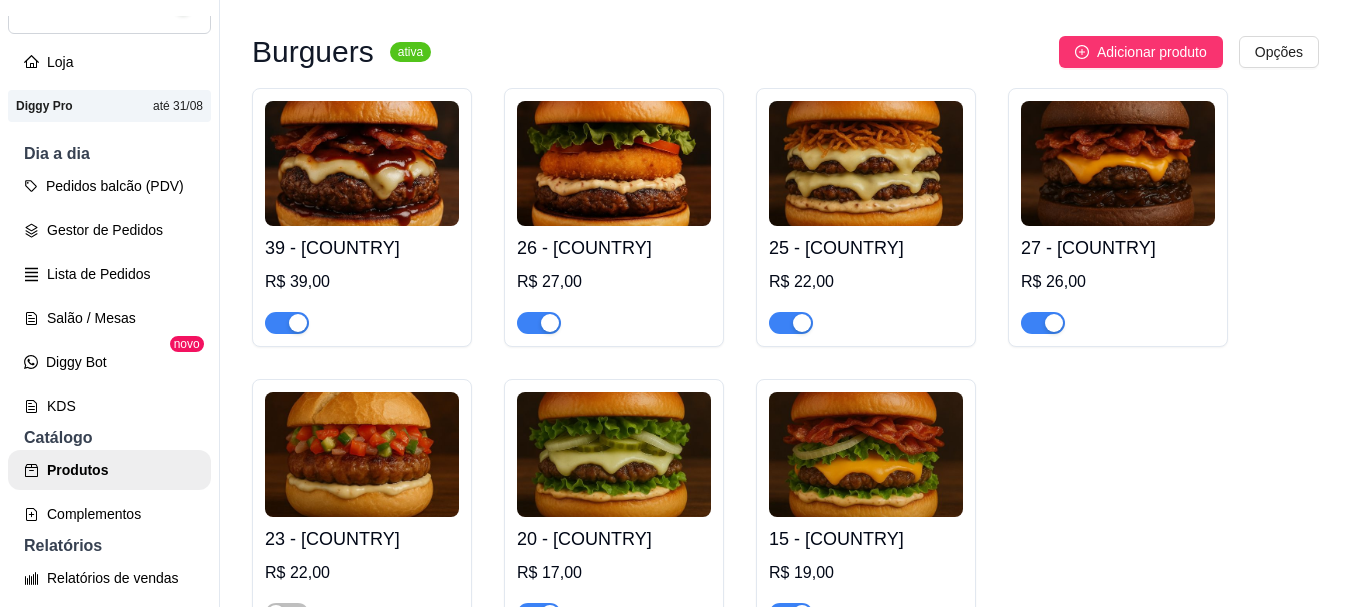 click on "Lista de Pedidos" at bounding box center (109, 274) 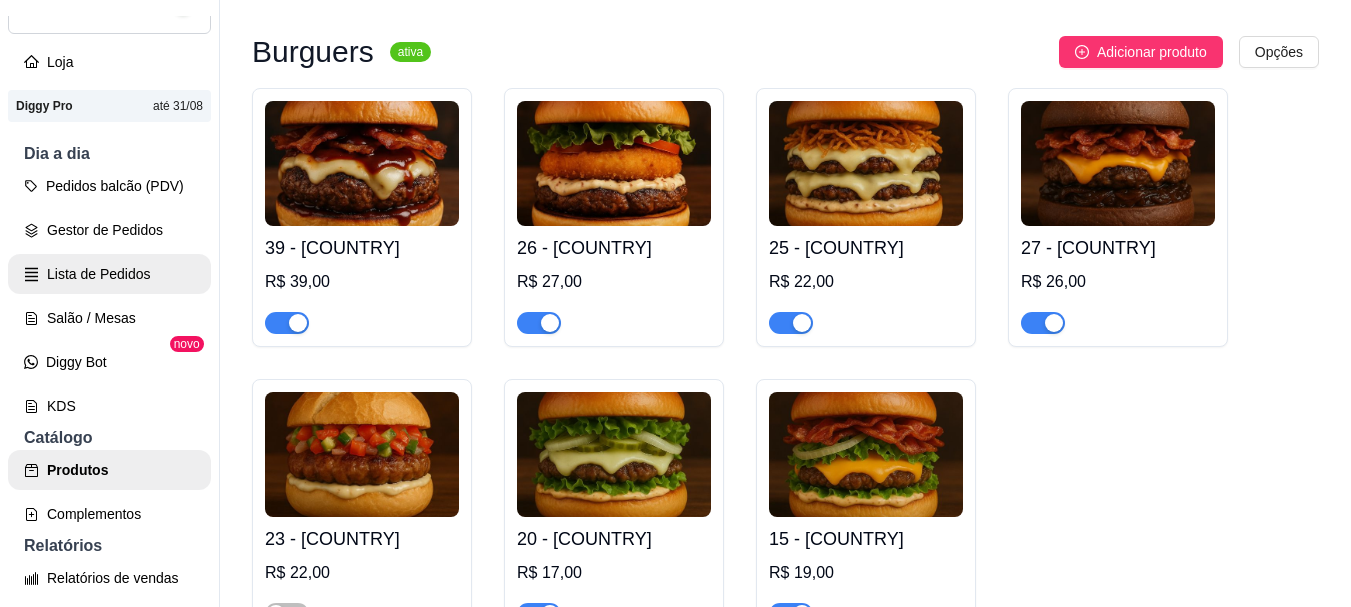 scroll, scrollTop: 0, scrollLeft: 0, axis: both 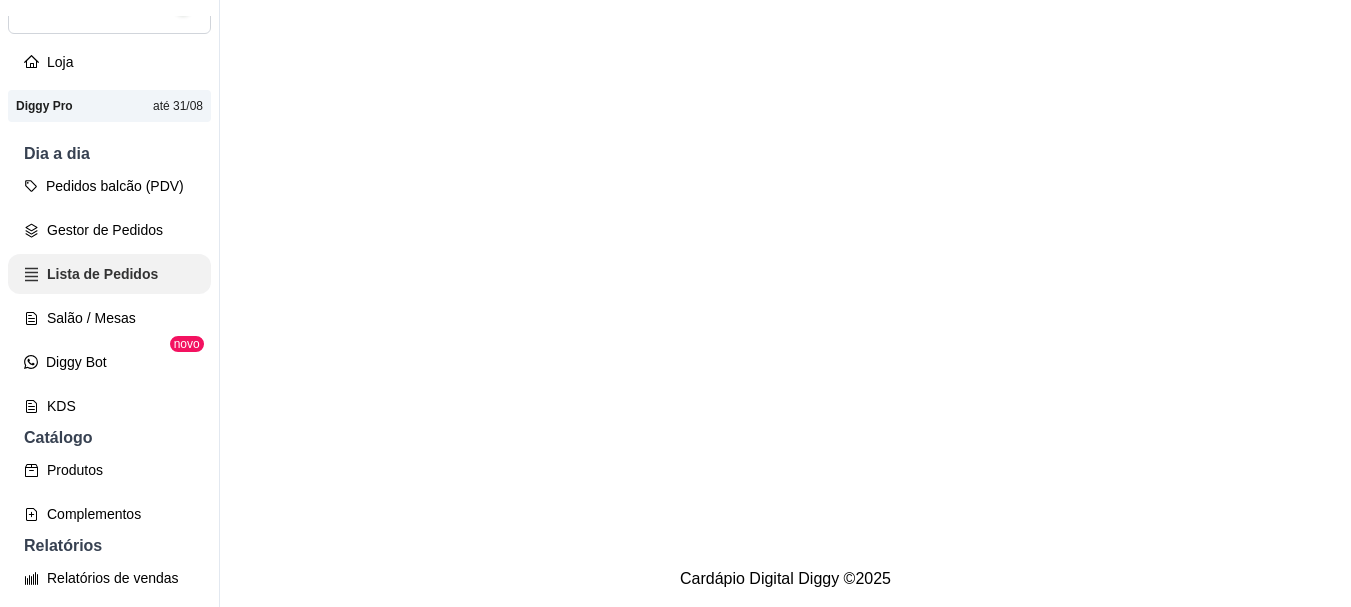 click on "Gestor de Pedidos" at bounding box center [109, 230] 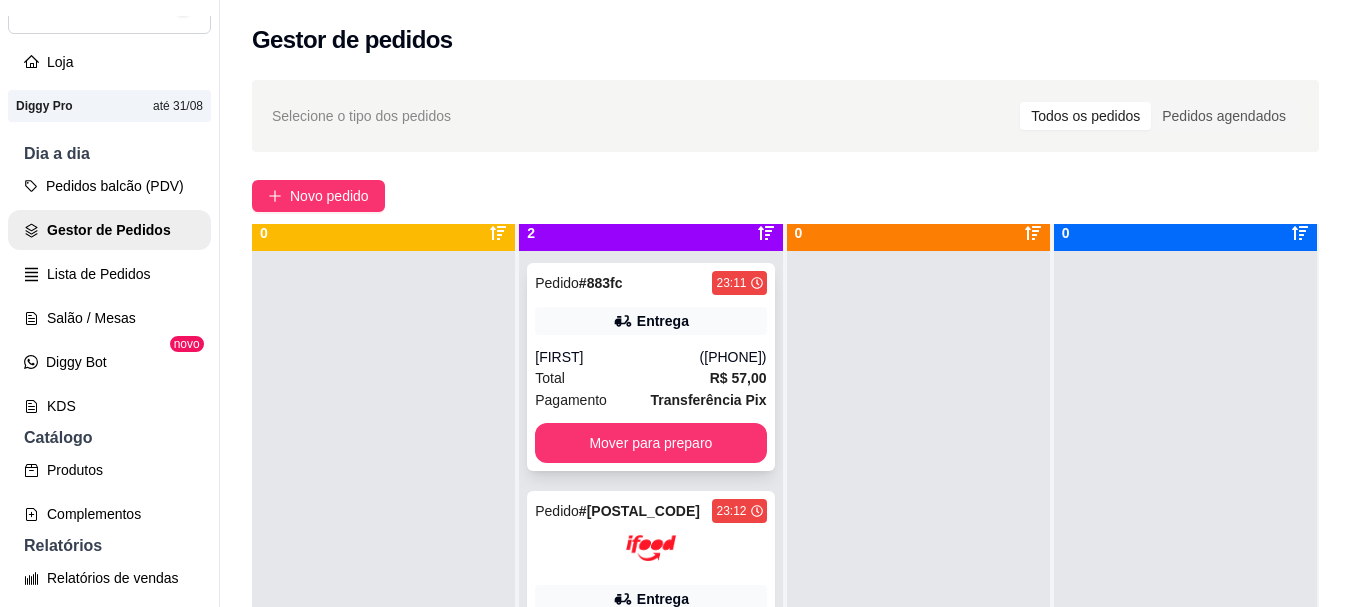 scroll, scrollTop: 56, scrollLeft: 0, axis: vertical 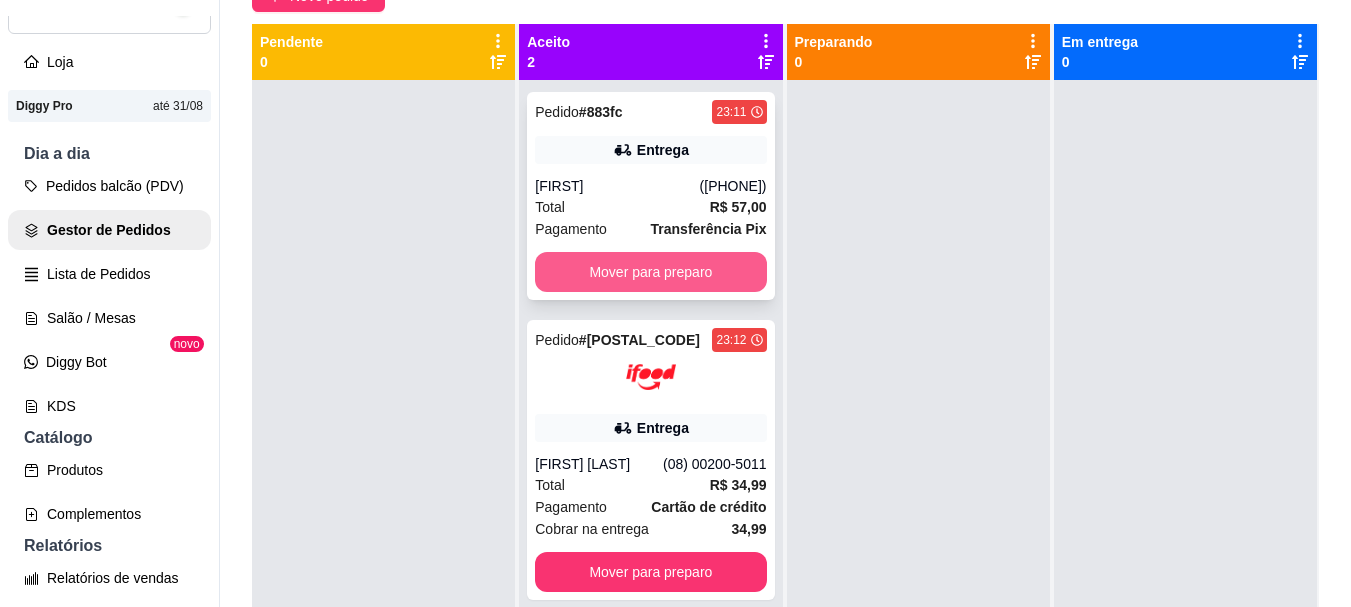 click on "Mover para preparo" at bounding box center (650, 272) 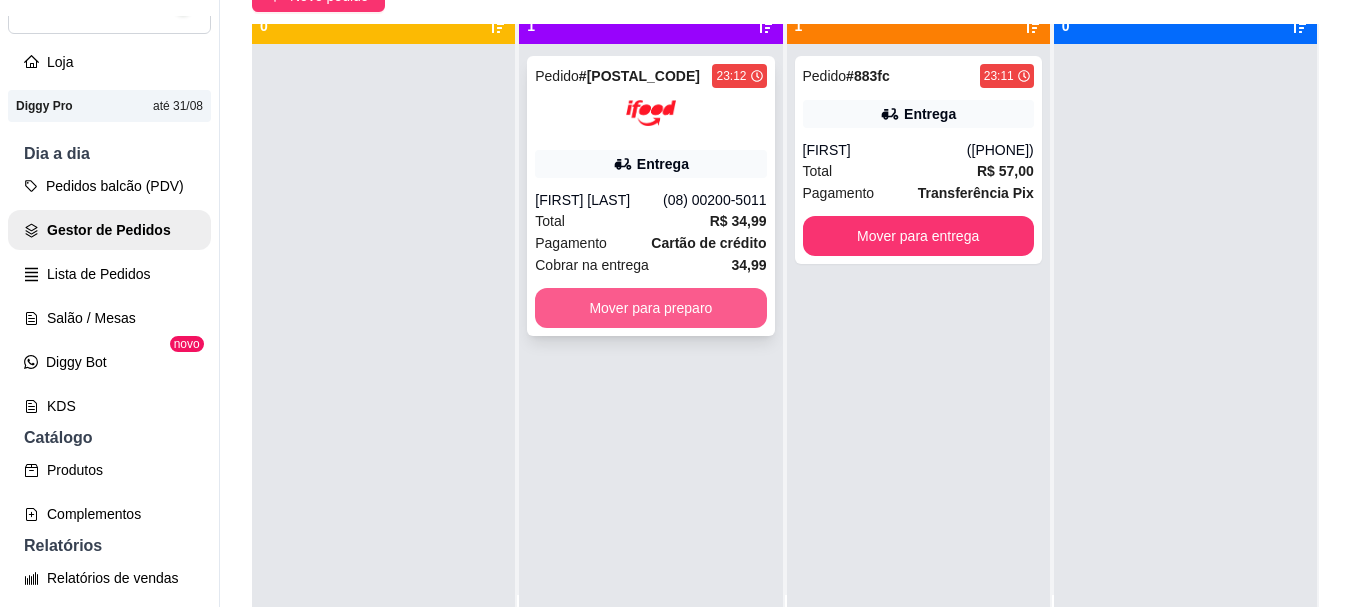 scroll, scrollTop: 56, scrollLeft: 0, axis: vertical 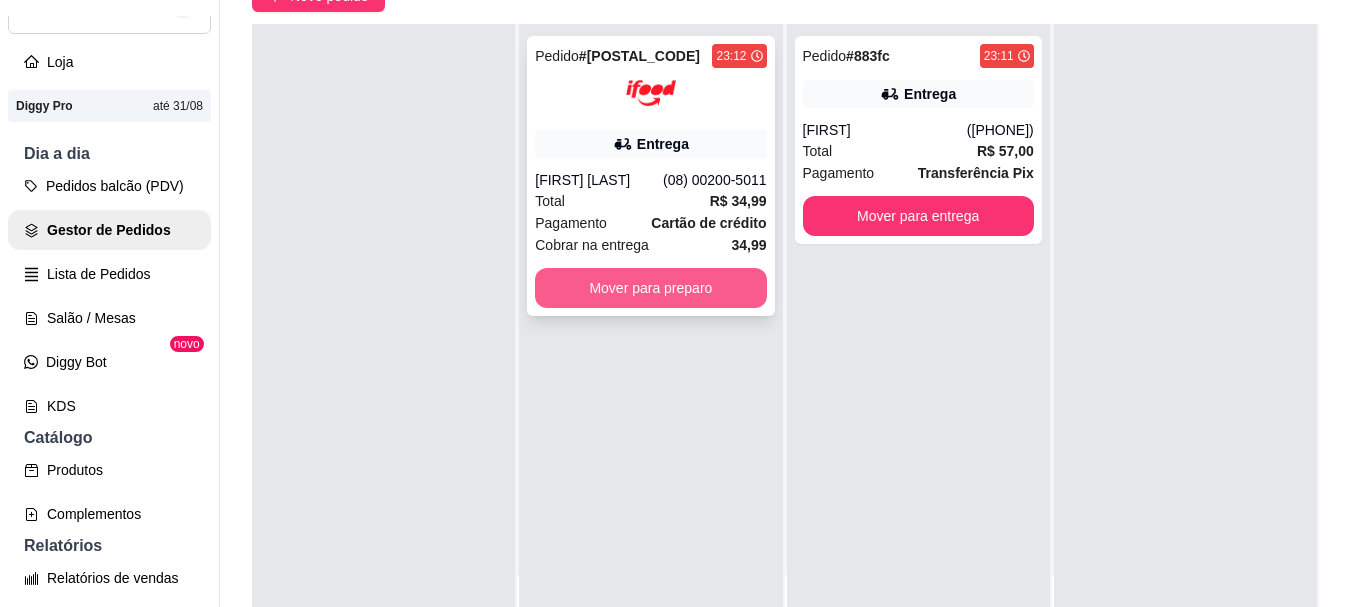 click on "Mover para preparo" at bounding box center (650, 288) 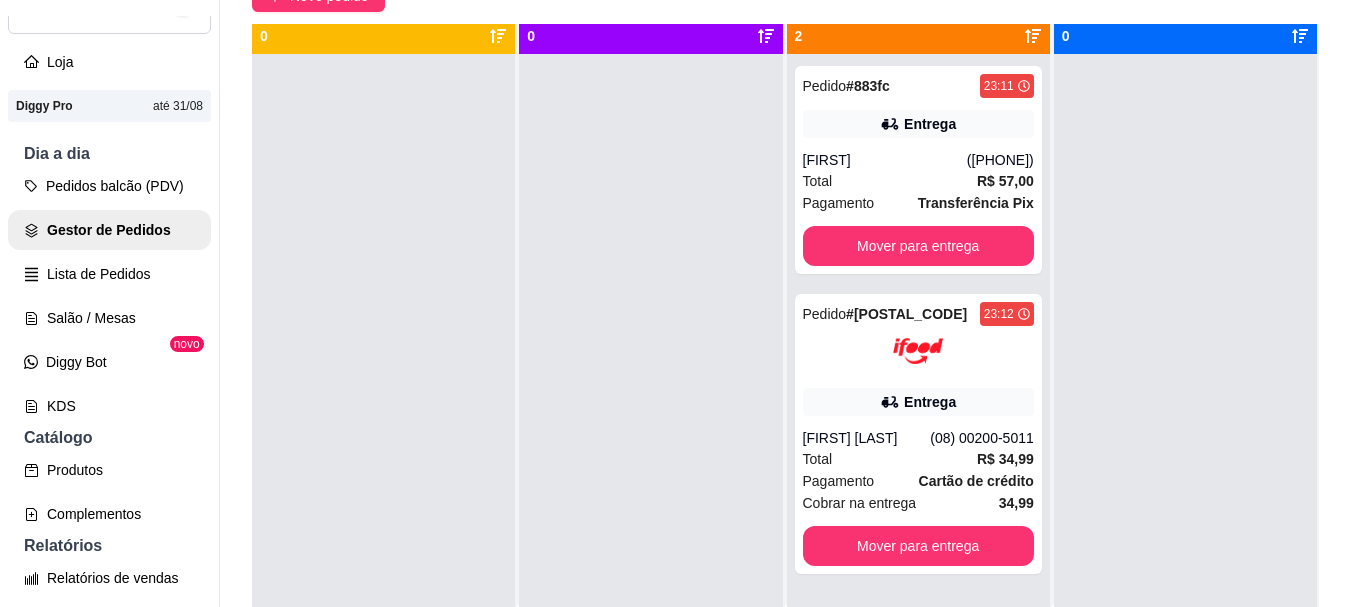 scroll, scrollTop: 0, scrollLeft: 0, axis: both 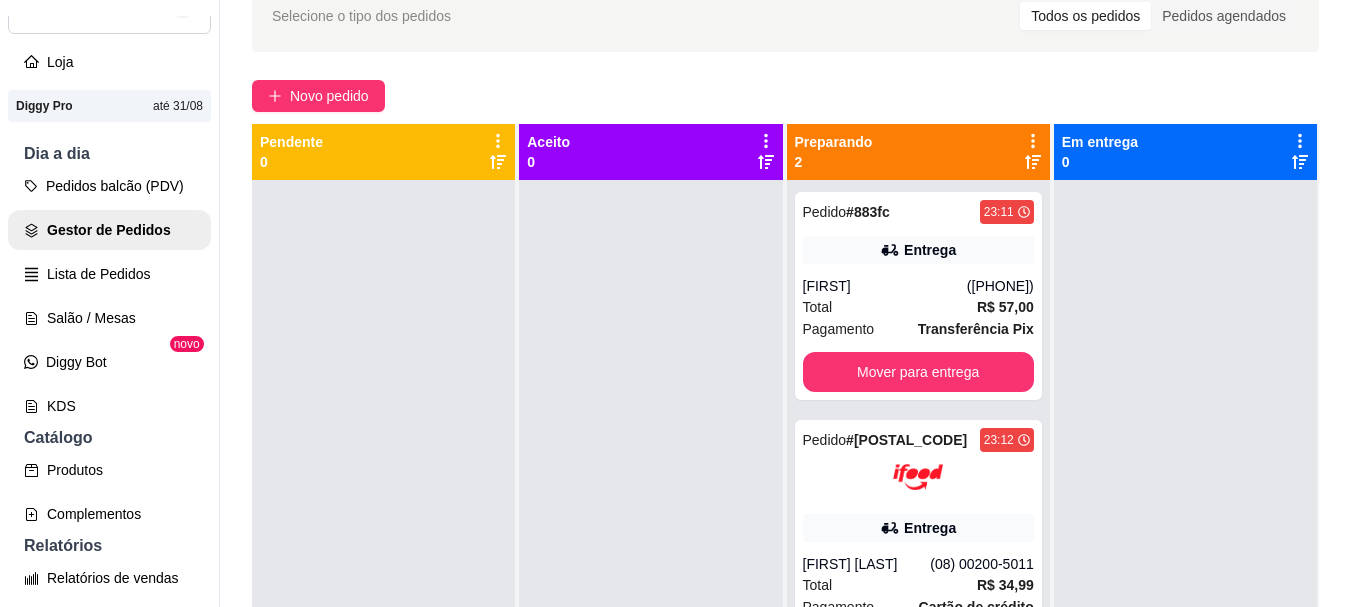 click at bounding box center [650, 483] 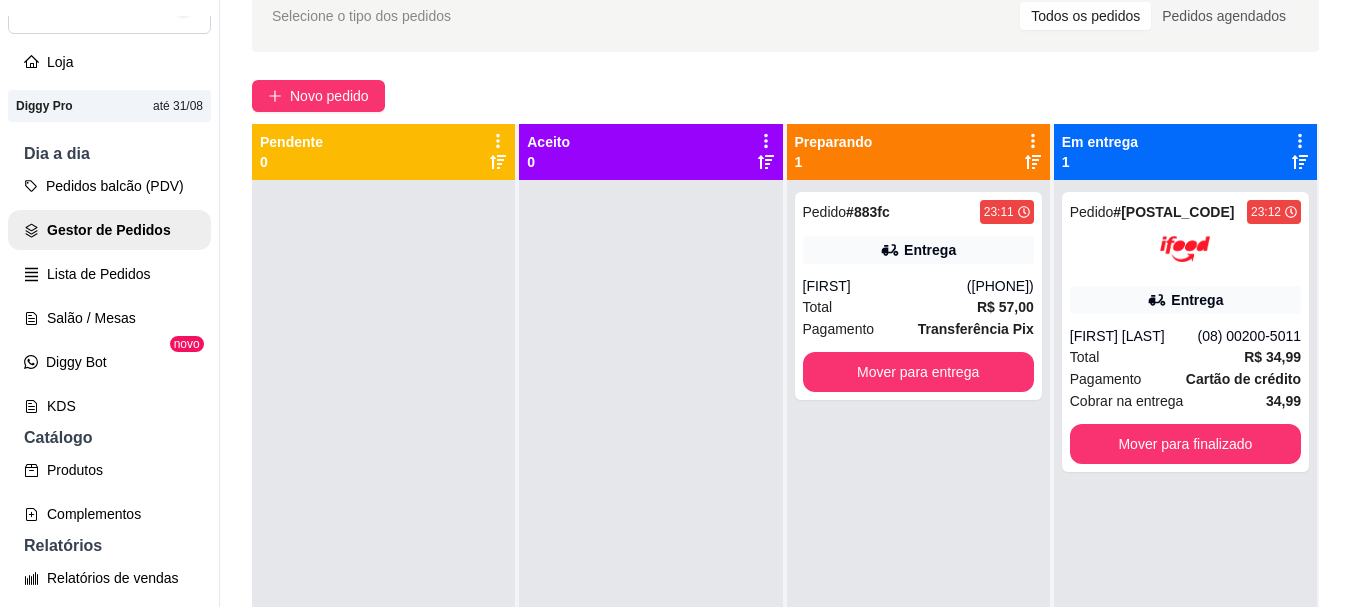 scroll, scrollTop: 56, scrollLeft: 0, axis: vertical 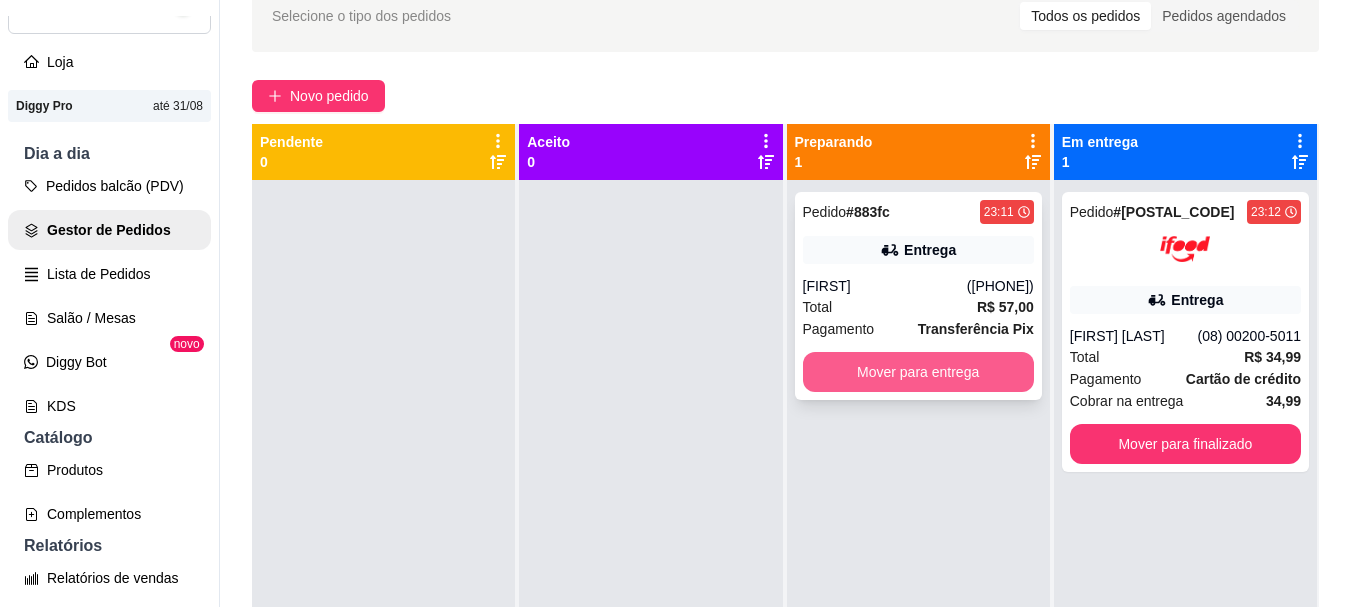click on "Mover para entrega" at bounding box center [918, 372] 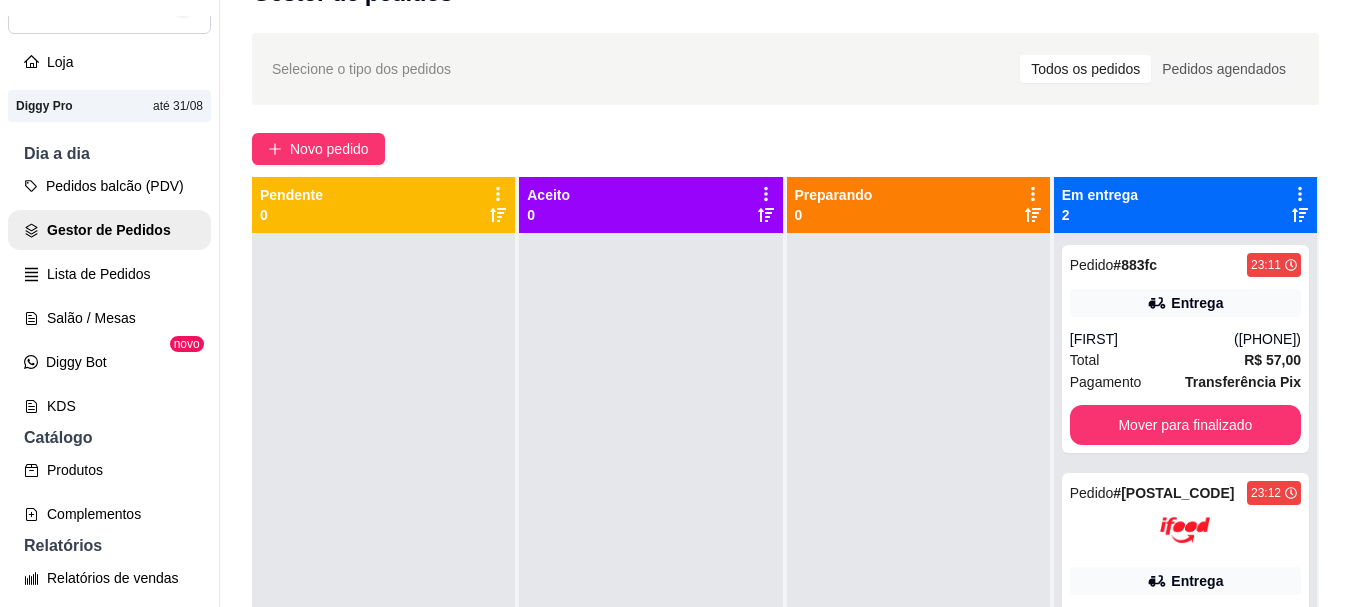 scroll, scrollTop: 0, scrollLeft: 0, axis: both 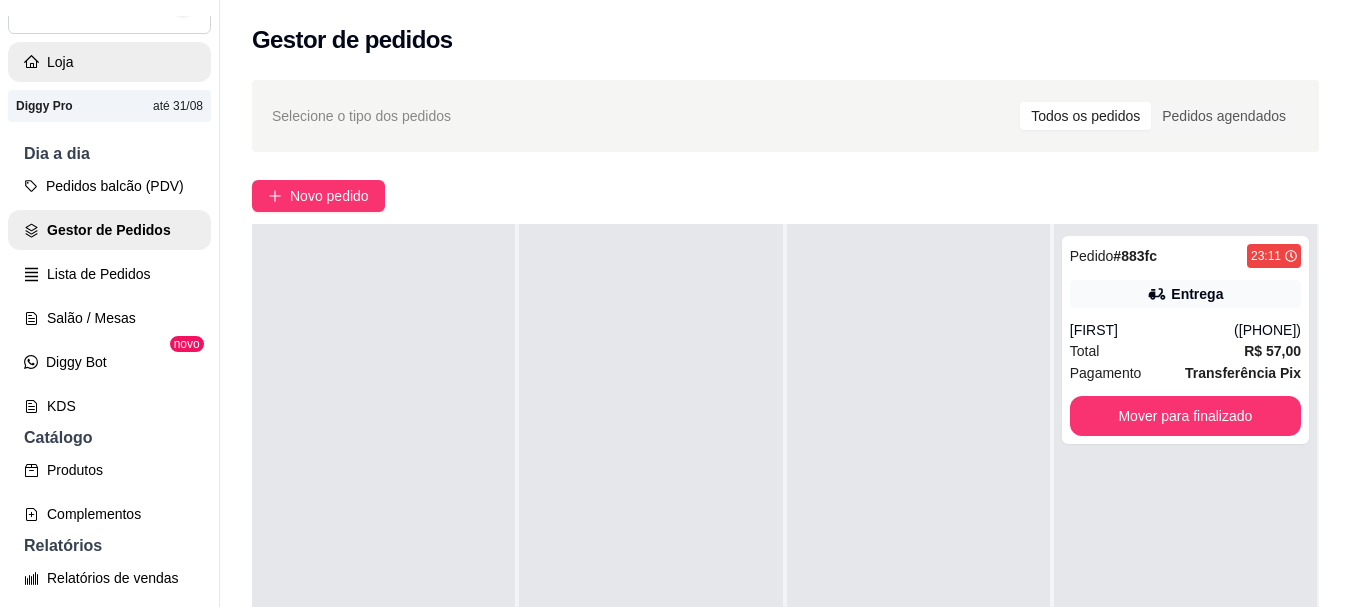 click on "Loja" at bounding box center [109, 62] 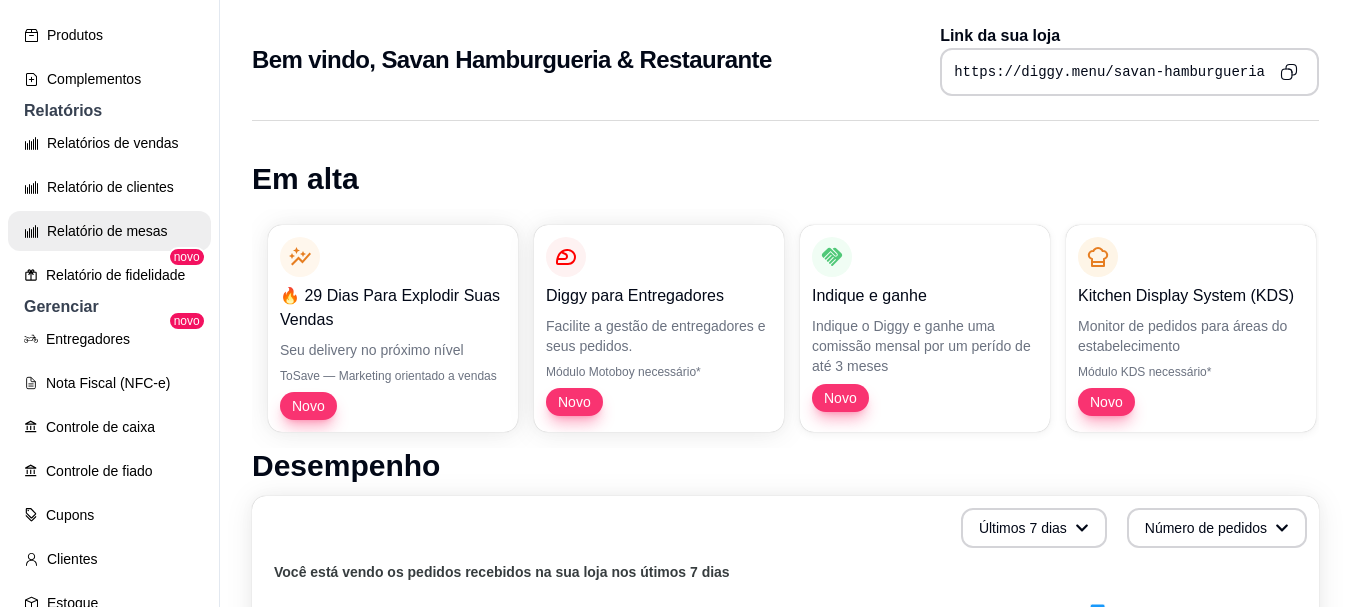 scroll, scrollTop: 500, scrollLeft: 0, axis: vertical 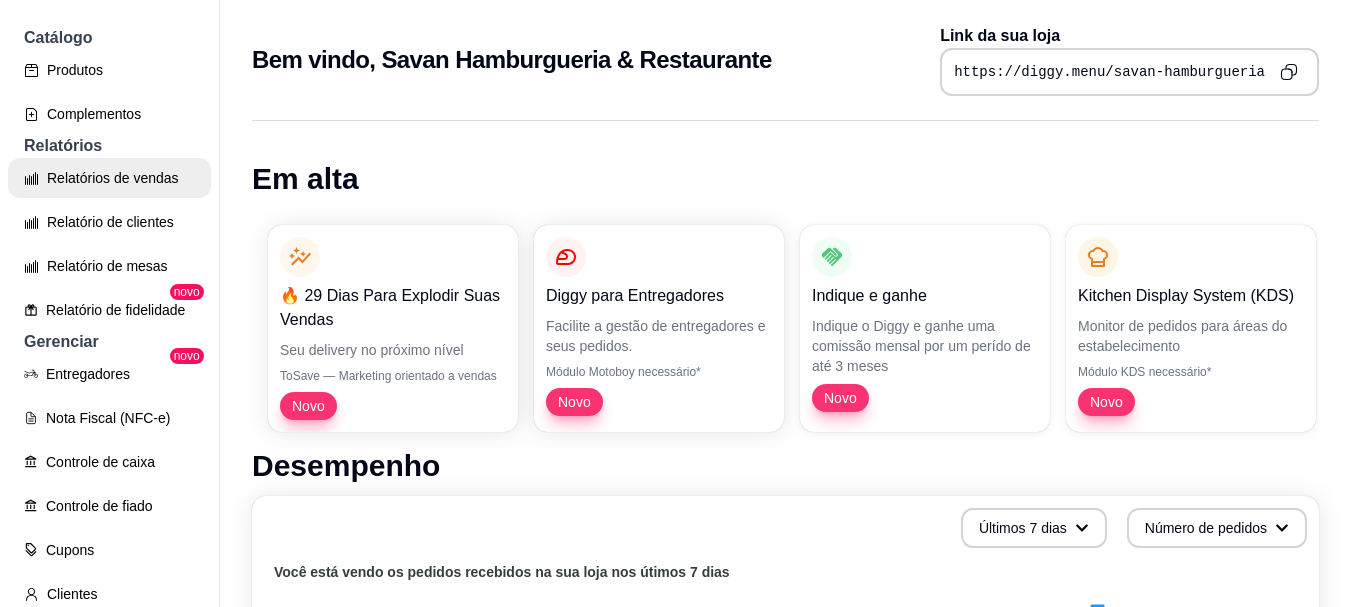 click on "Relatórios de vendas" at bounding box center (109, 178) 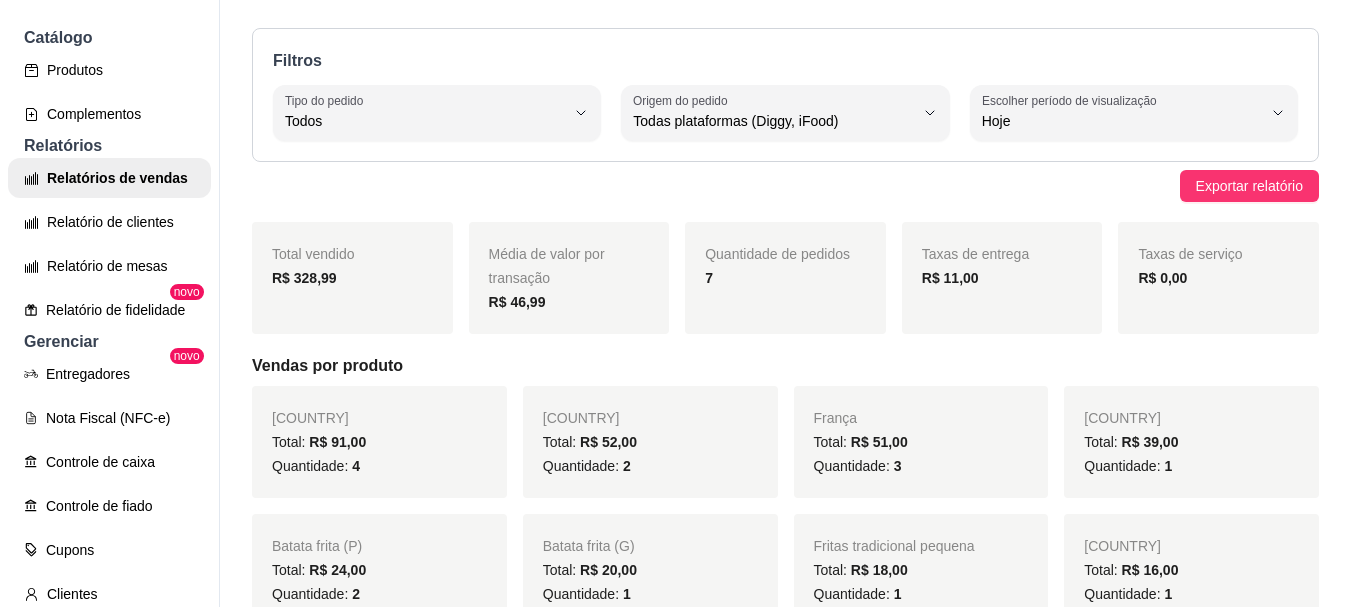 scroll, scrollTop: 100, scrollLeft: 0, axis: vertical 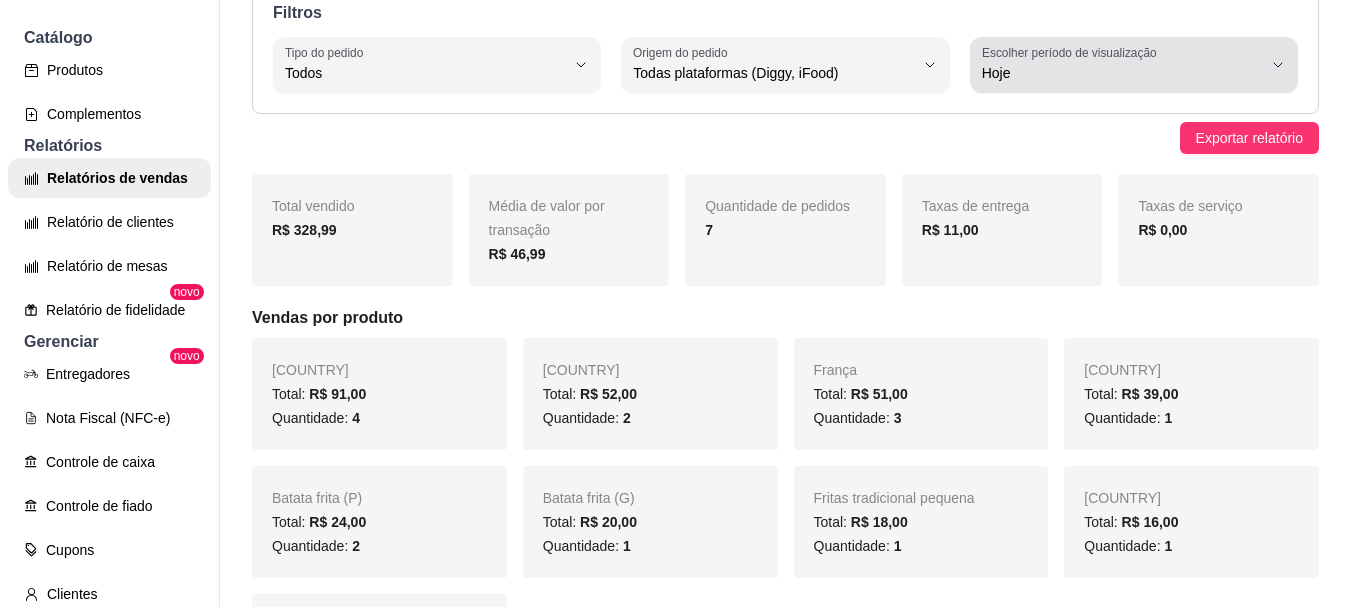 click on "Hoje" at bounding box center (1122, 73) 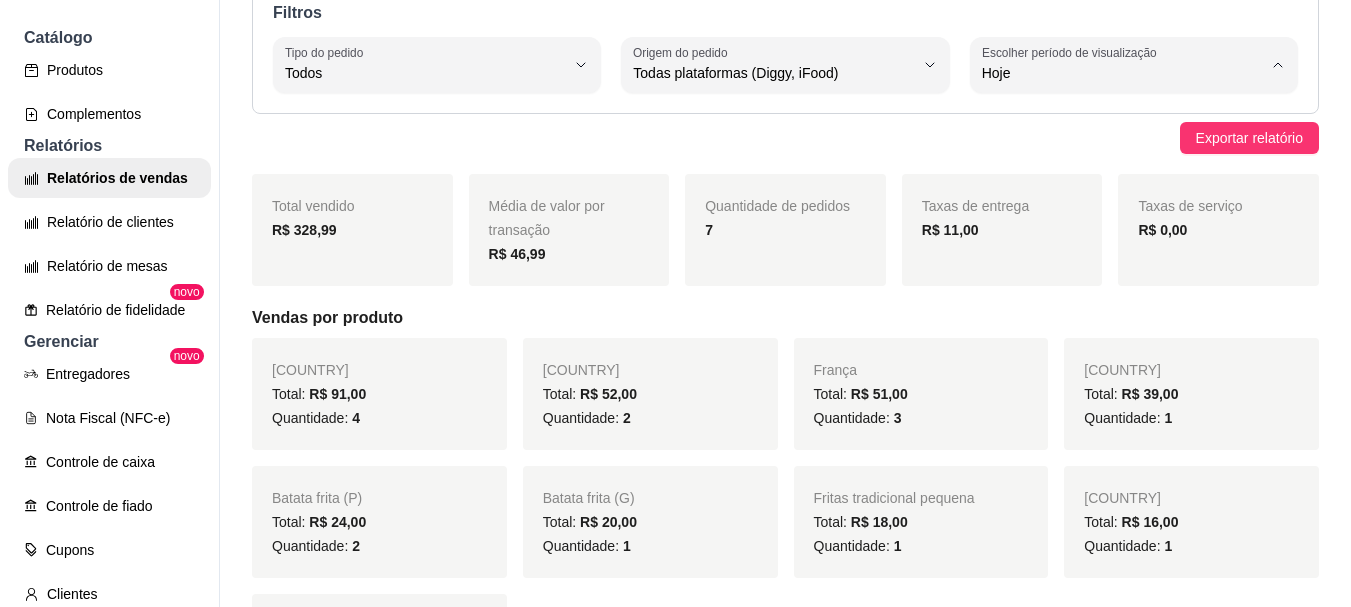 click on "Ontem" at bounding box center (1111, 153) 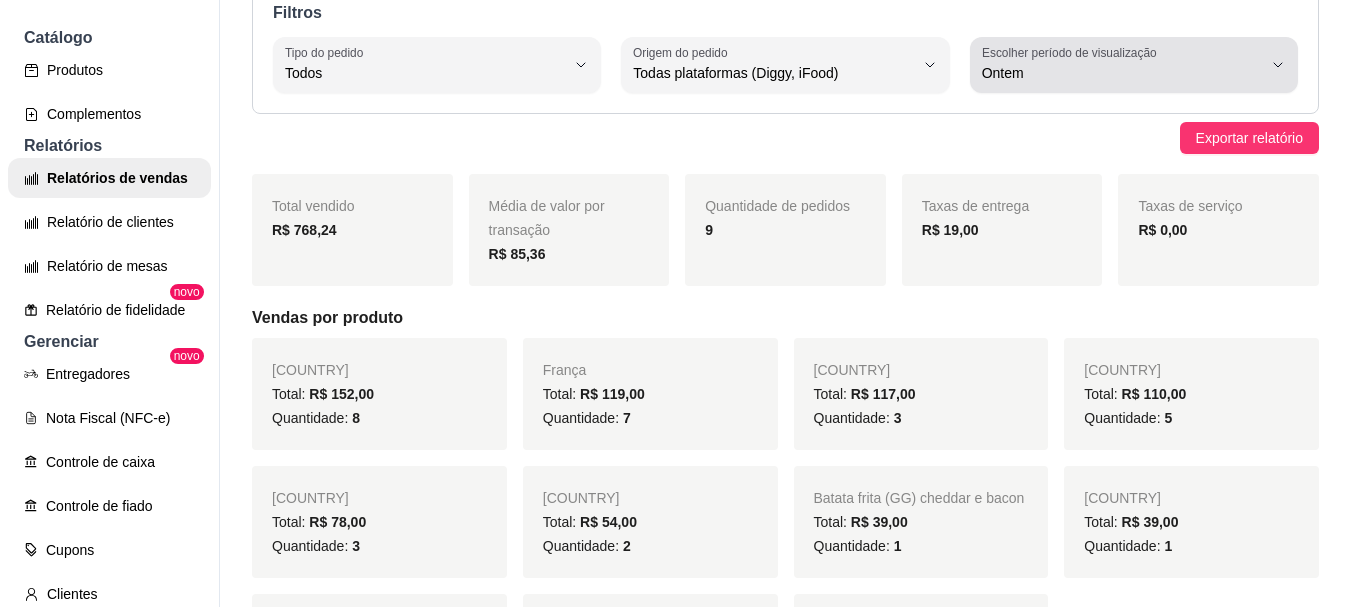 click on "Ontem" at bounding box center [1122, 73] 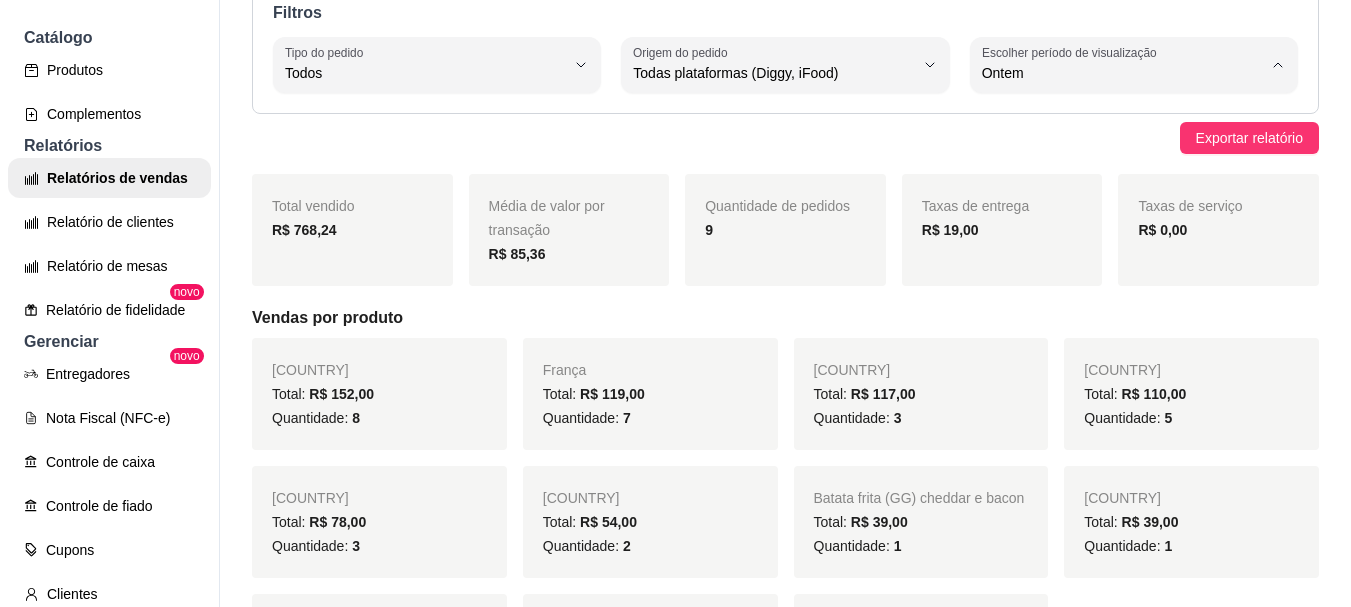 click on "Hoje" at bounding box center [1111, 120] 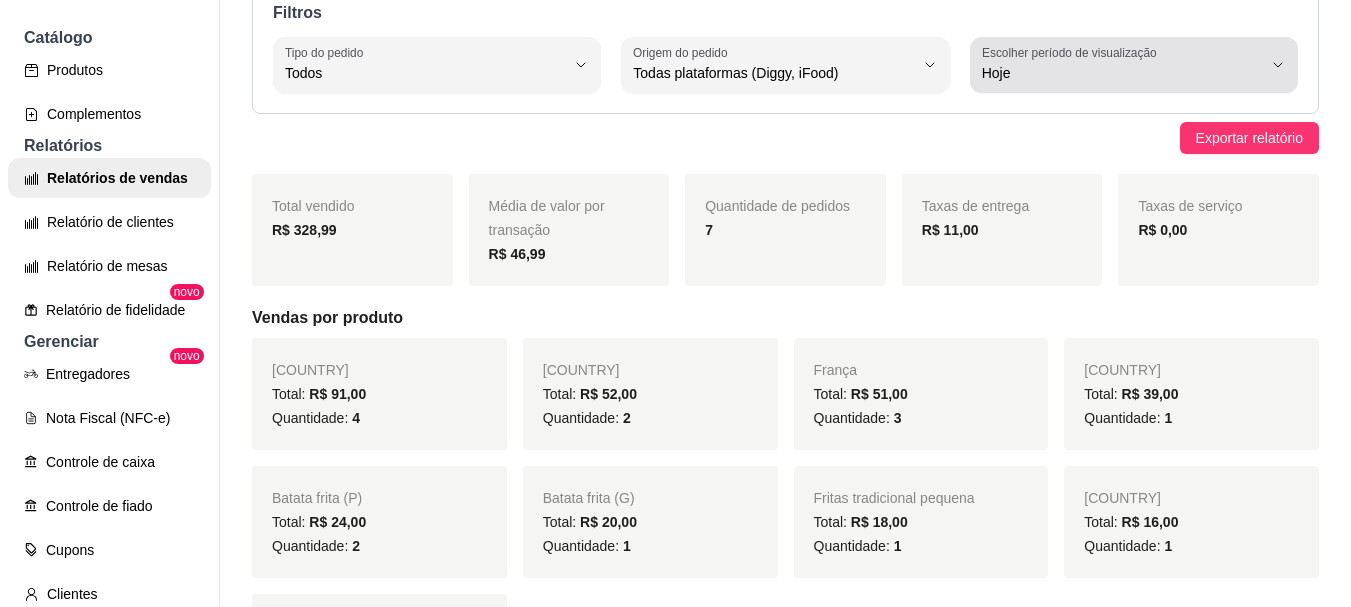 click on "Hoje" at bounding box center [1122, 73] 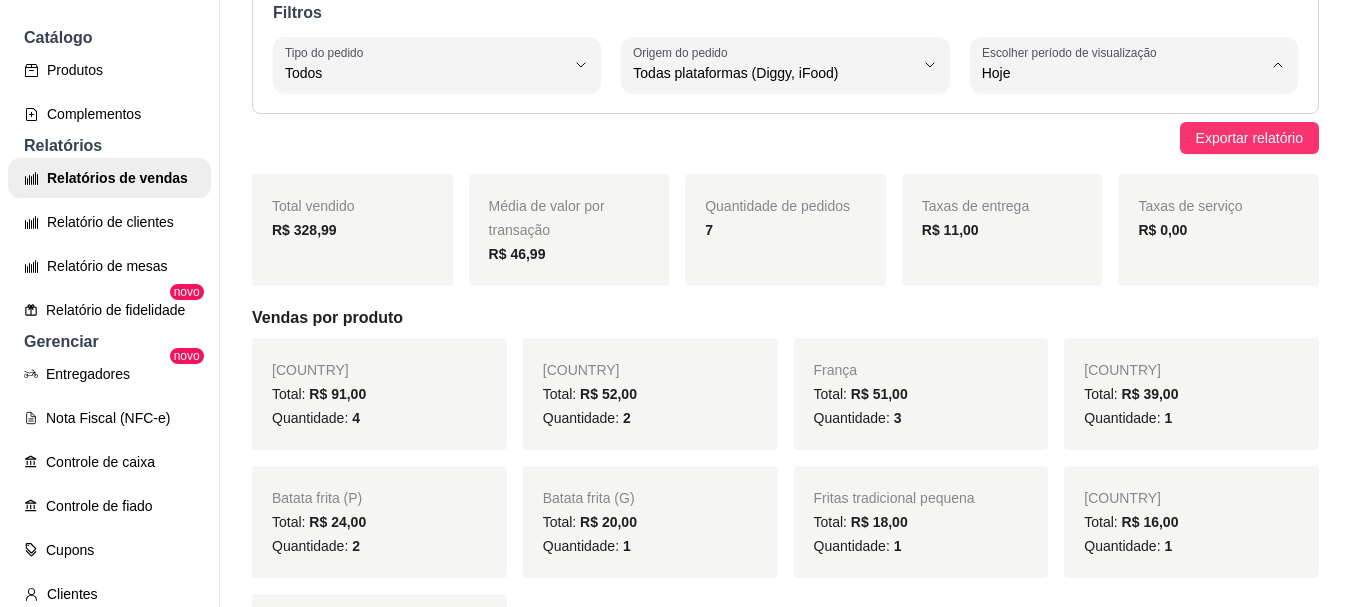 click on "Ontem" at bounding box center (1121, 153) 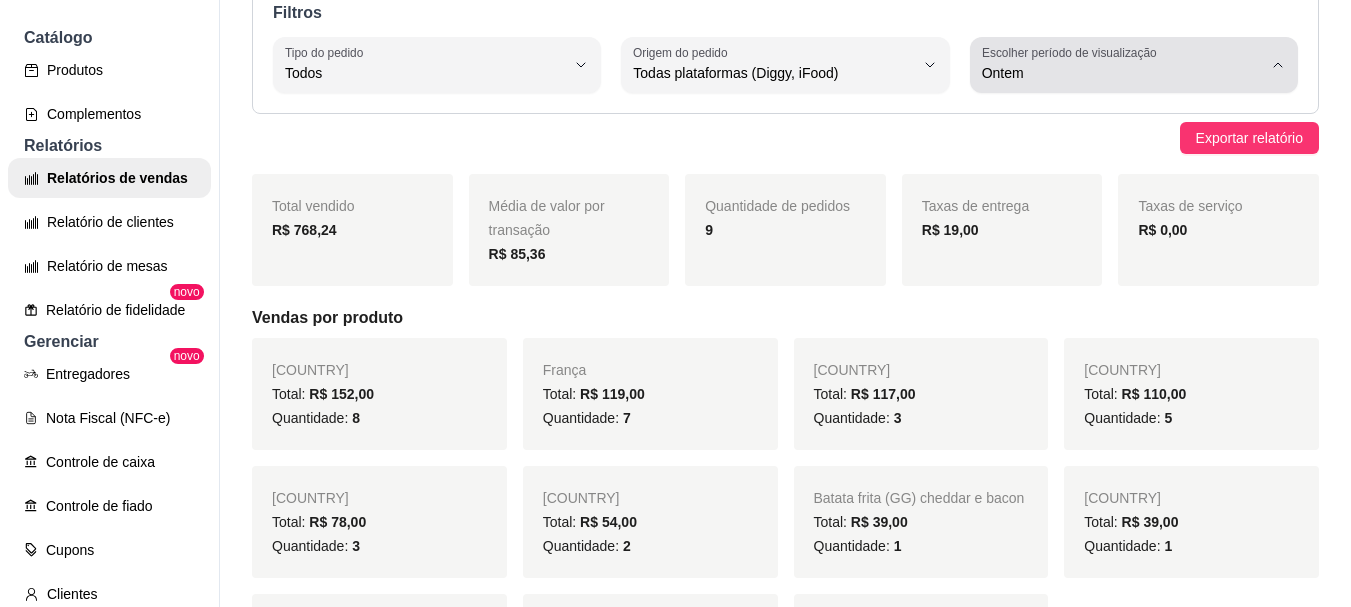 click on "Ontem" at bounding box center (1122, 73) 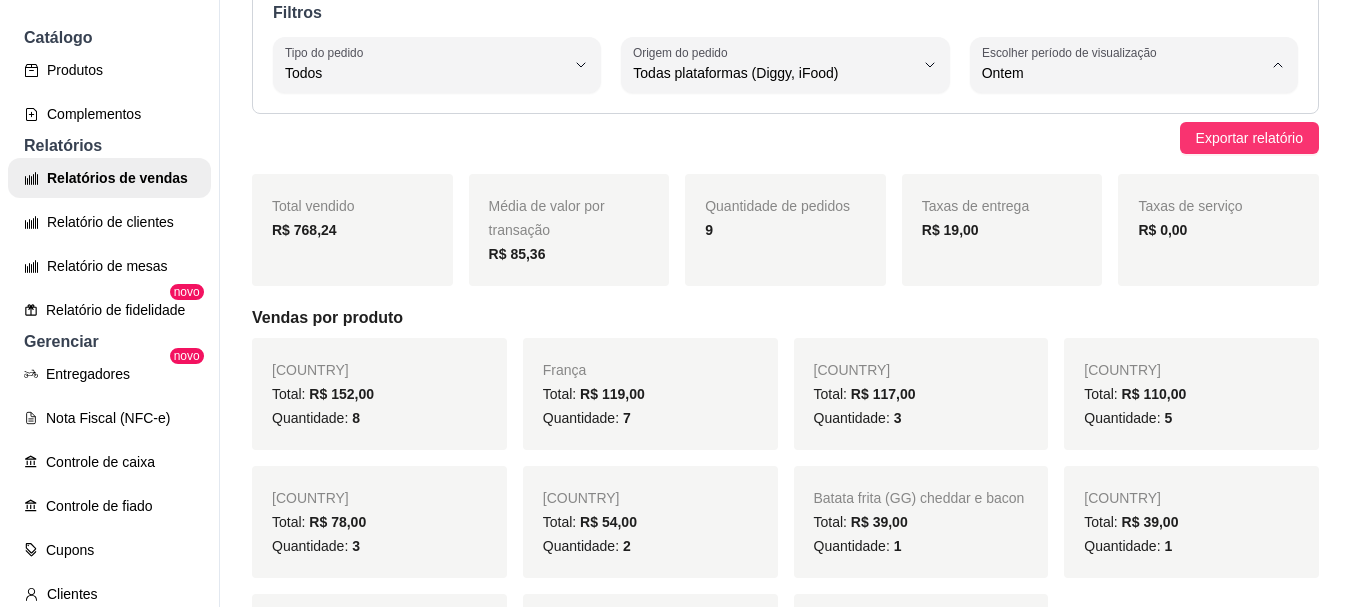 click on "Hoje" at bounding box center [1111, 120] 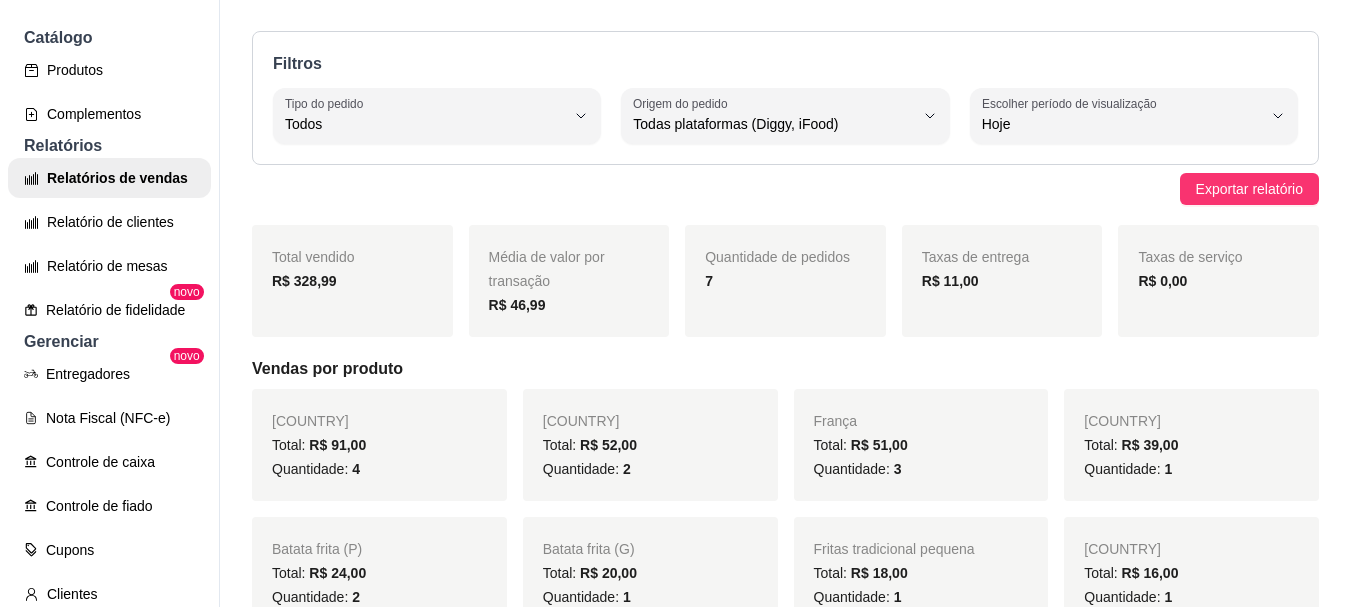 scroll, scrollTop: 0, scrollLeft: 0, axis: both 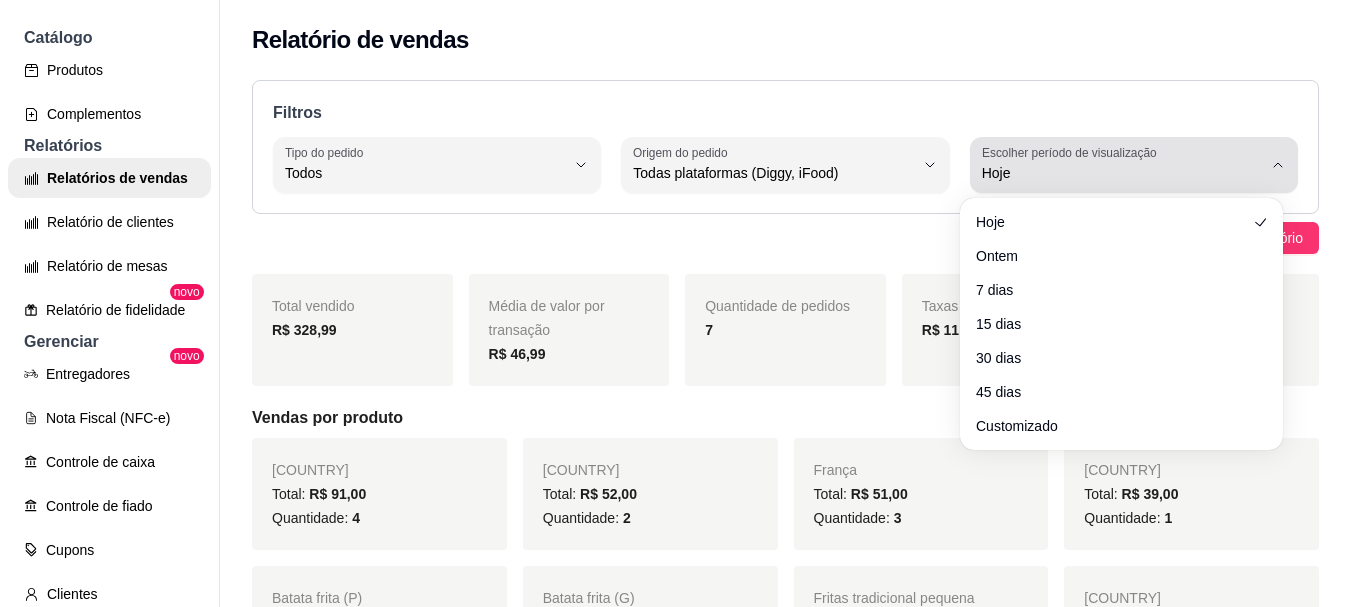 click on "Escolher período de visualização Hoje" at bounding box center (1134, 165) 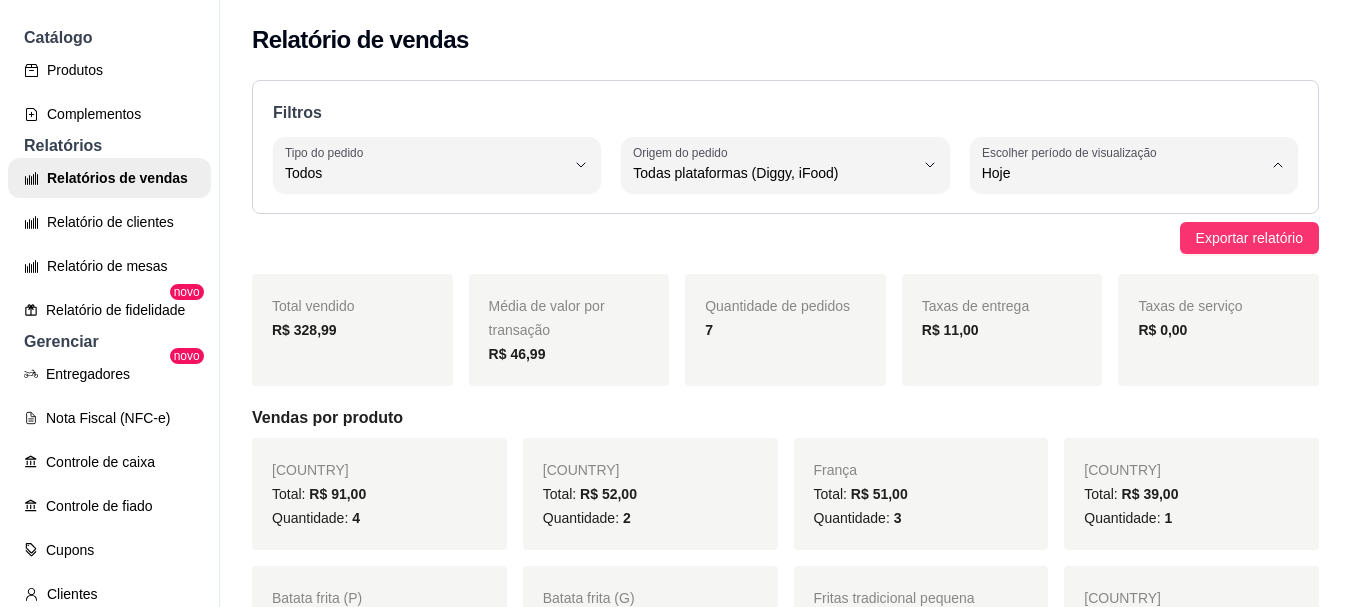 click on "Ontem" at bounding box center (1111, 253) 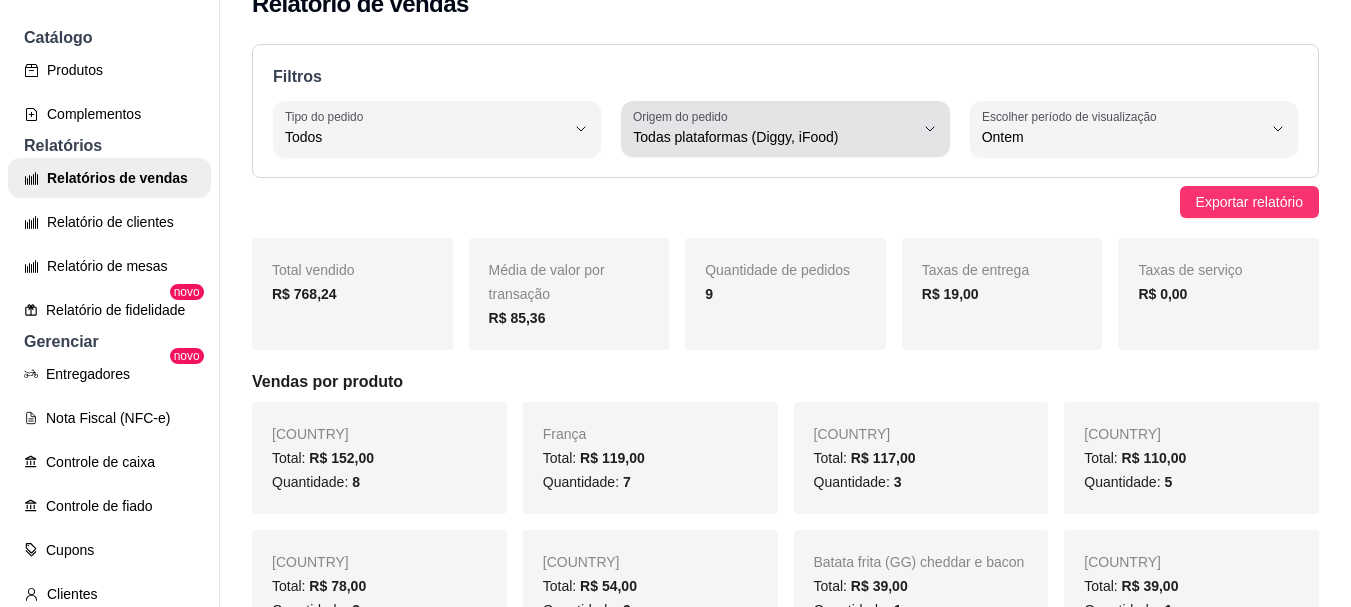 scroll, scrollTop: 0, scrollLeft: 0, axis: both 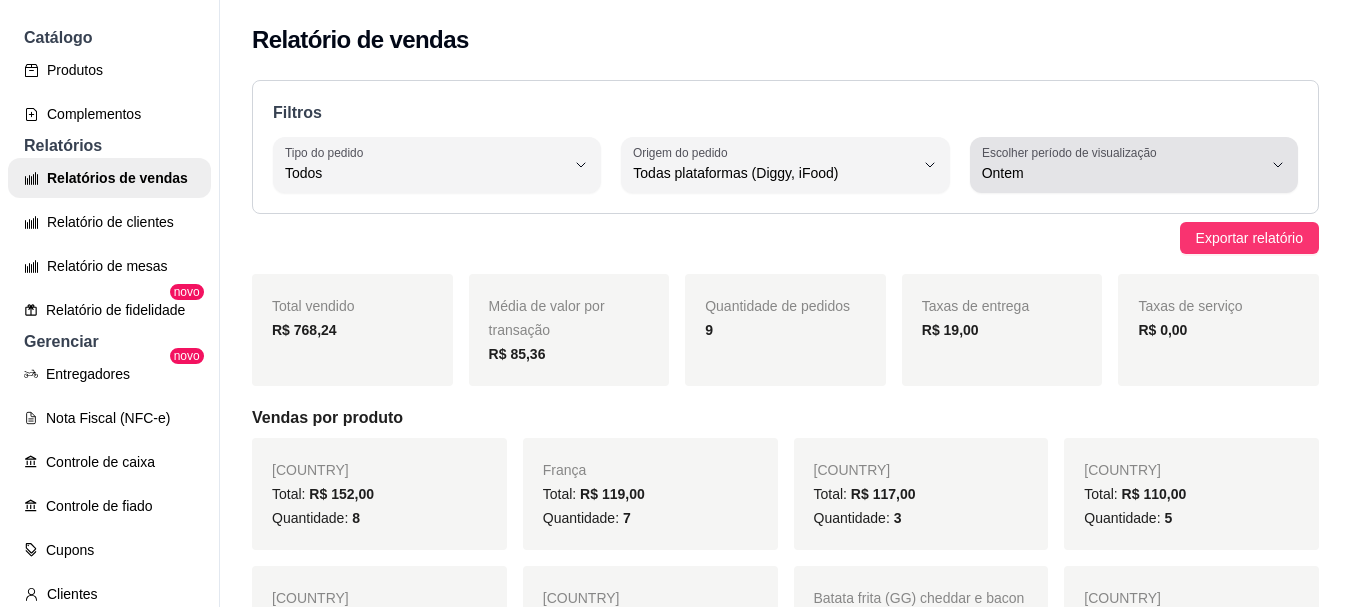 click on "Ontem" at bounding box center (1122, 173) 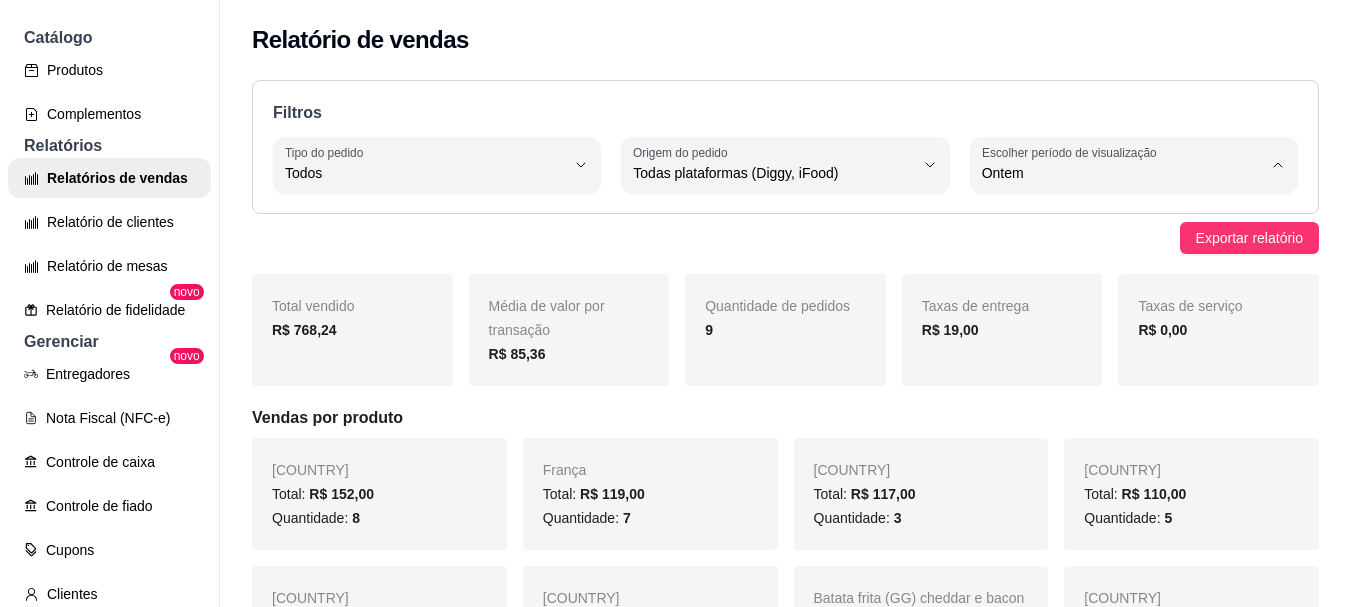click on "Hoje" at bounding box center [1111, 220] 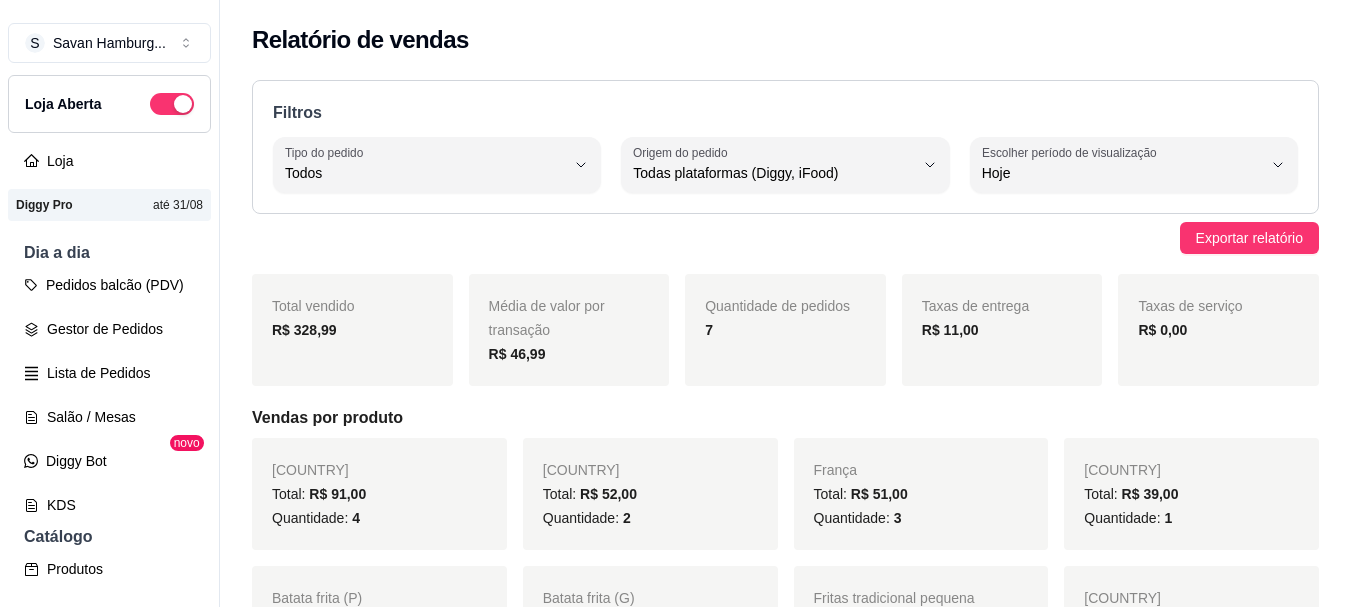 scroll, scrollTop: 0, scrollLeft: 0, axis: both 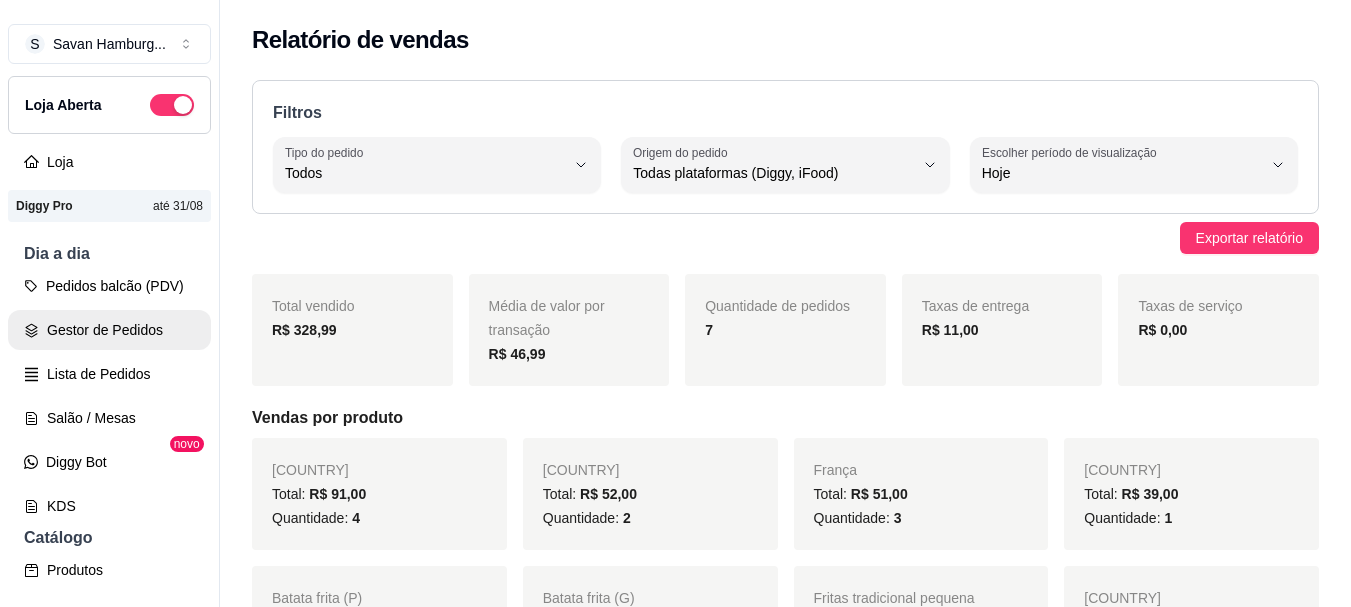 click on "Gestor de Pedidos" at bounding box center [109, 330] 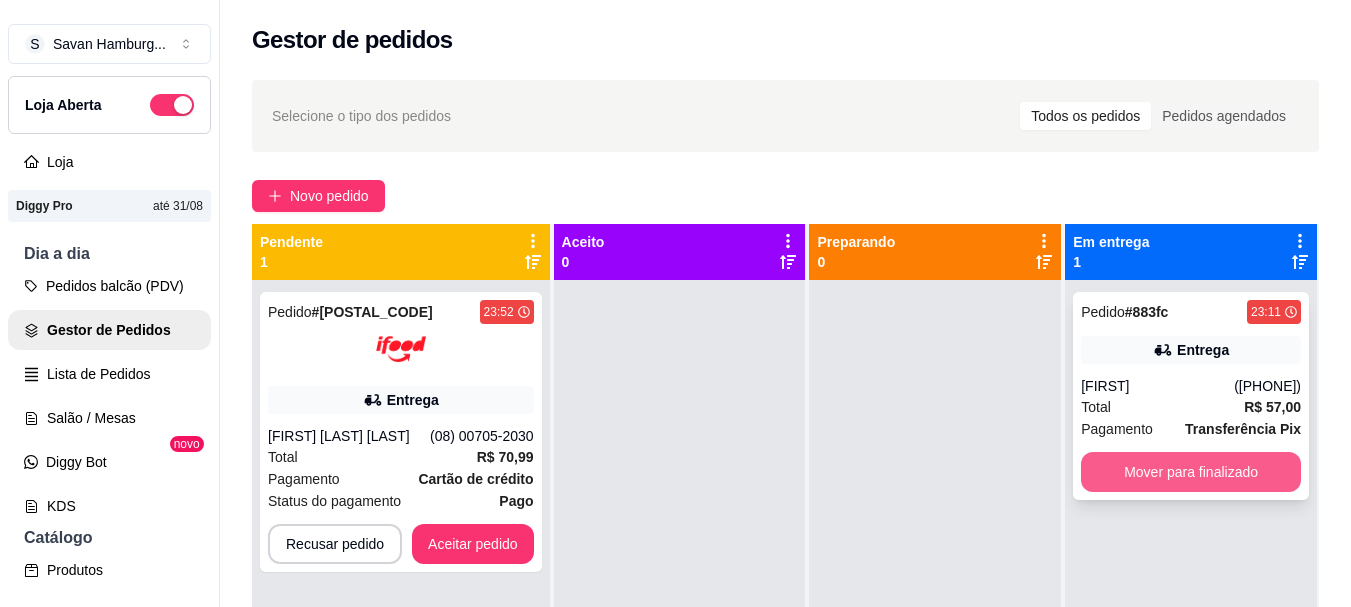 click on "Mover para finalizado" at bounding box center [1191, 472] 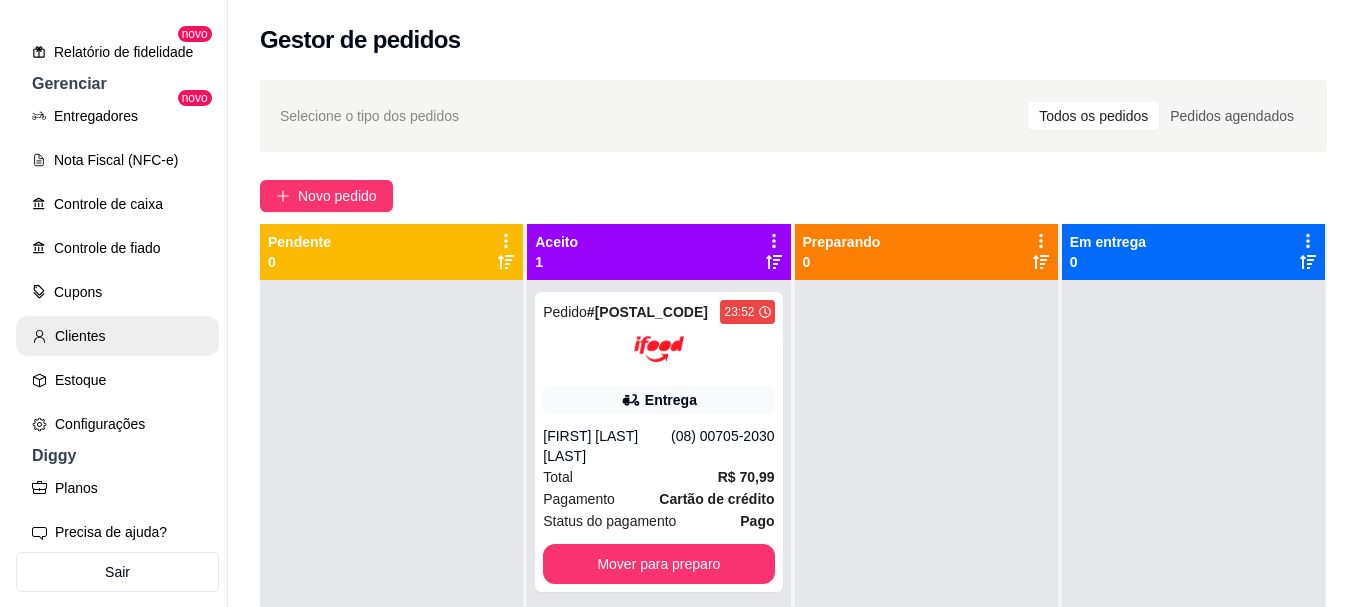 scroll, scrollTop: 807, scrollLeft: 0, axis: vertical 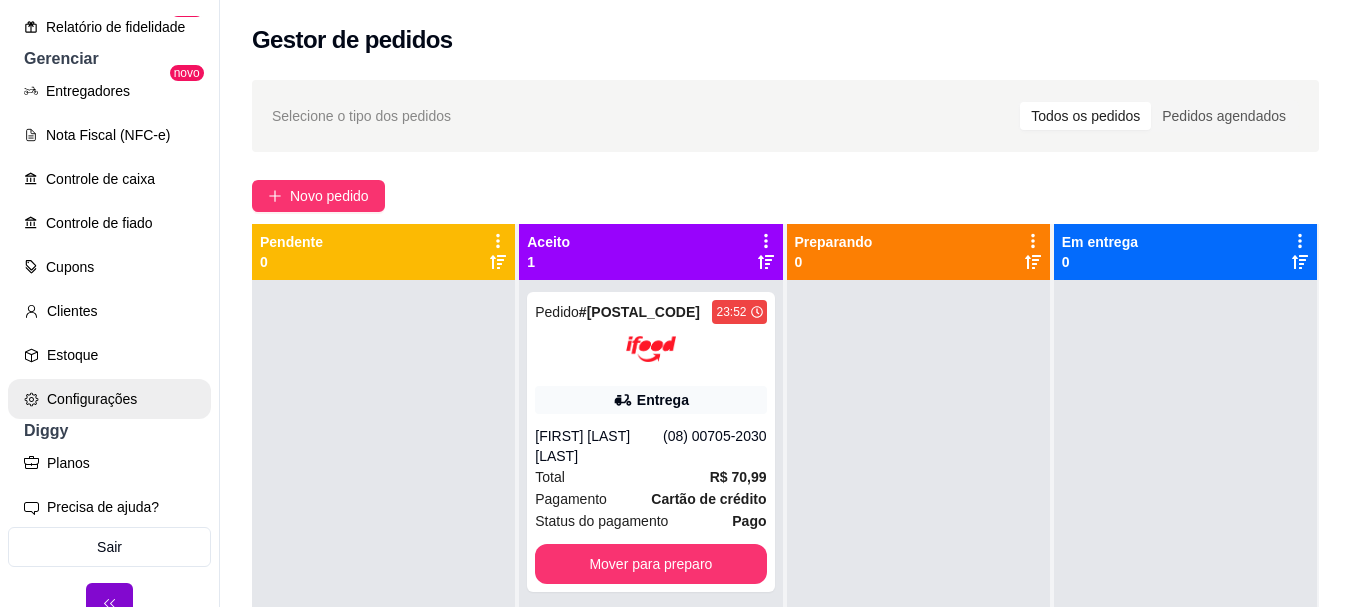 click on "Configurações" at bounding box center (109, 399) 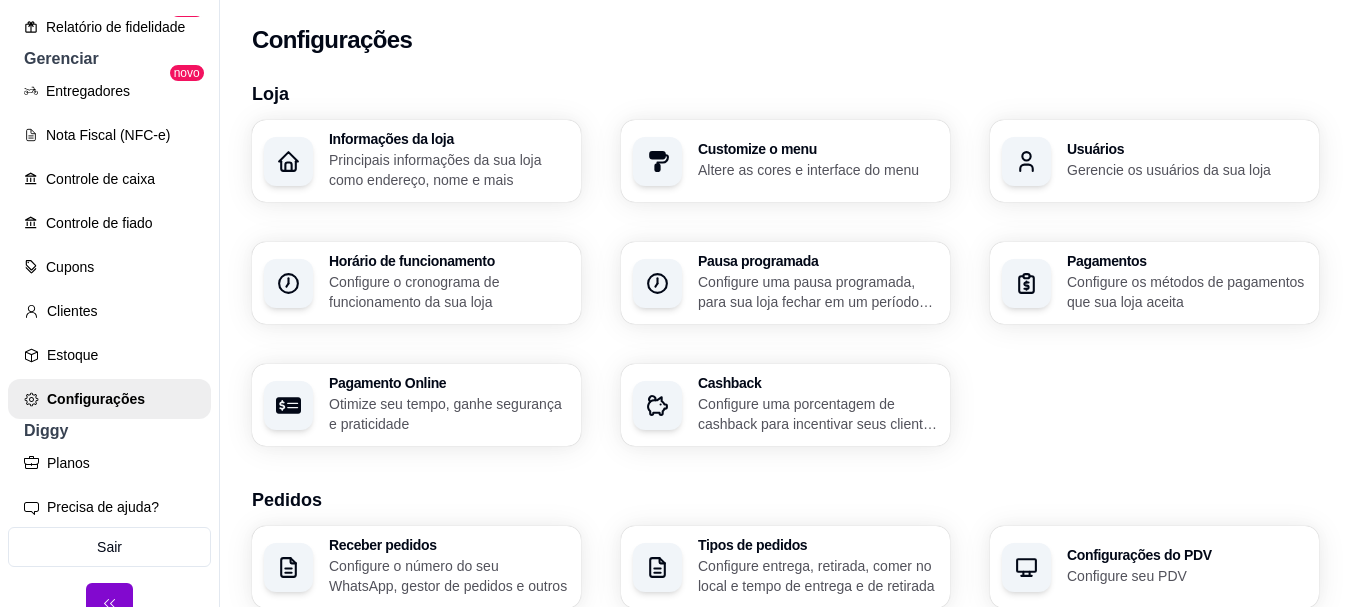 click on "Configure o cronograma de funcionamento da sua loja" at bounding box center (449, 292) 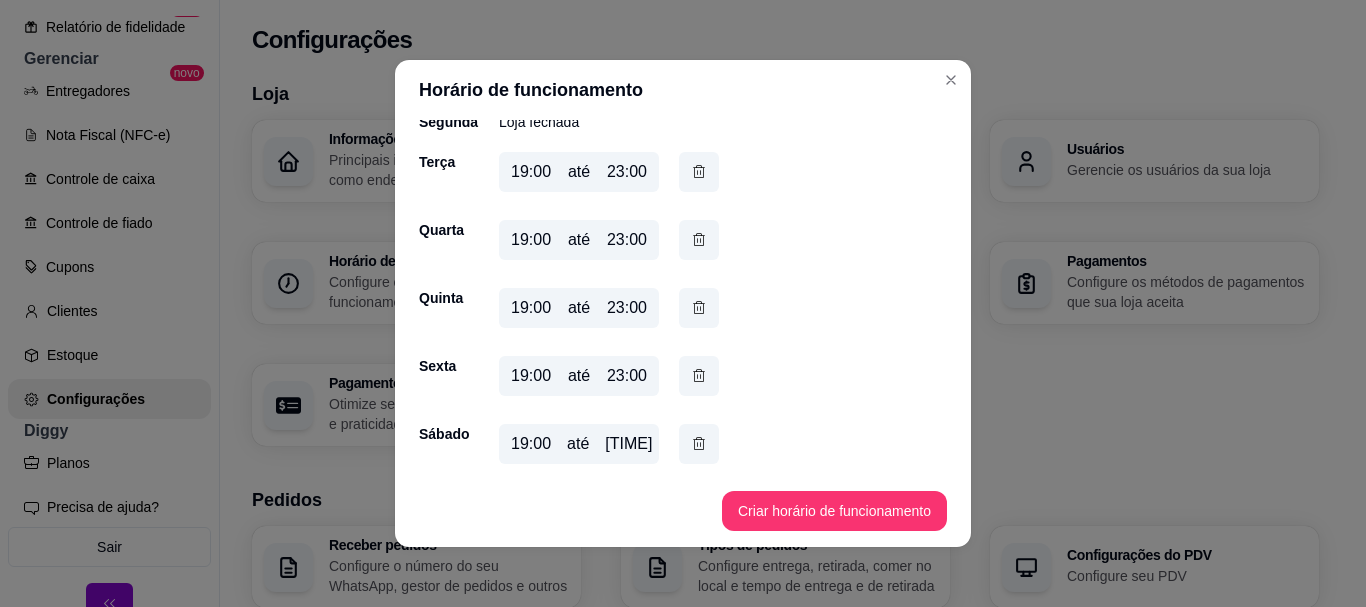 scroll, scrollTop: 173, scrollLeft: 0, axis: vertical 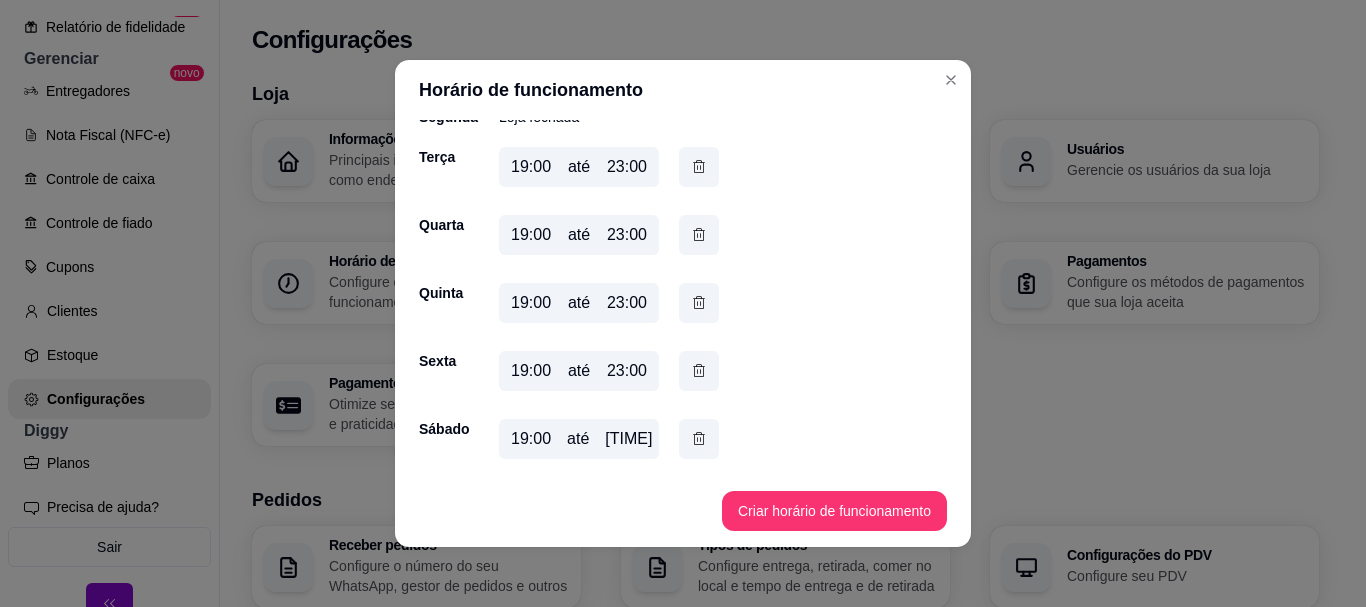 click on "[TIME]" at bounding box center [628, 439] 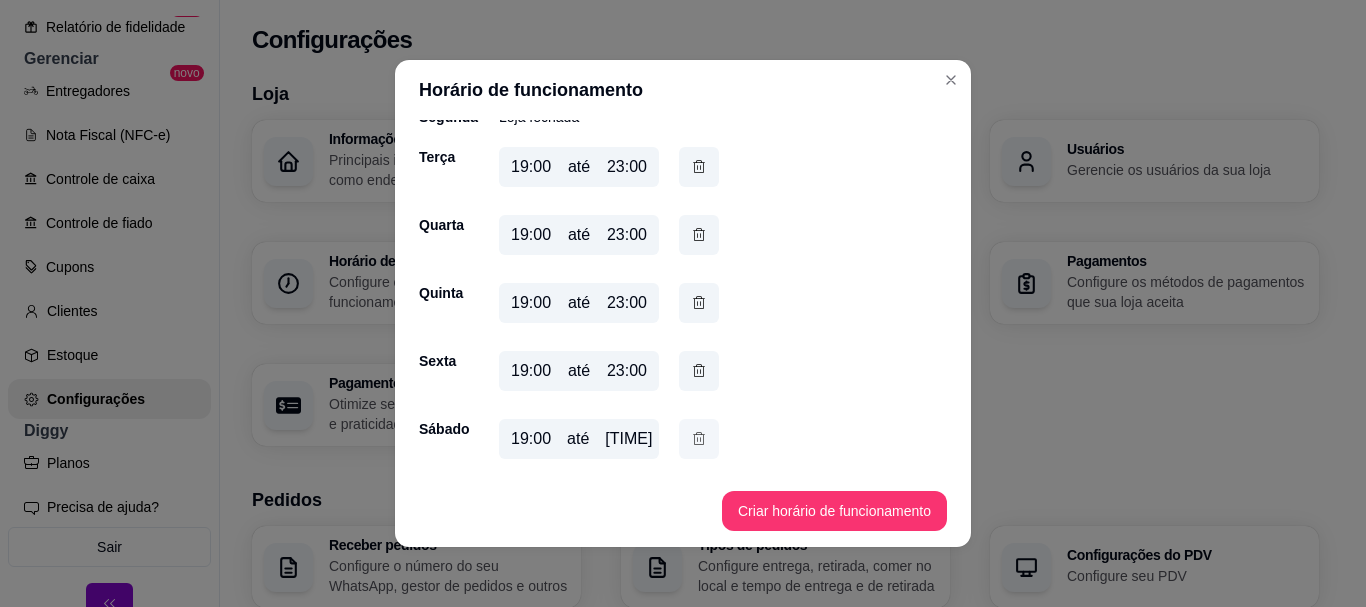 click at bounding box center (699, 439) 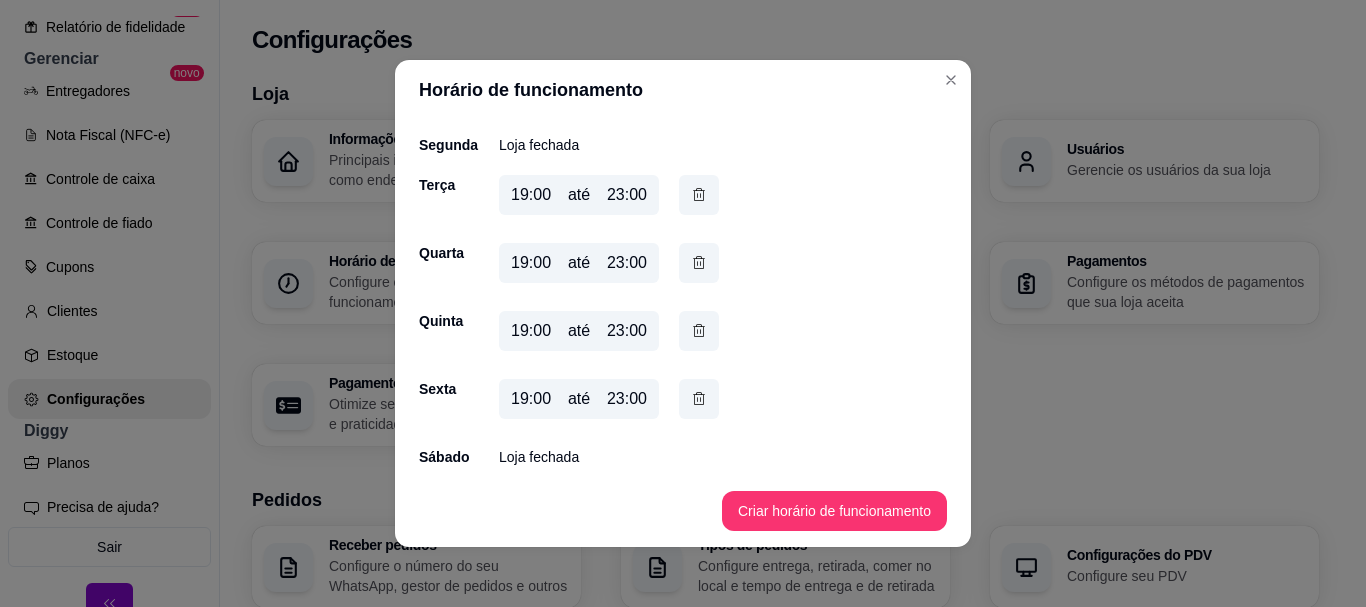 scroll, scrollTop: 145, scrollLeft: 0, axis: vertical 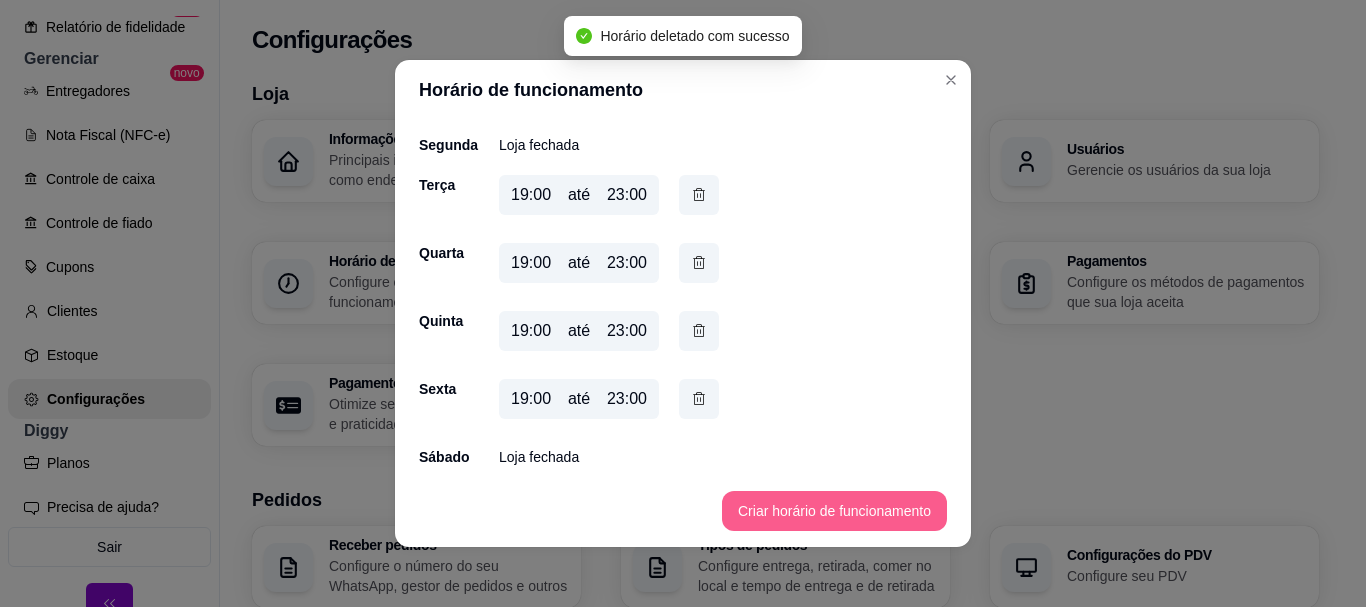 click on "Criar horário de funcionamento" at bounding box center [834, 511] 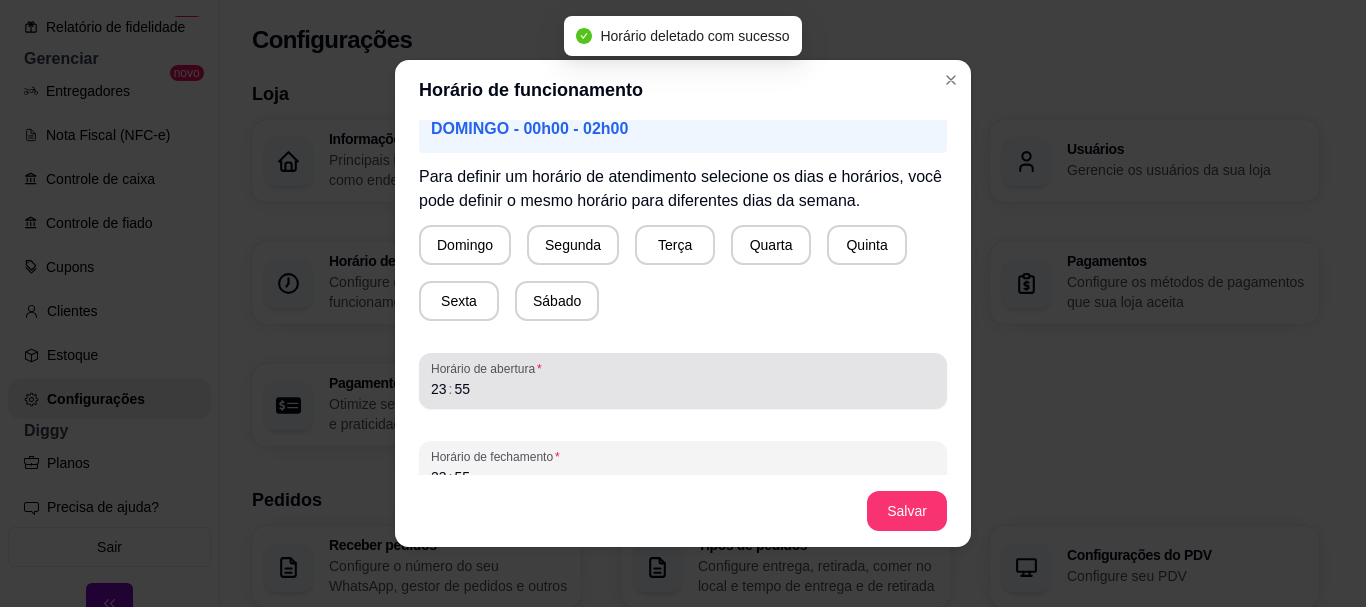 scroll, scrollTop: 200, scrollLeft: 0, axis: vertical 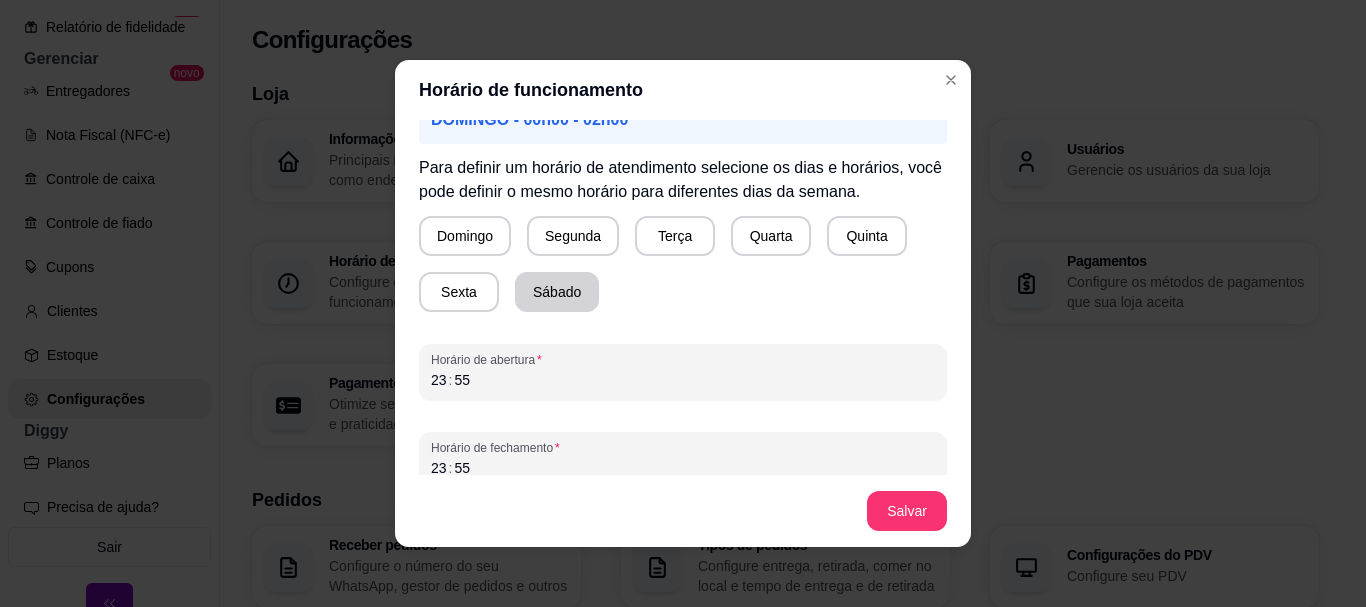 click on "Sábado" at bounding box center [557, 292] 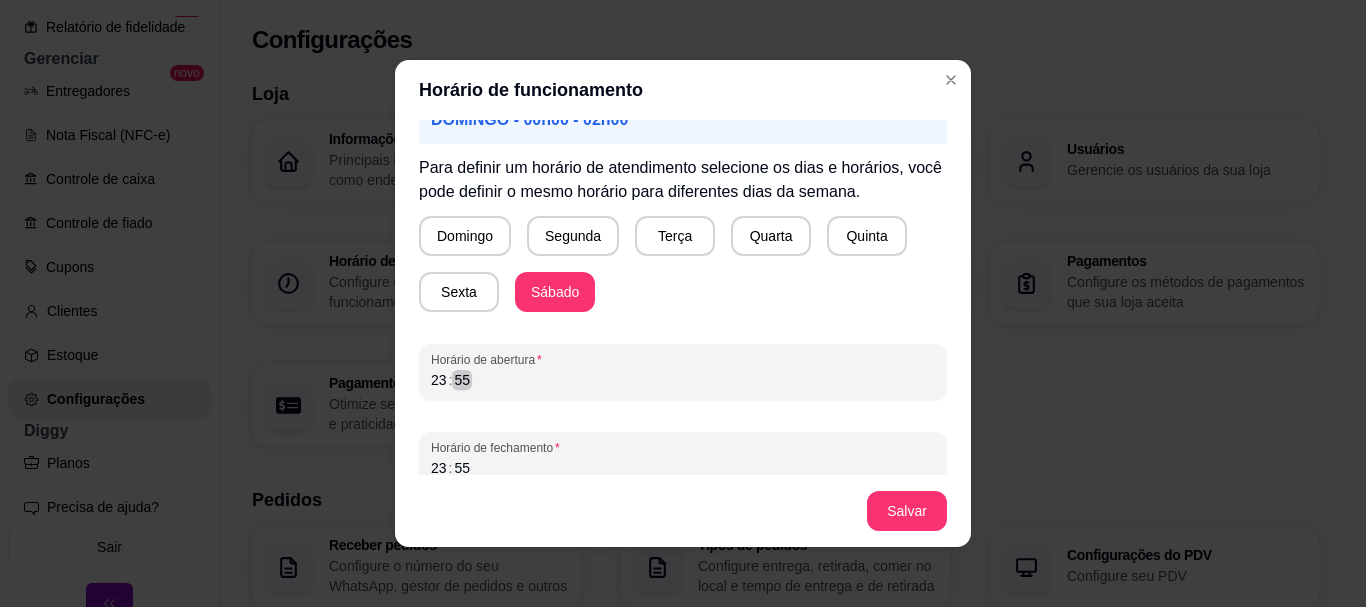 click on "55" at bounding box center [462, 380] 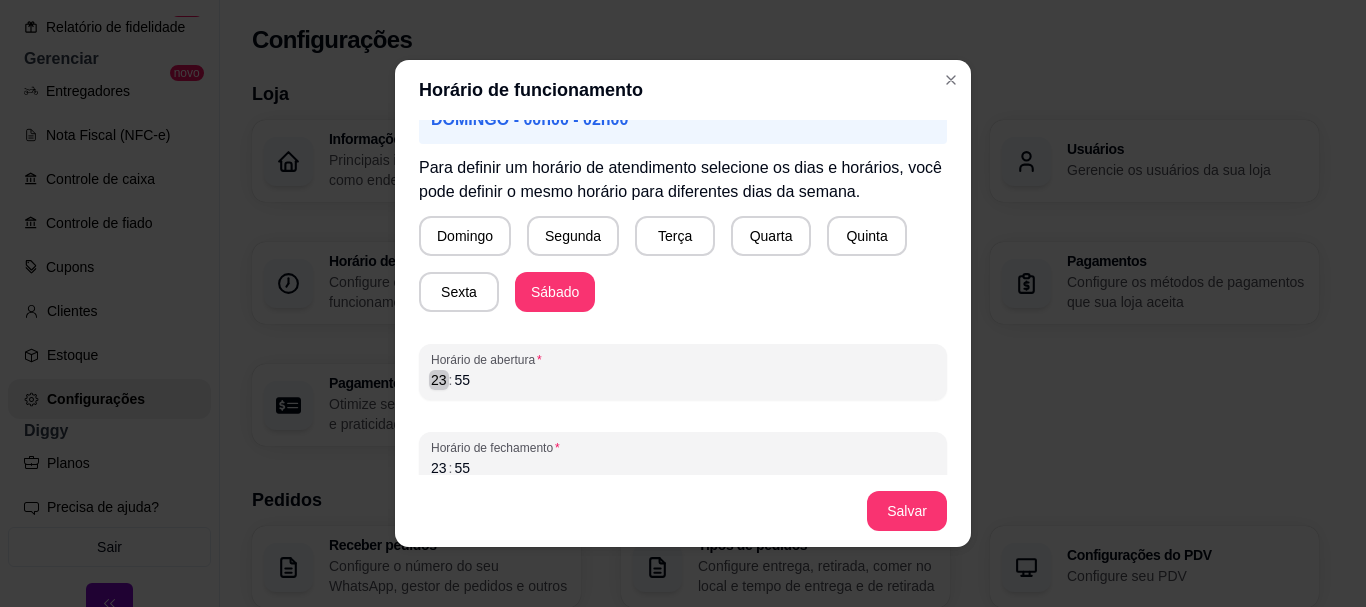 click on "23" at bounding box center [439, 380] 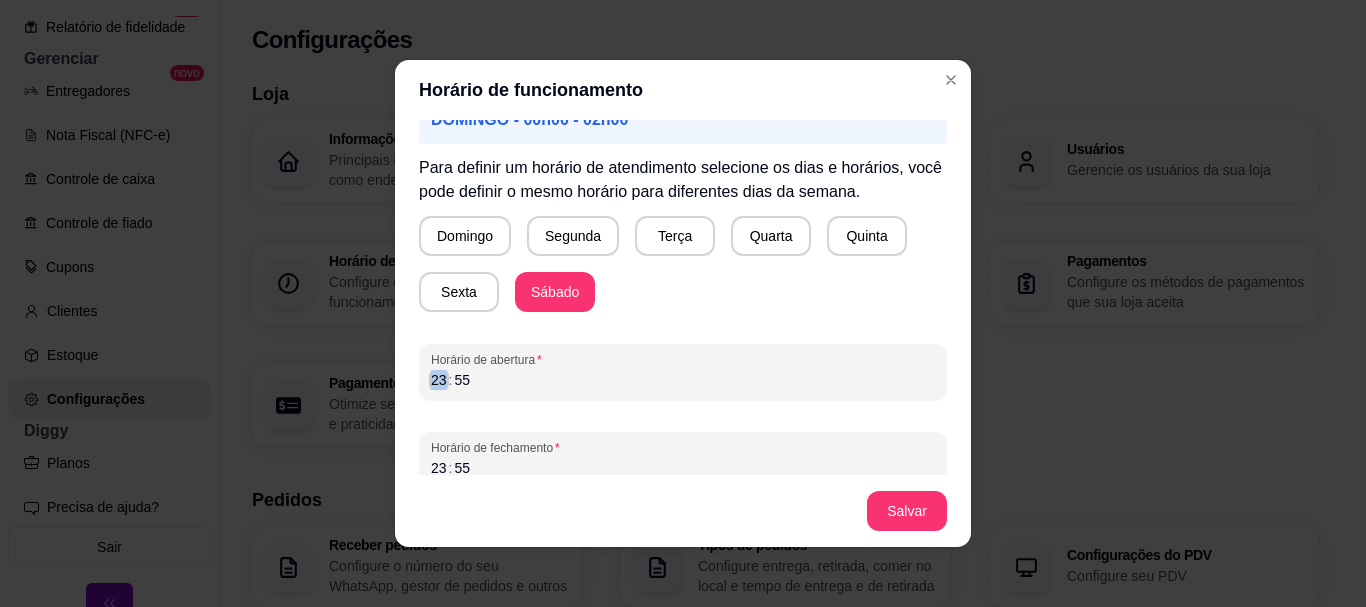 click on "23" at bounding box center [439, 380] 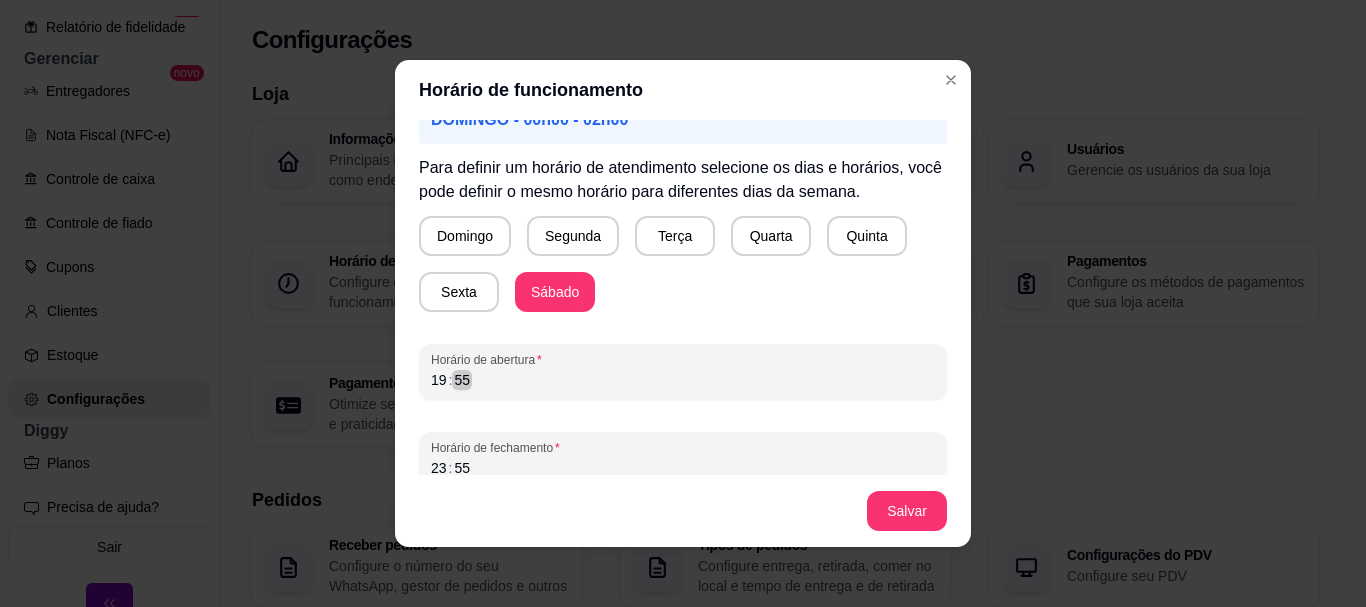 click on "55" at bounding box center (462, 380) 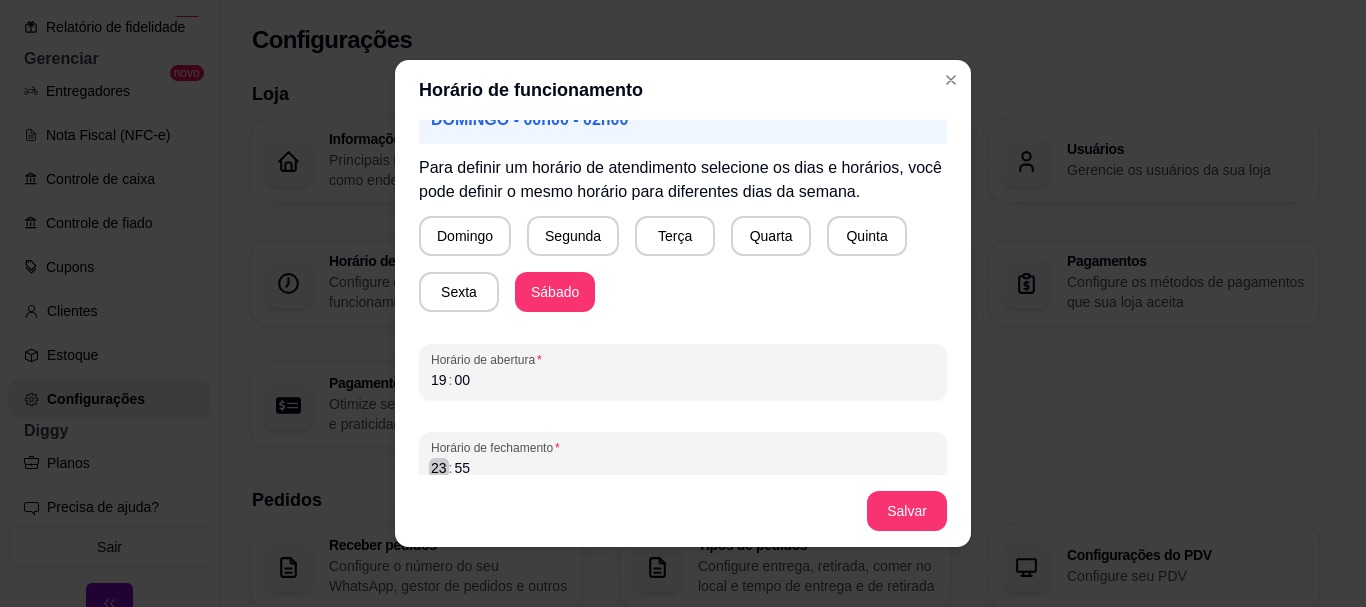 click on "23" at bounding box center (439, 468) 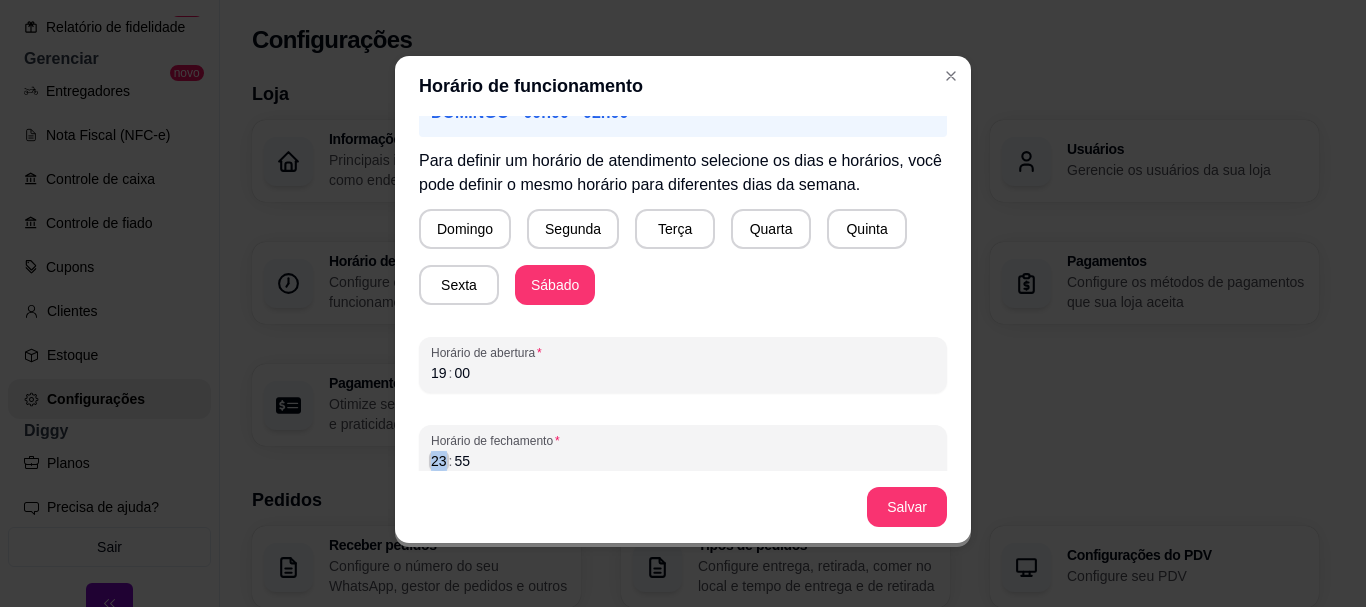 click on "23" at bounding box center [439, 461] 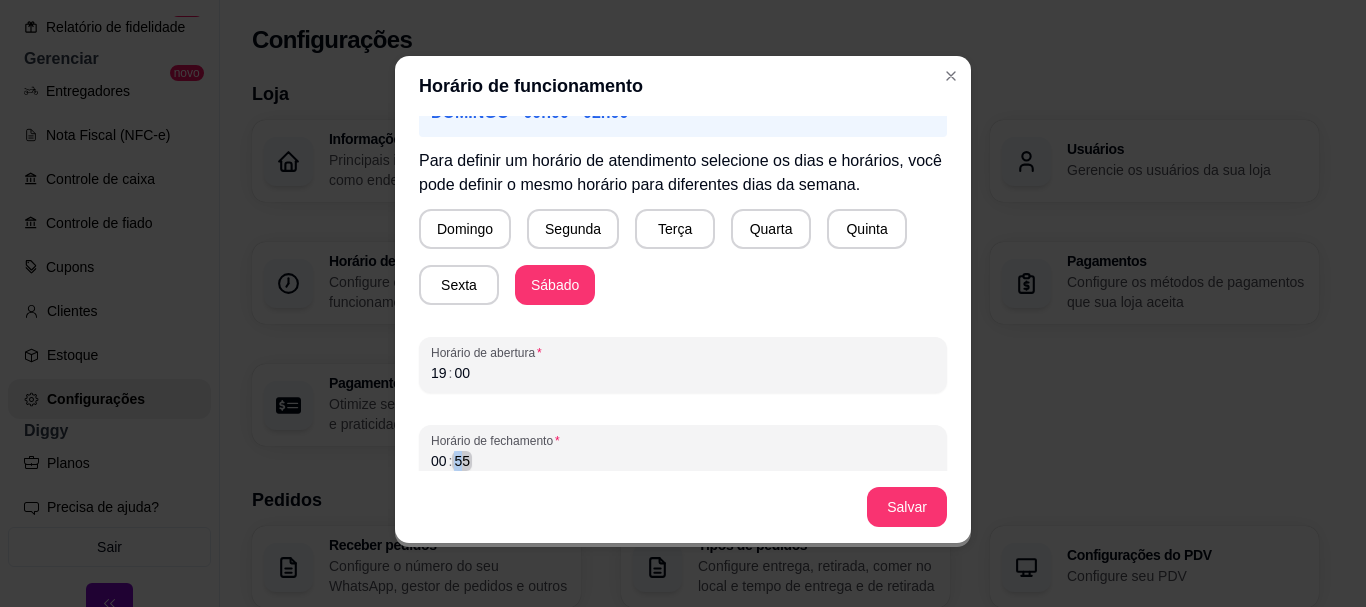 click on "Horário de fechamento [TIME]" at bounding box center (683, 453) 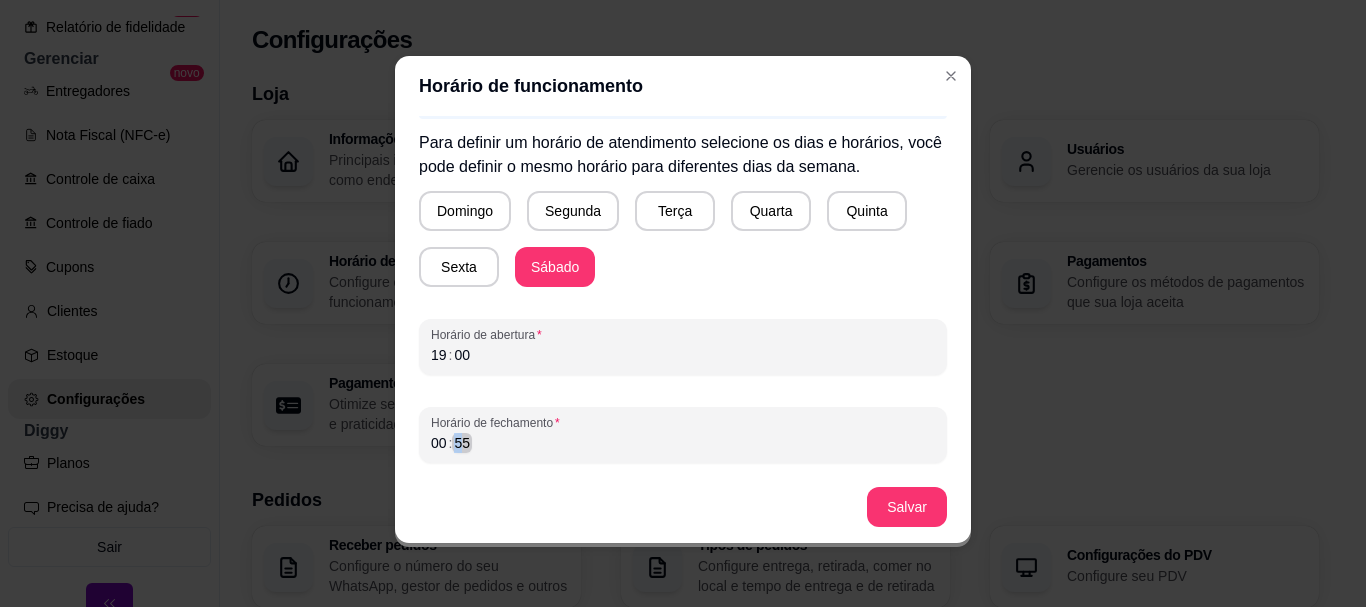 click on "55" at bounding box center [462, 443] 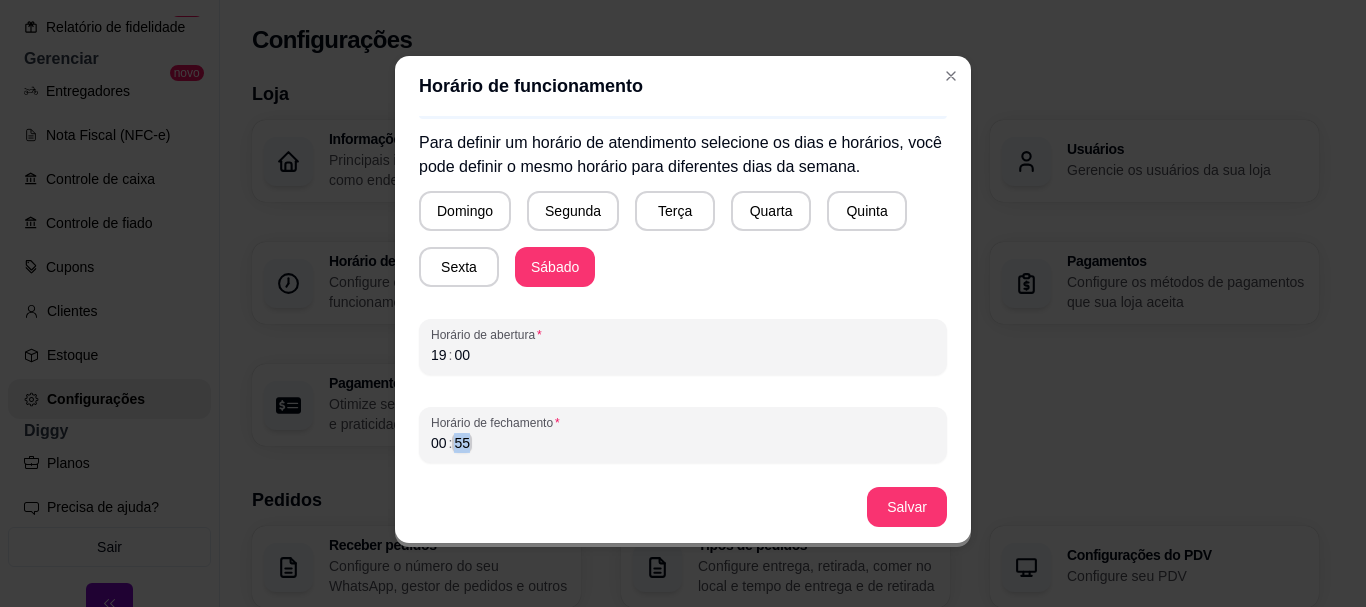 click on "55" at bounding box center [462, 443] 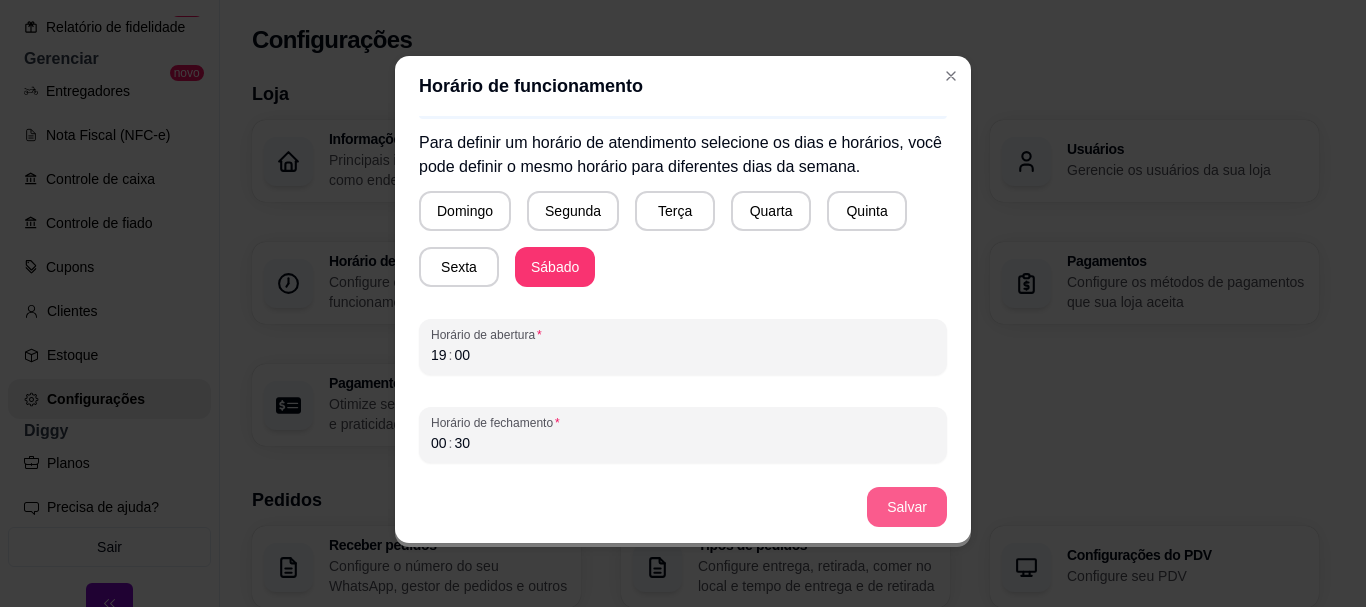 click on "Salvar" at bounding box center (907, 507) 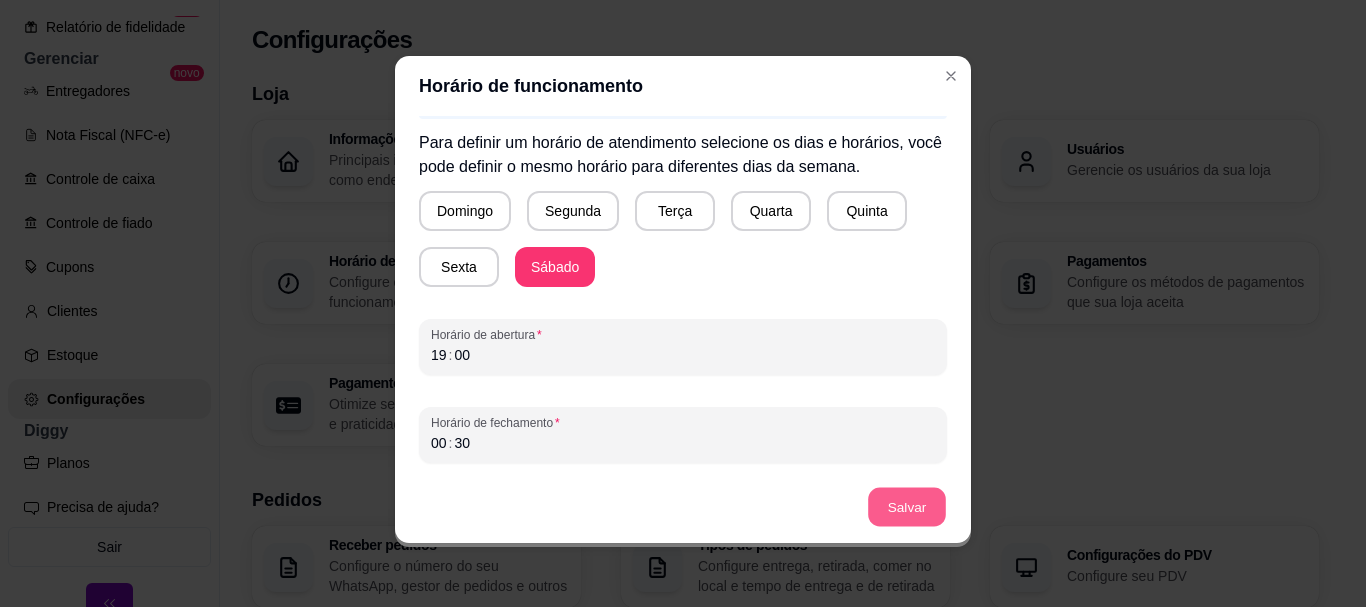 click on "Salvar" at bounding box center [907, 507] 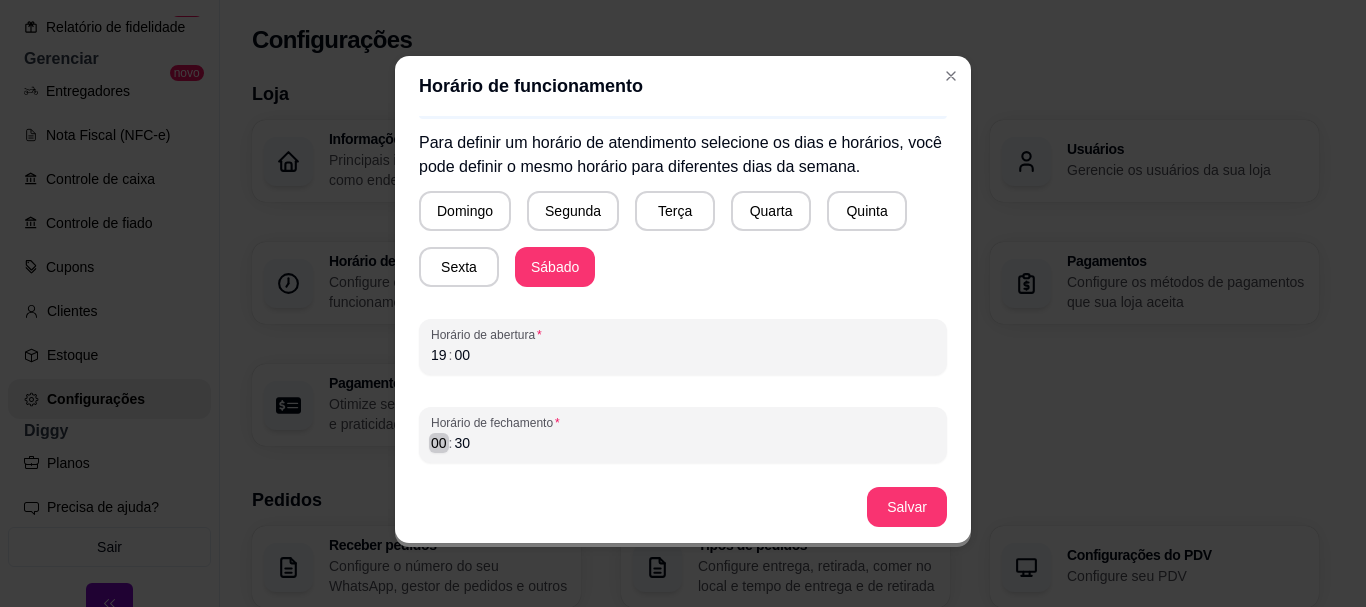 click on "00" at bounding box center [439, 443] 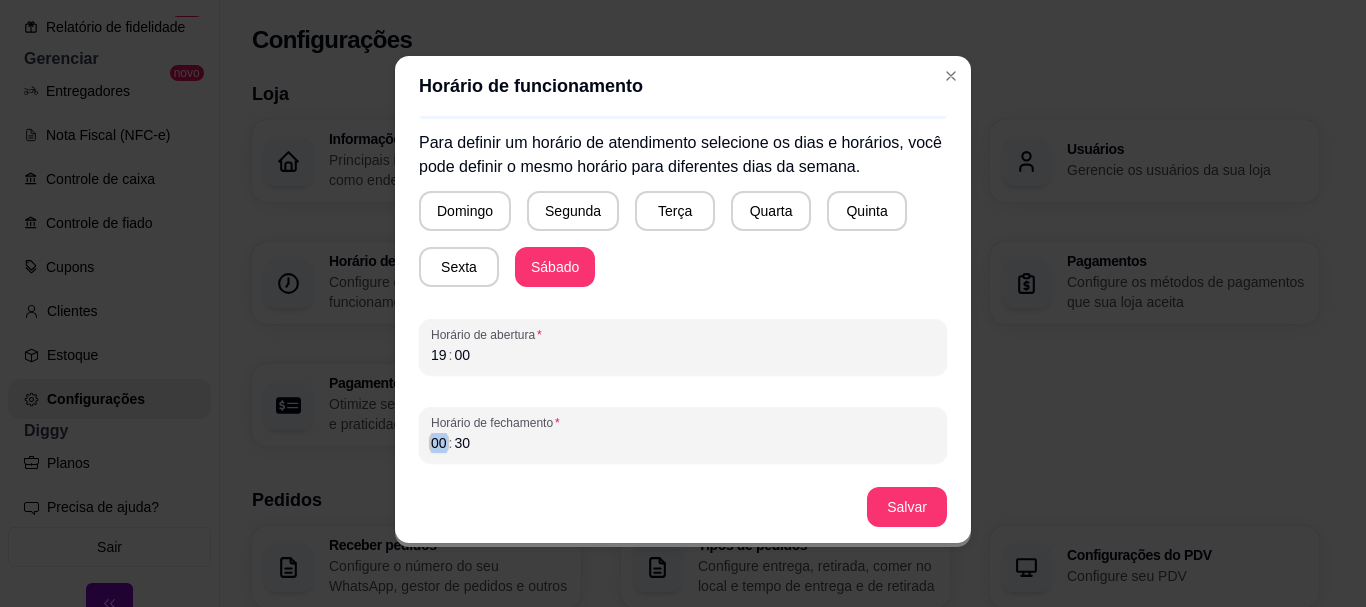 click on "00" at bounding box center [439, 443] 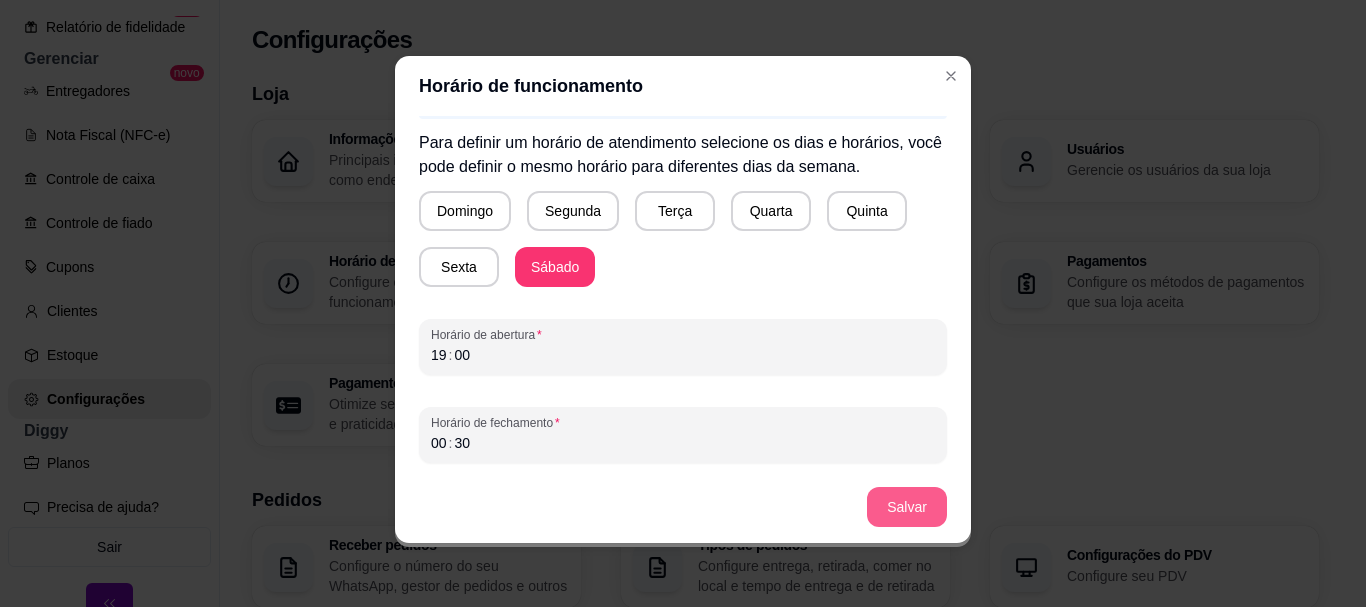 click on "Salvar" at bounding box center (907, 507) 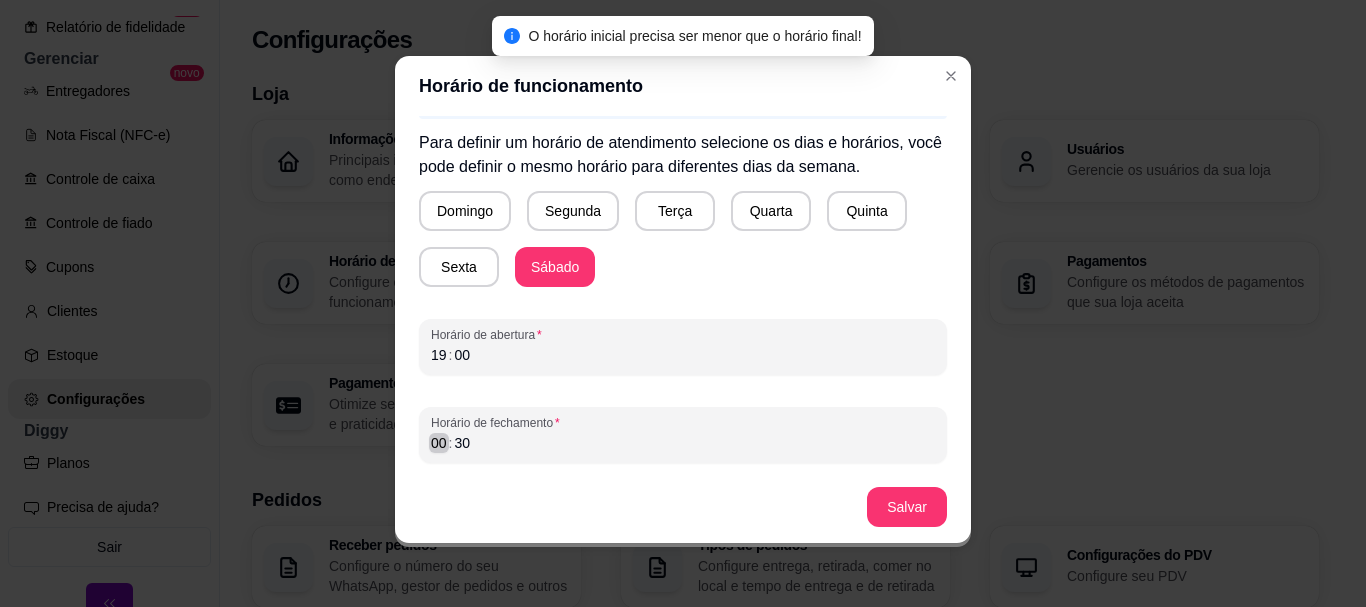 click on "00" at bounding box center [439, 443] 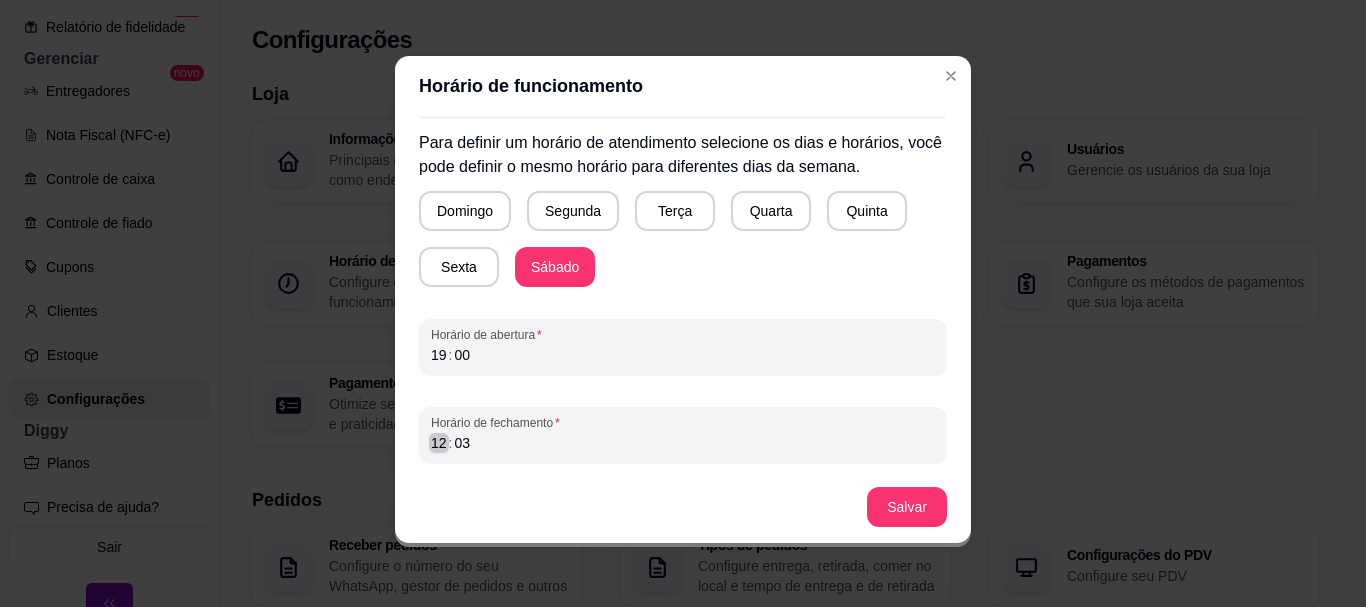 click on "12" at bounding box center [439, 443] 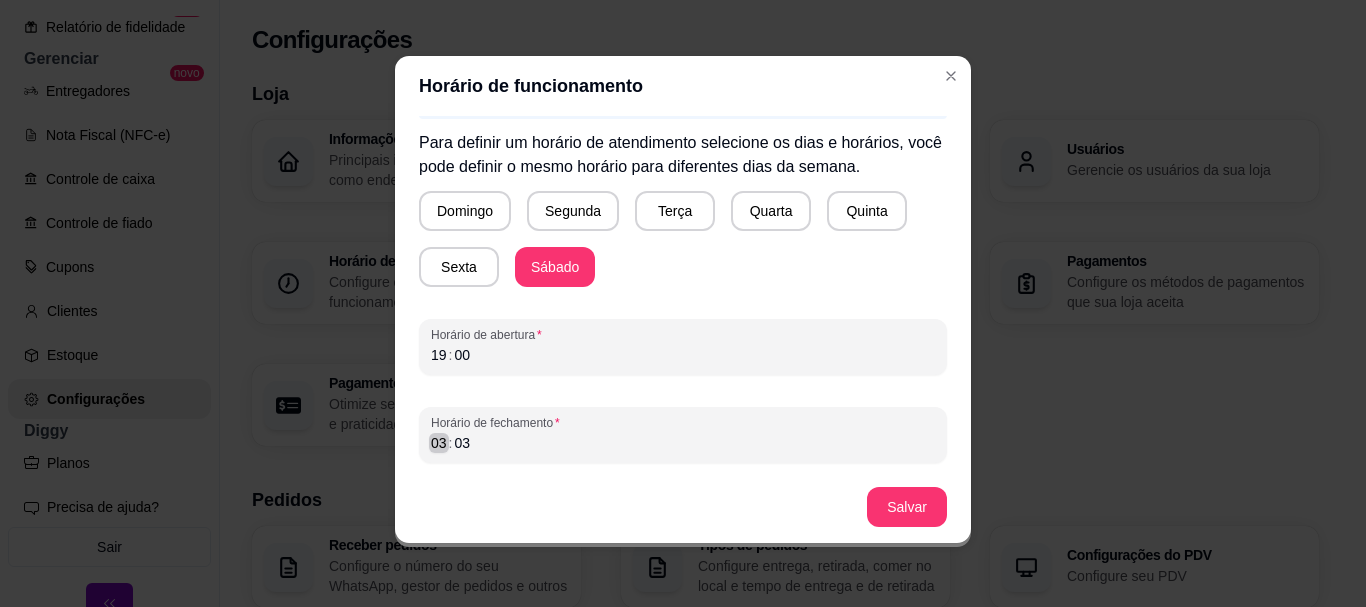 click on "03" at bounding box center (439, 443) 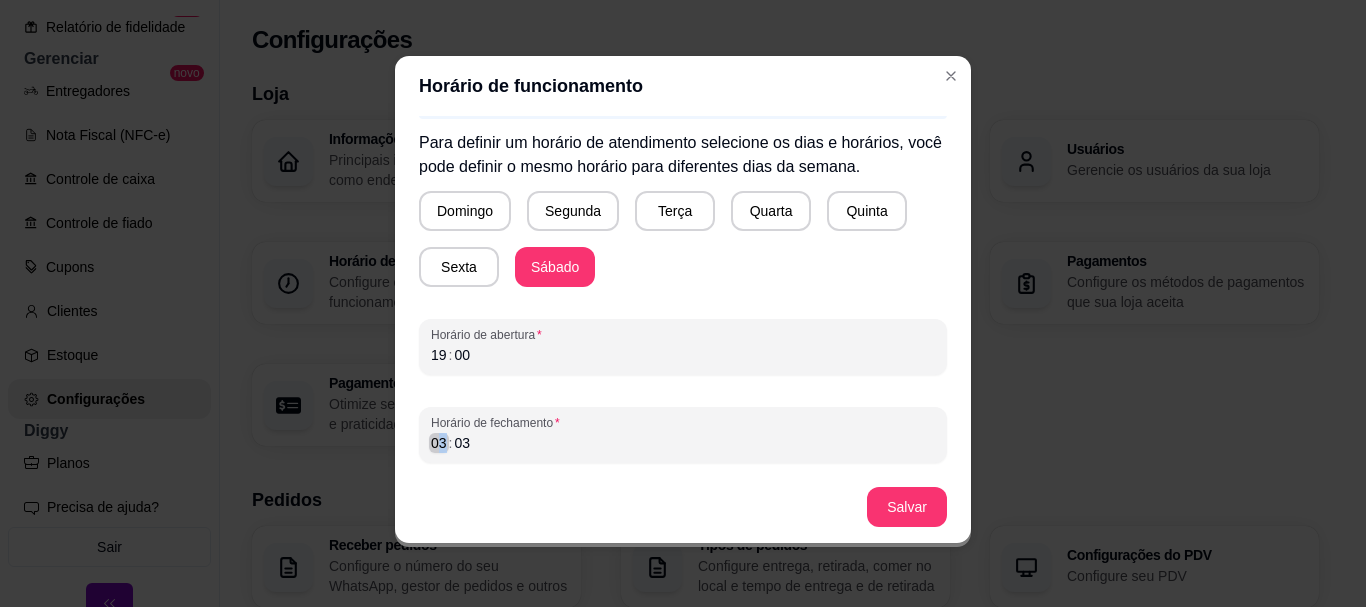 click on "03" at bounding box center [439, 443] 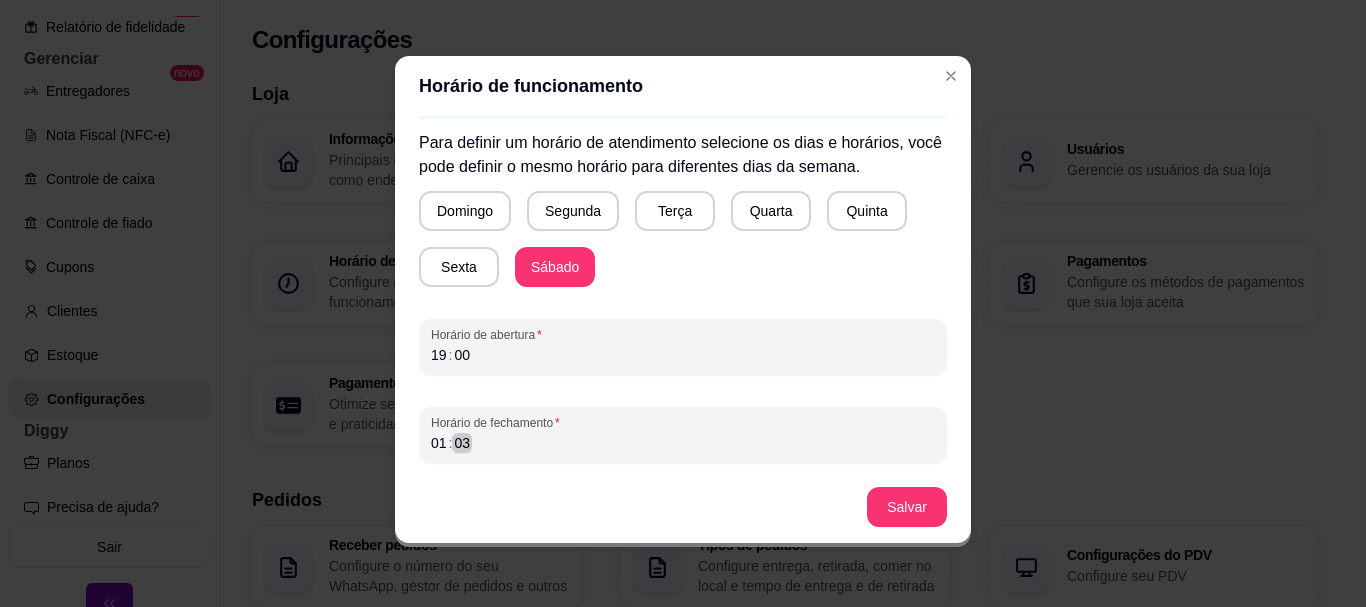 click on "03" at bounding box center [462, 443] 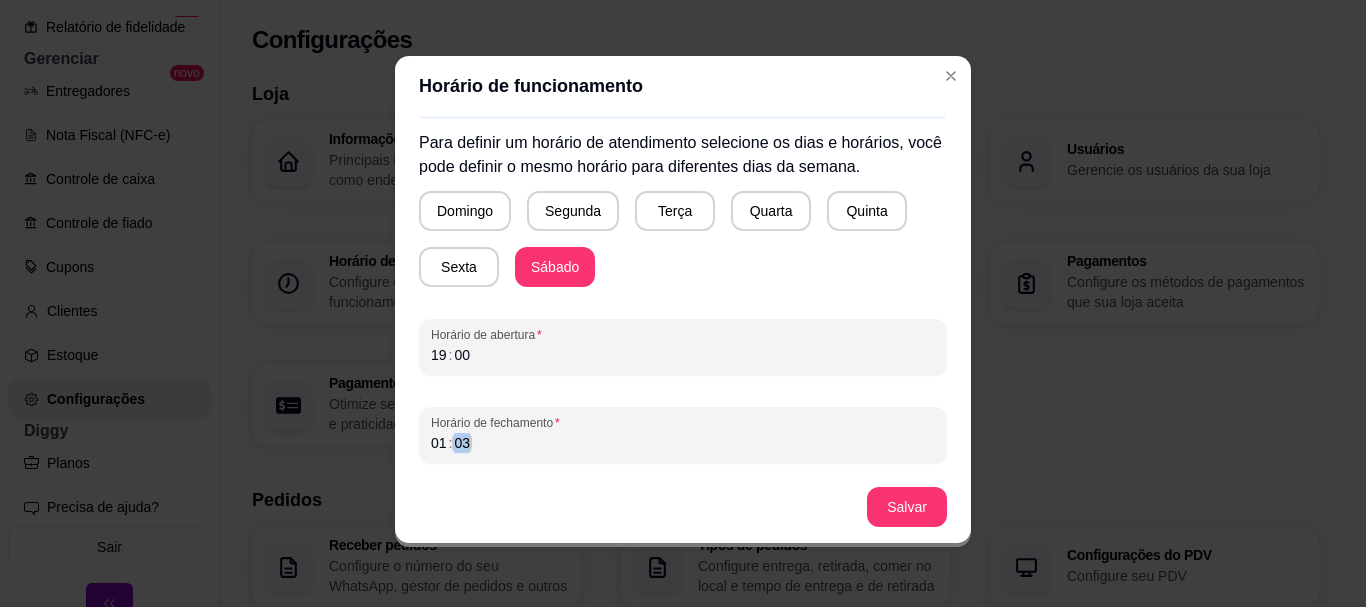 click on "03" at bounding box center (462, 443) 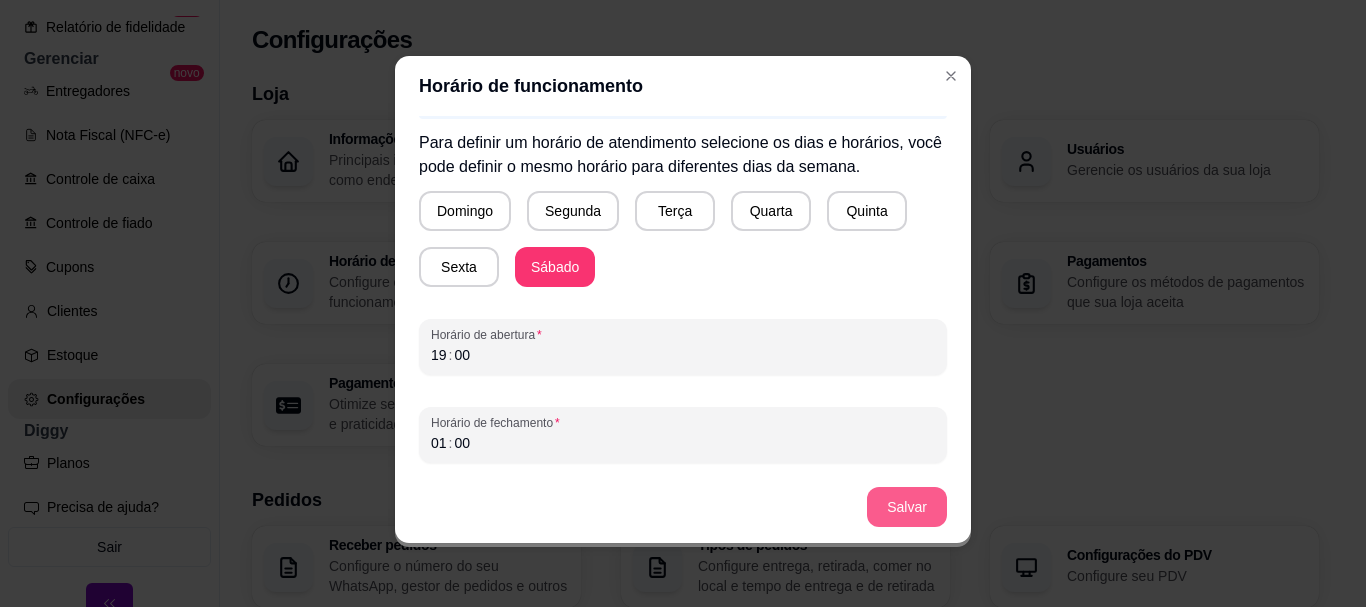 click on "Salvar" at bounding box center [907, 507] 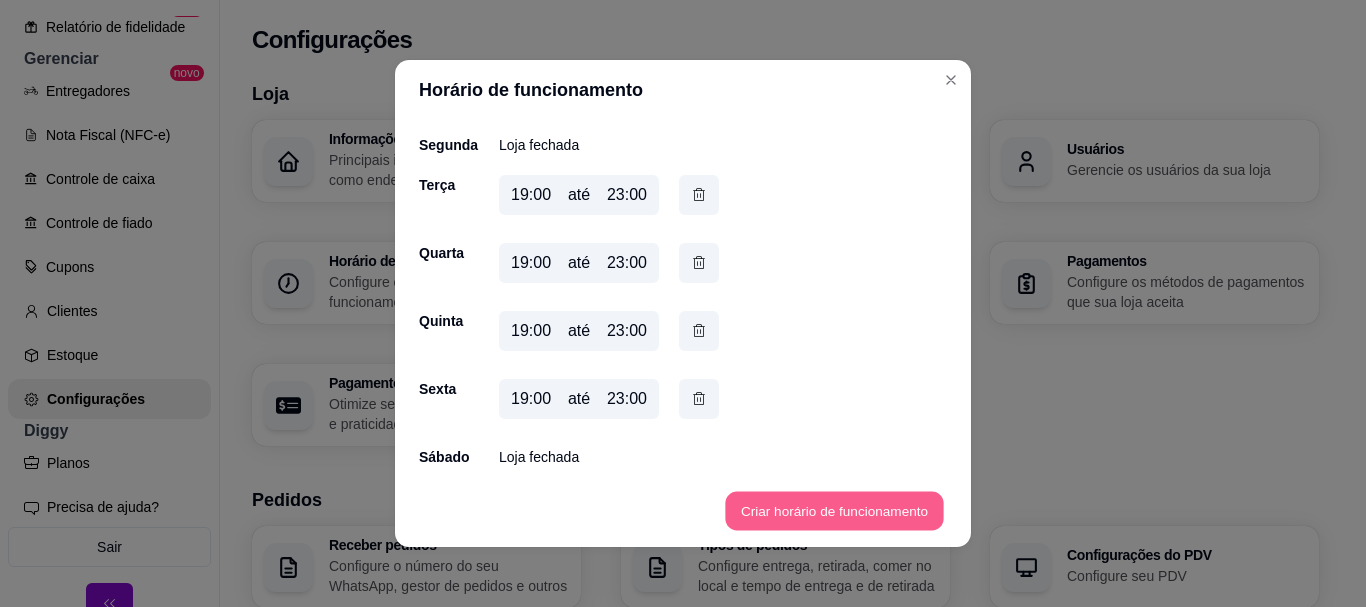 click on "Criar horário de funcionamento" at bounding box center [834, 511] 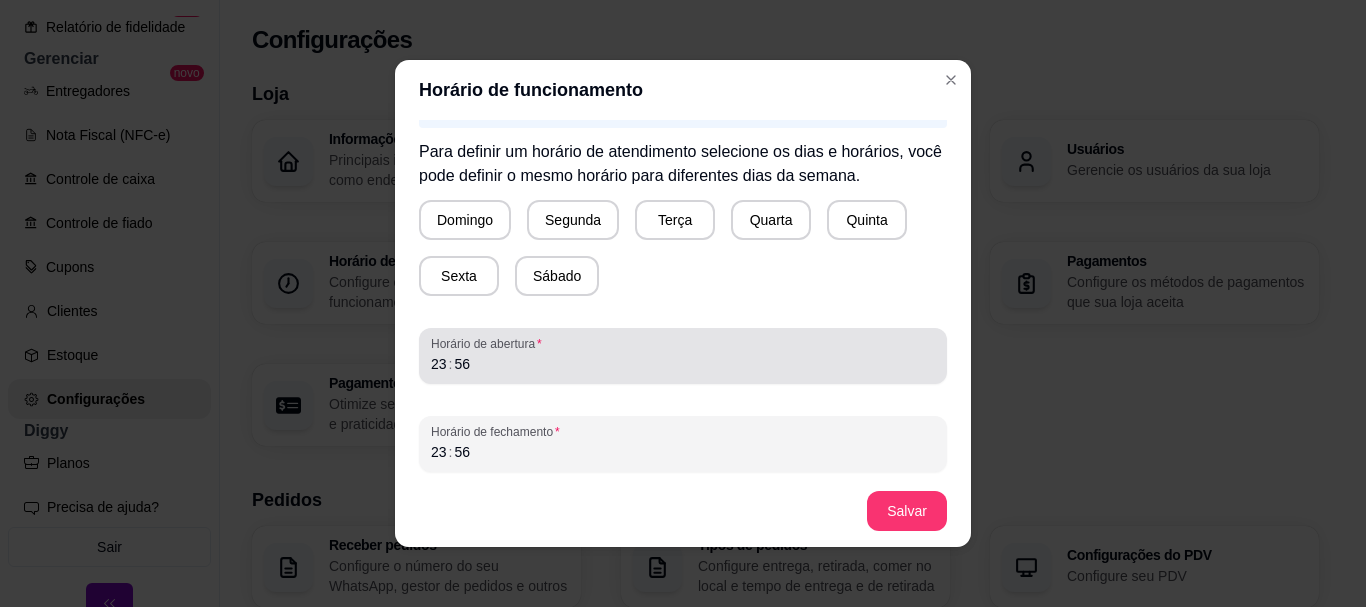 scroll, scrollTop: 221, scrollLeft: 0, axis: vertical 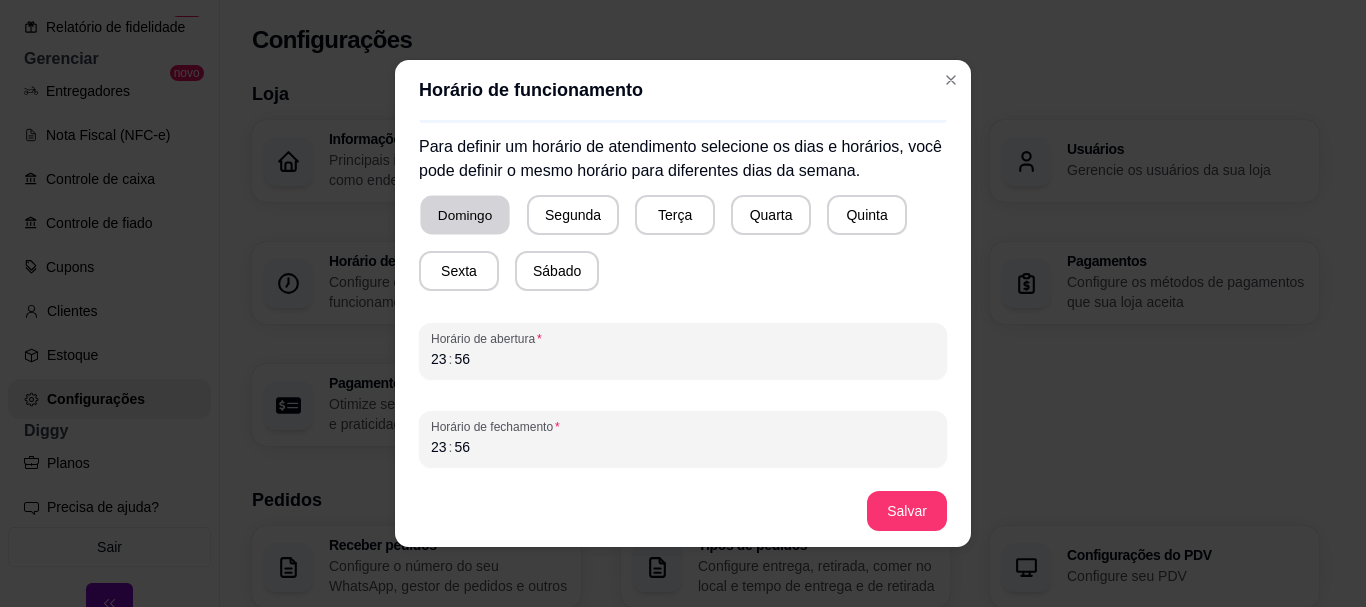 click on "Domingo" at bounding box center (464, 215) 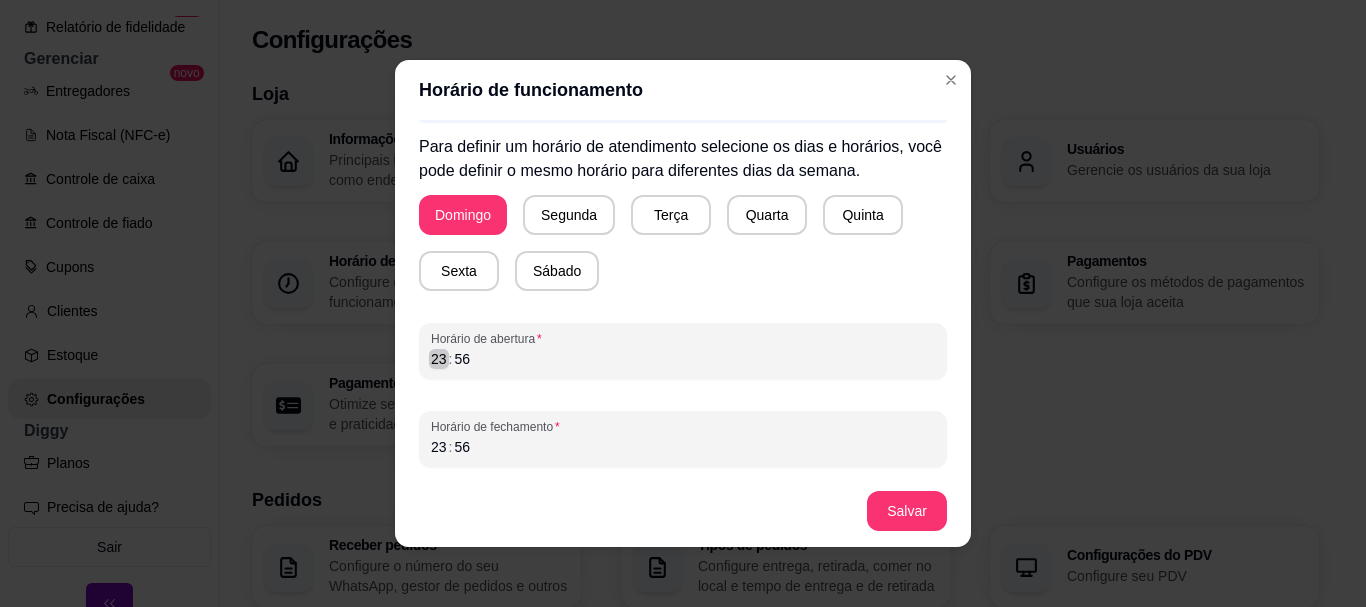click on "23" at bounding box center [439, 359] 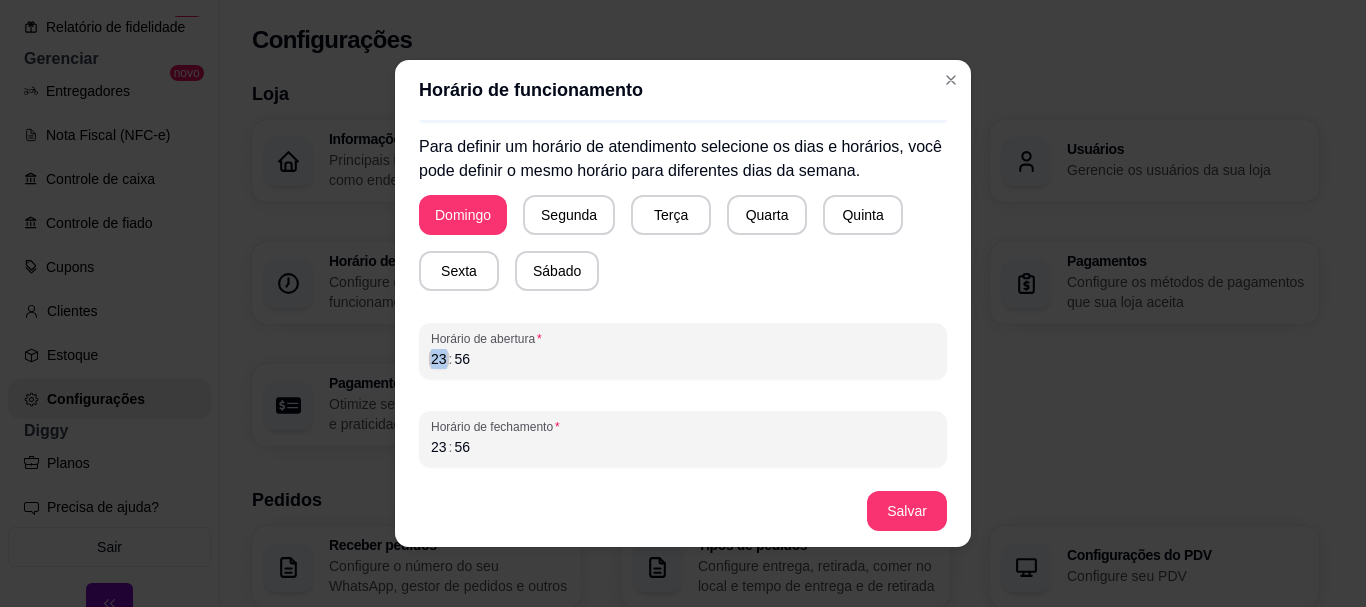 click on "23" at bounding box center (439, 359) 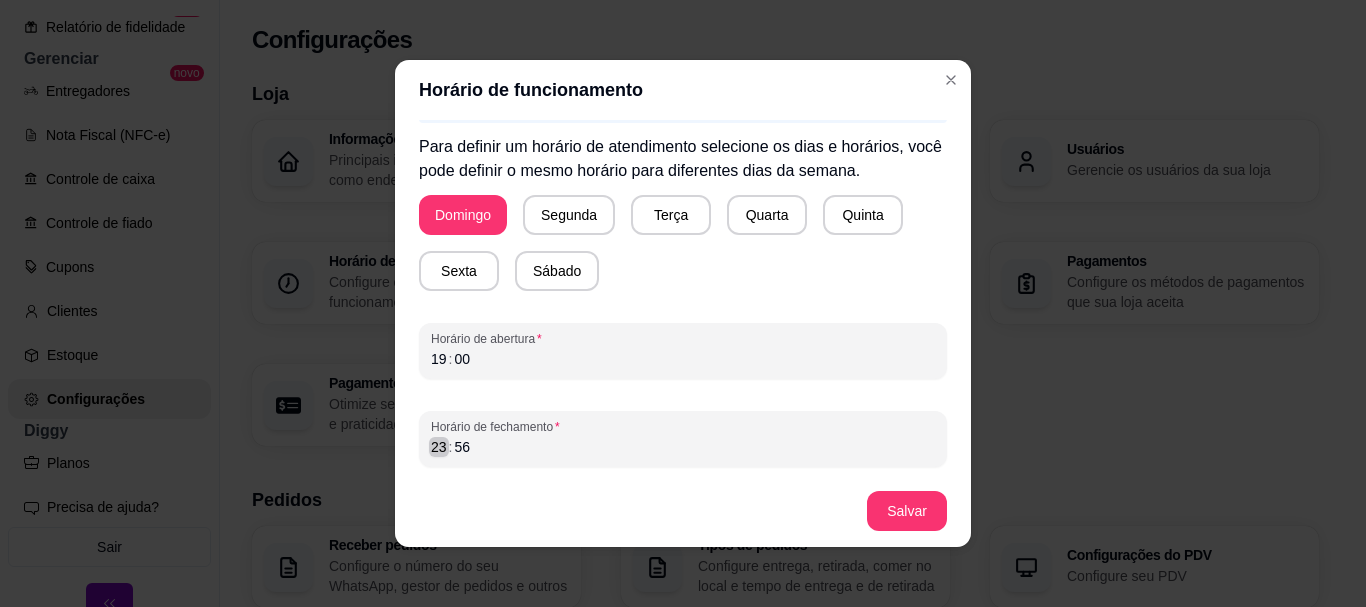 click on "23" at bounding box center [439, 447] 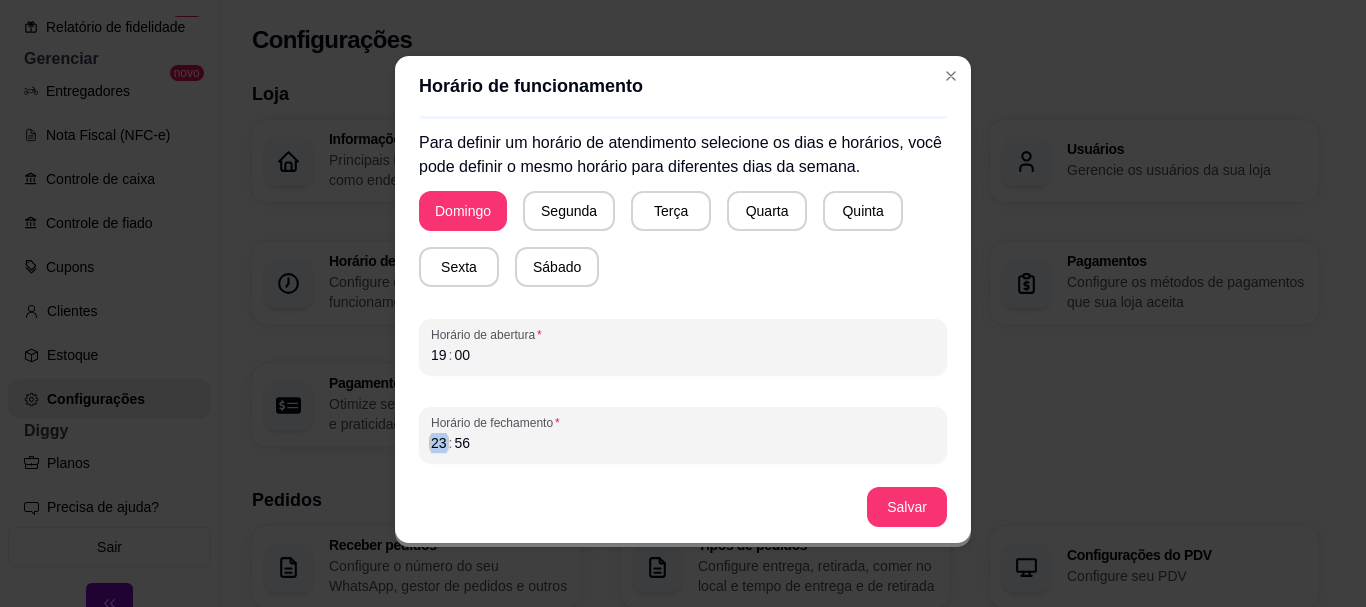 click on "23" at bounding box center (439, 443) 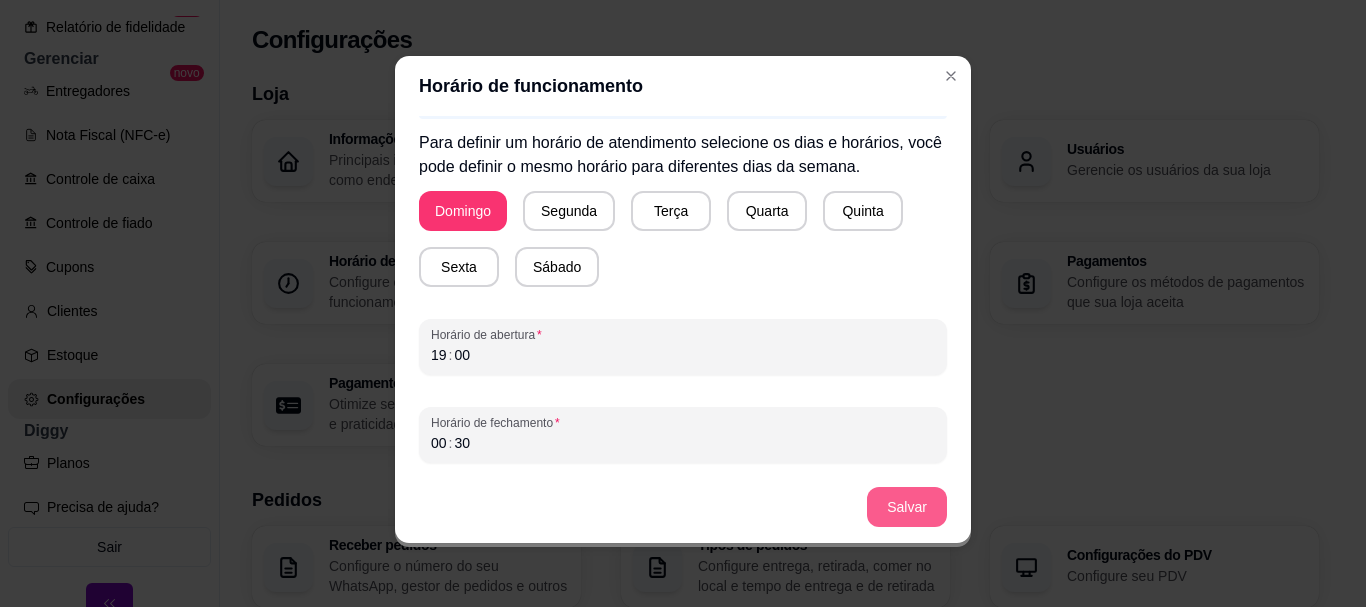 click on "Salvar" at bounding box center [907, 507] 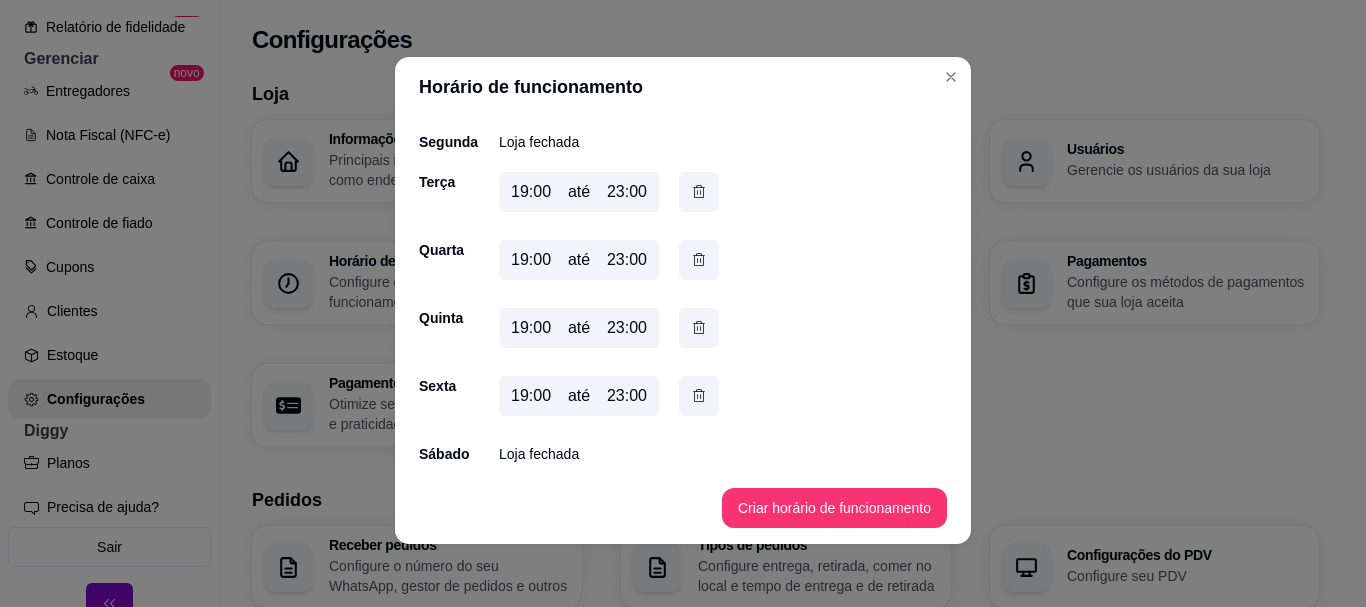 scroll, scrollTop: 4, scrollLeft: 0, axis: vertical 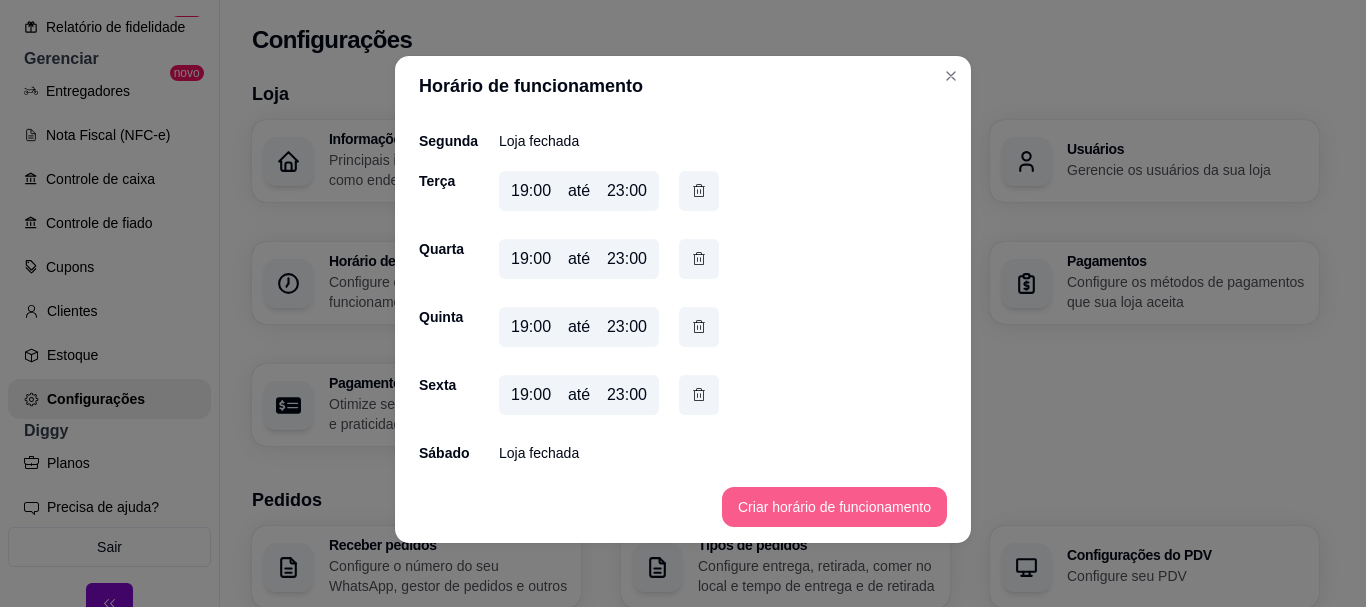 click on "Criar horário de funcionamento" at bounding box center (834, 507) 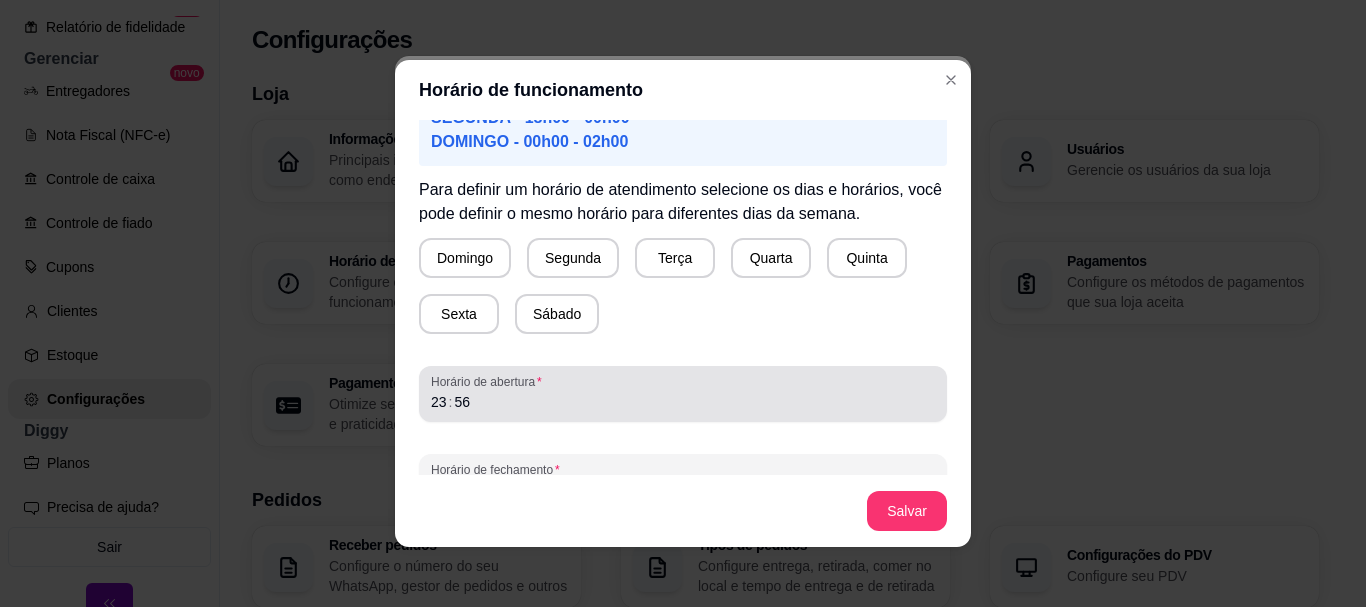 scroll, scrollTop: 200, scrollLeft: 0, axis: vertical 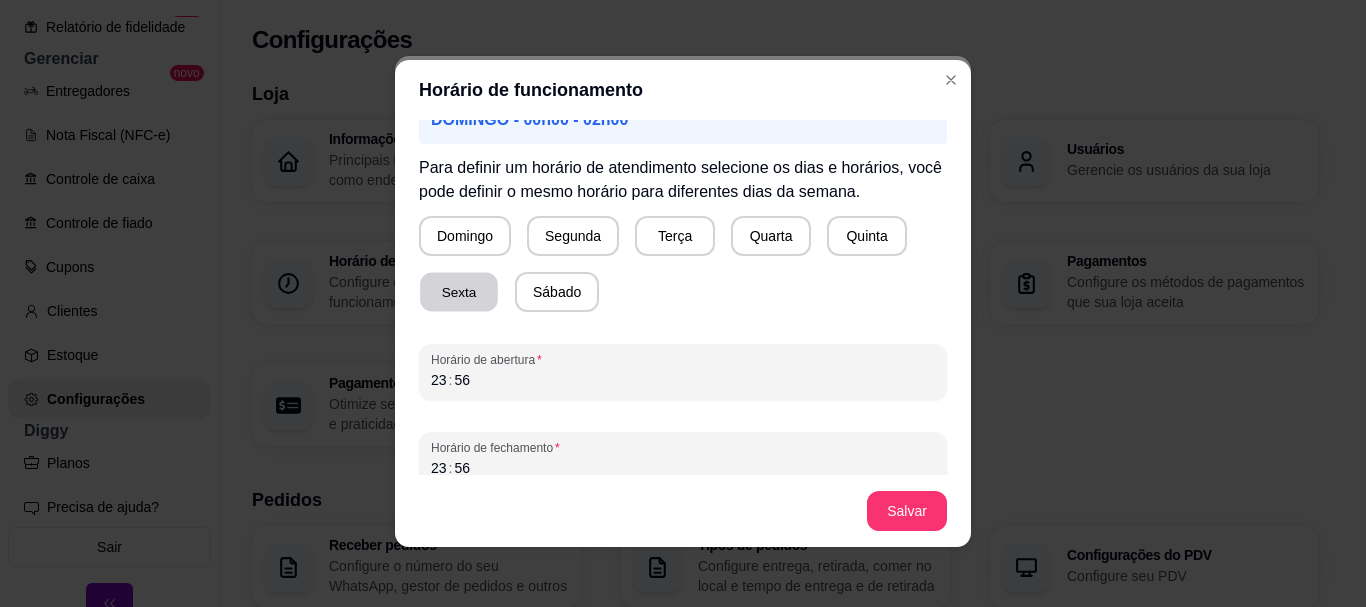 click on "Sexta" at bounding box center [459, 292] 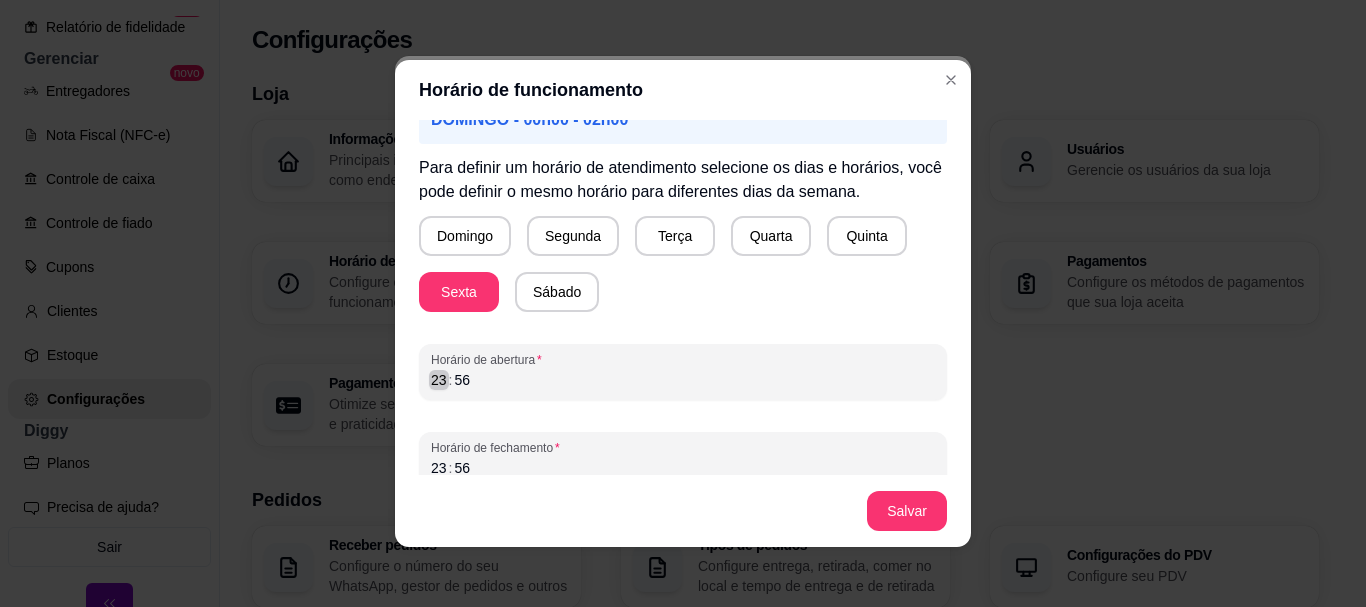 click on "23" at bounding box center (439, 380) 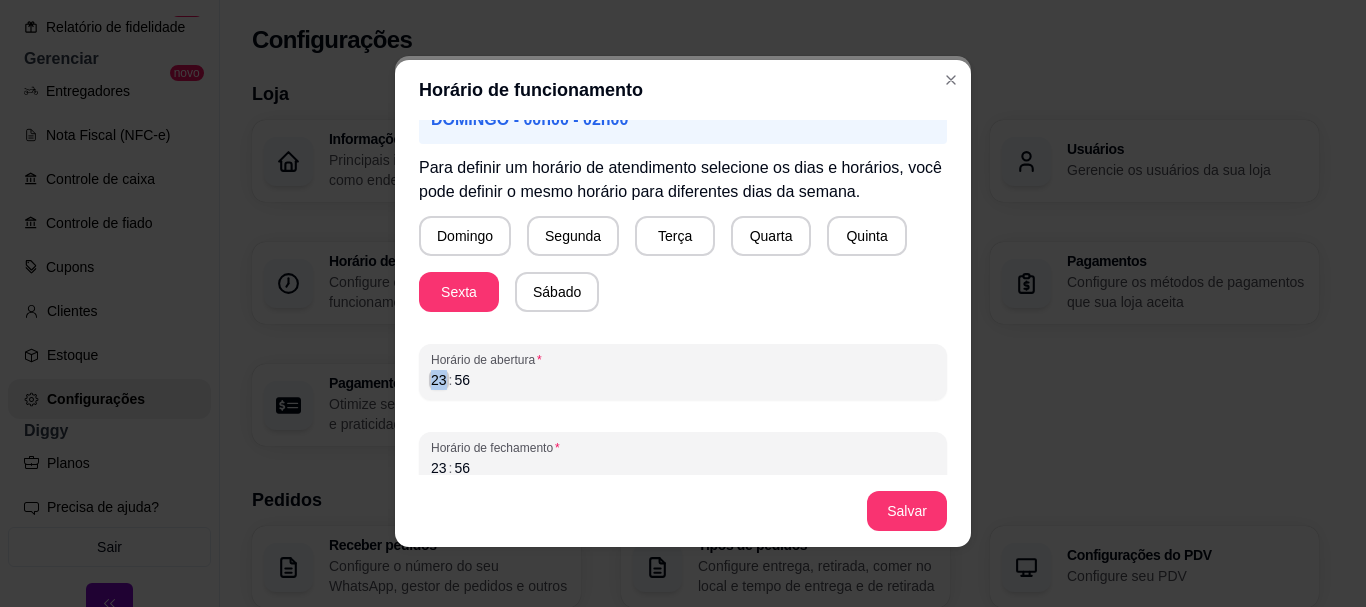 click on "23" at bounding box center (439, 380) 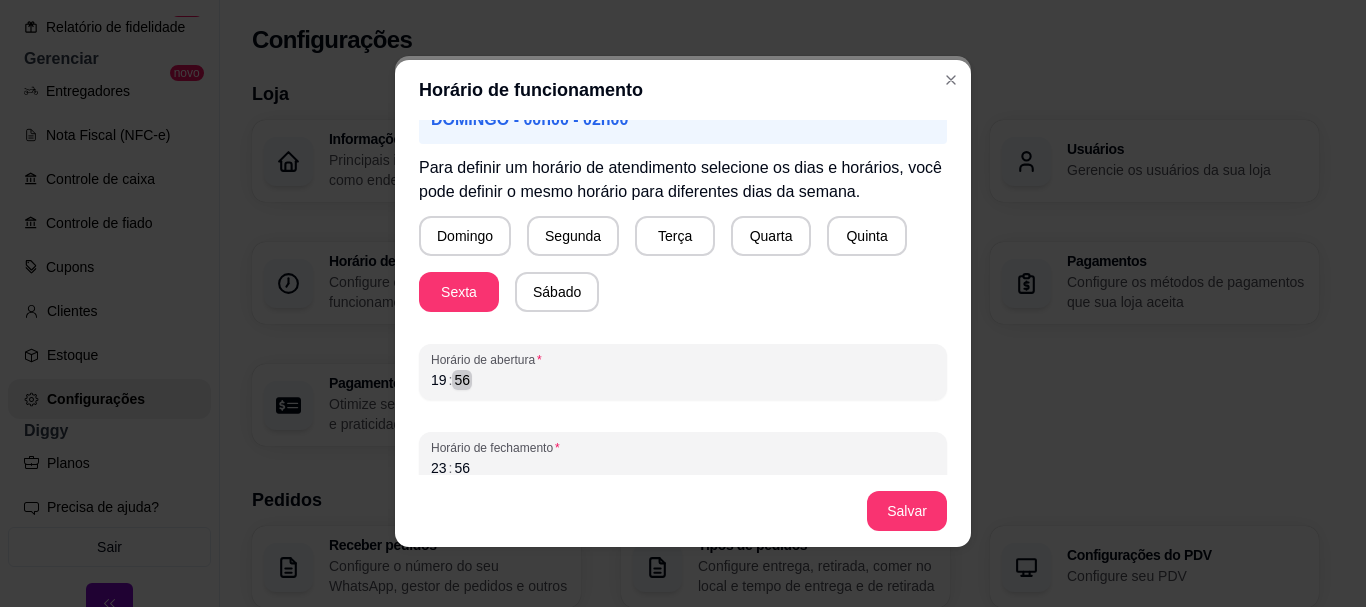 click on "56" at bounding box center [462, 380] 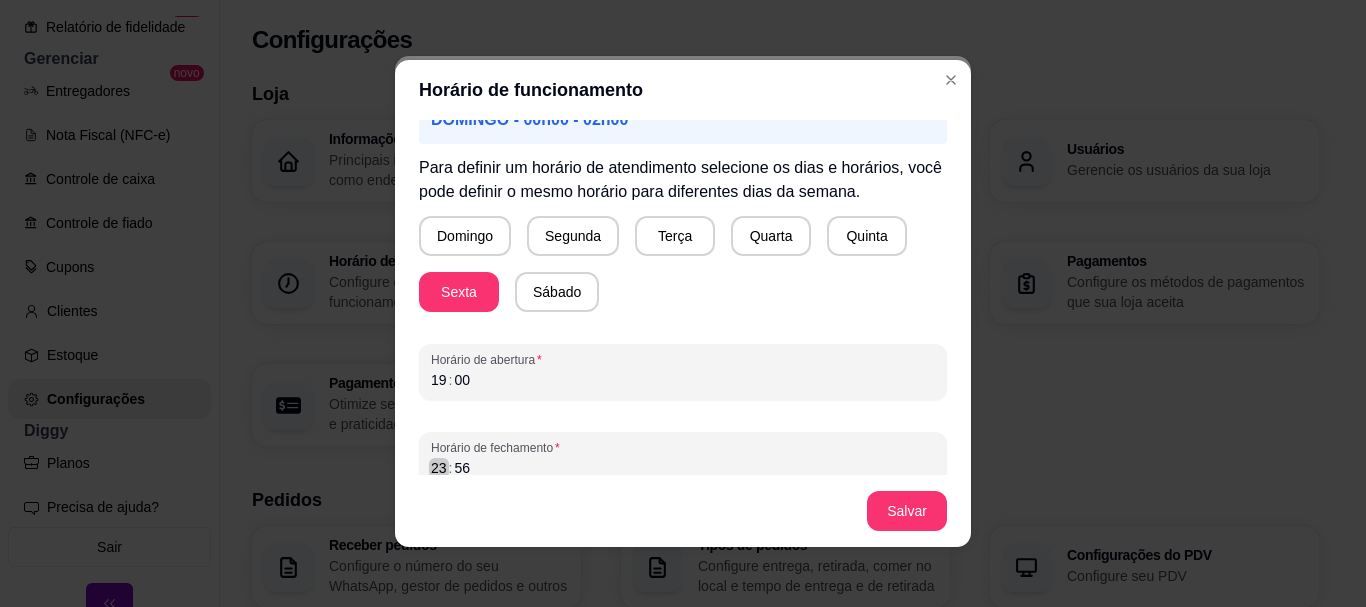 click on "23" at bounding box center (439, 468) 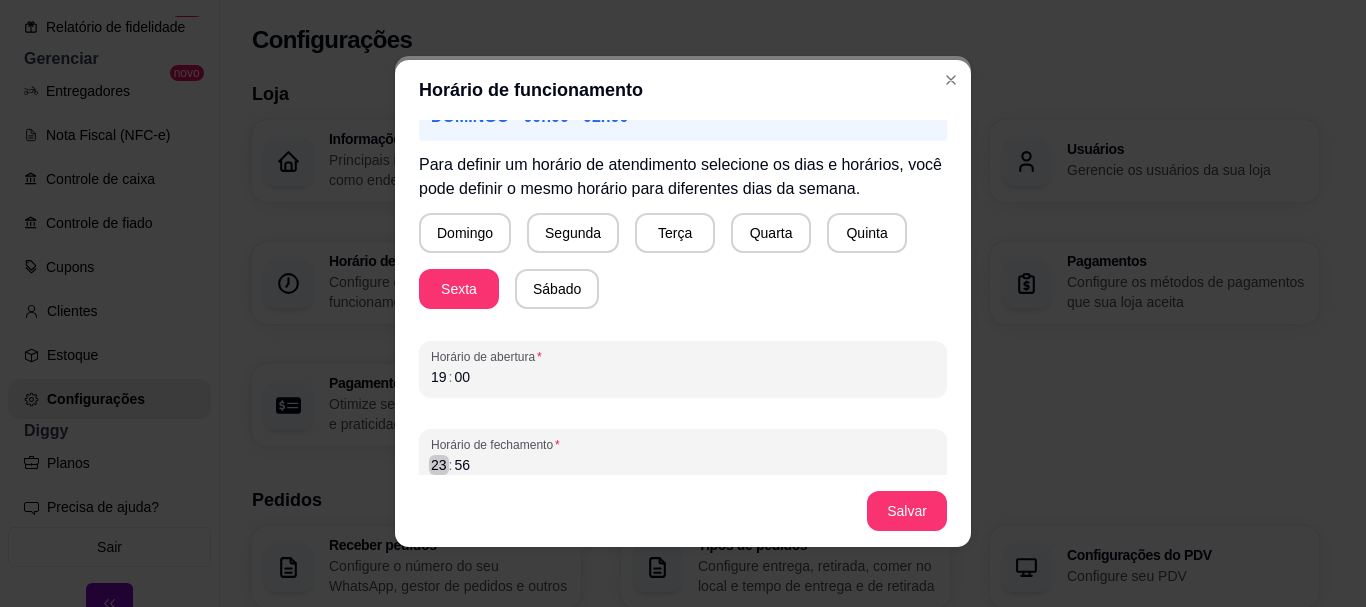 scroll, scrollTop: 4, scrollLeft: 0, axis: vertical 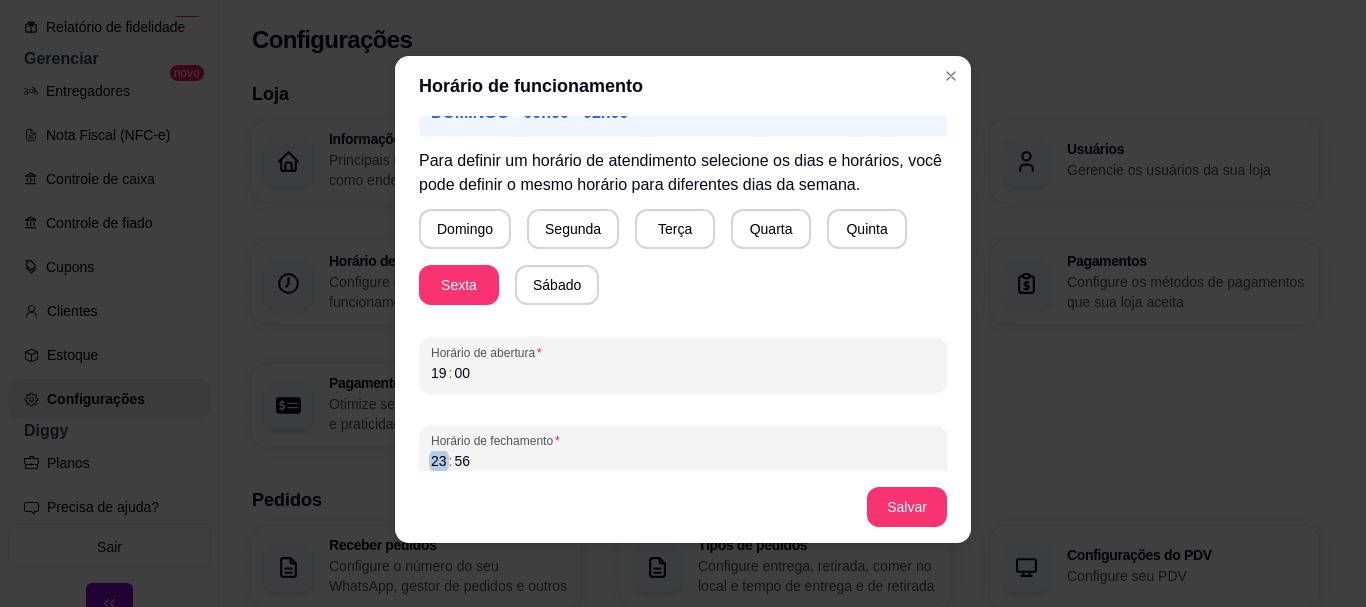 click on "23" at bounding box center [439, 461] 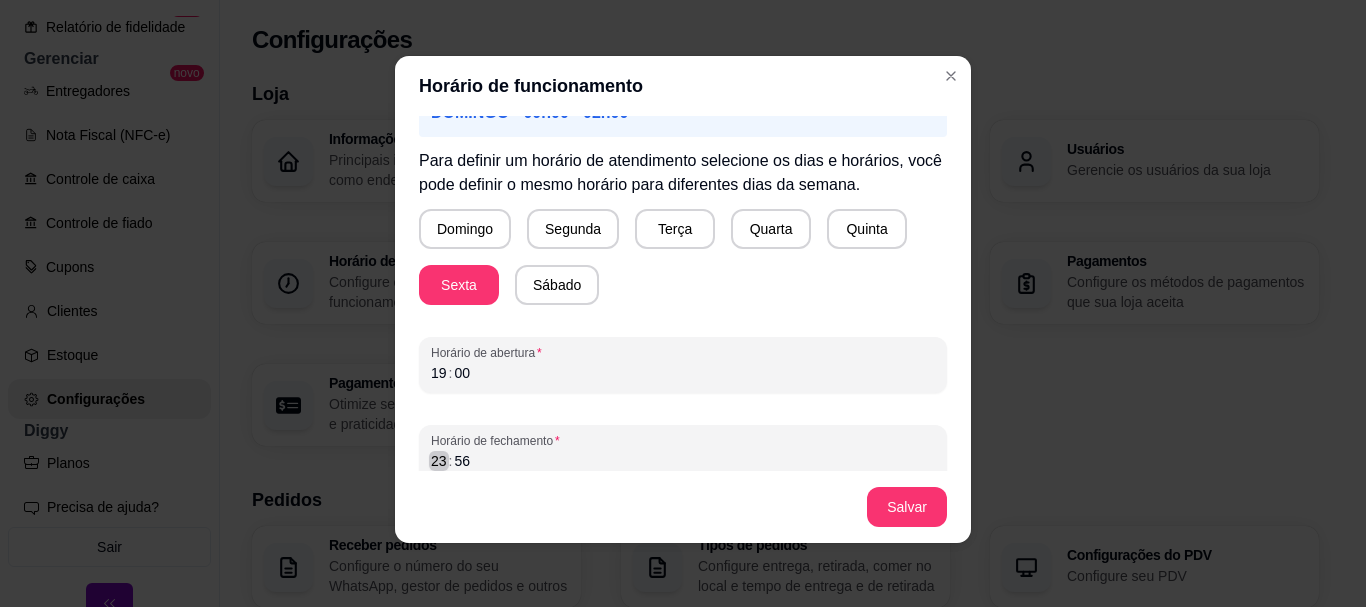 click on ":" at bounding box center (451, 461) 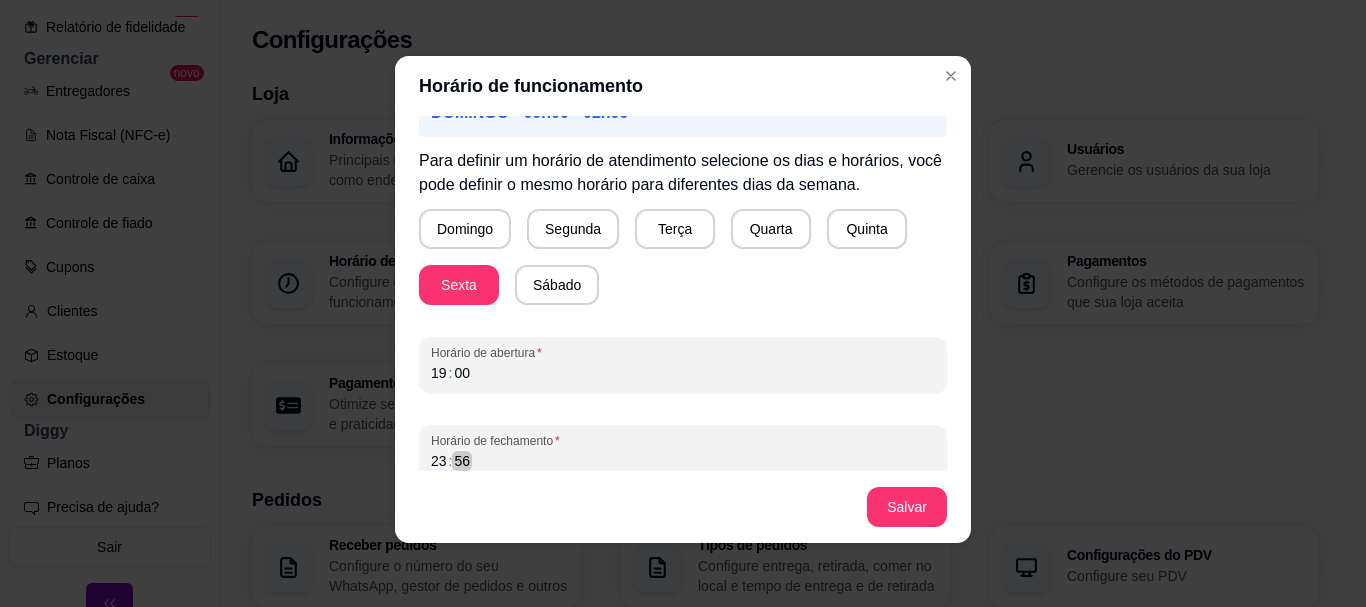 click on "56" at bounding box center (462, 461) 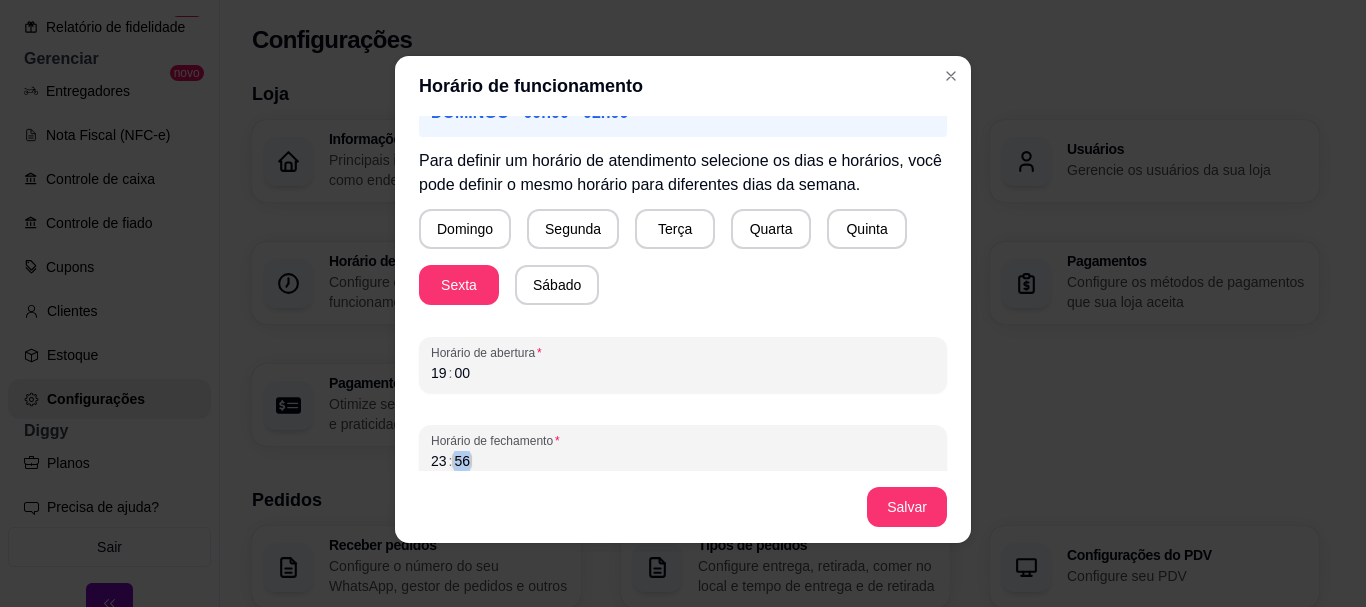 click on "56" at bounding box center [462, 461] 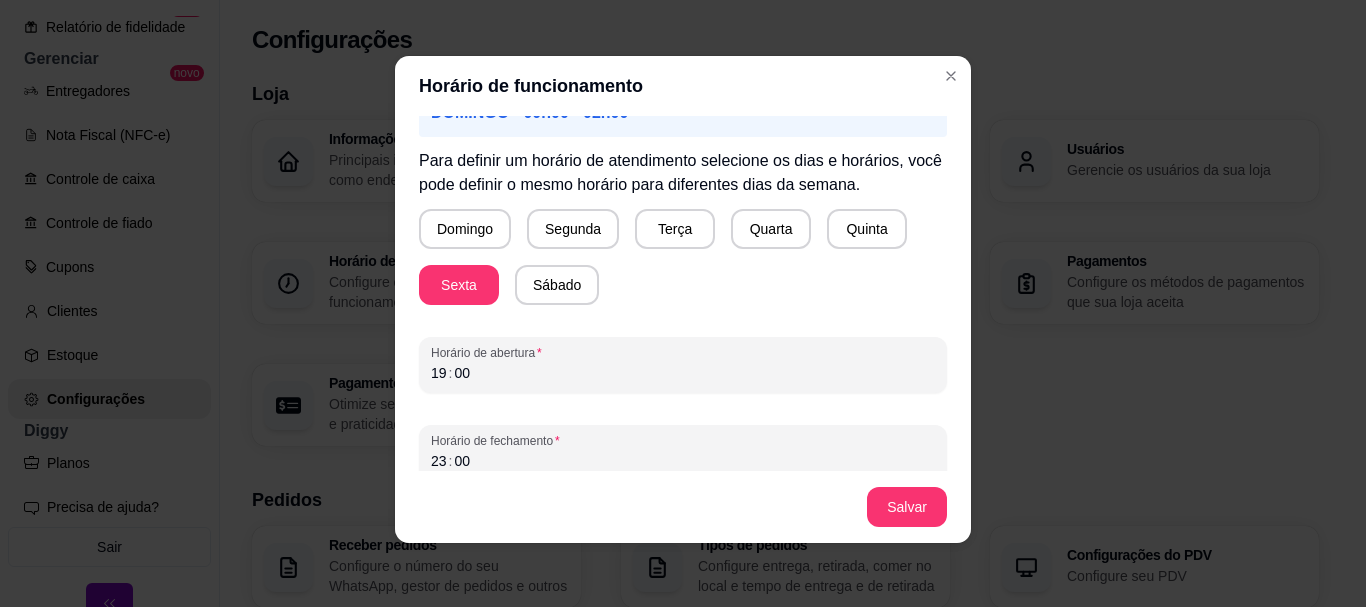 click on "Salvar" at bounding box center (907, 507) 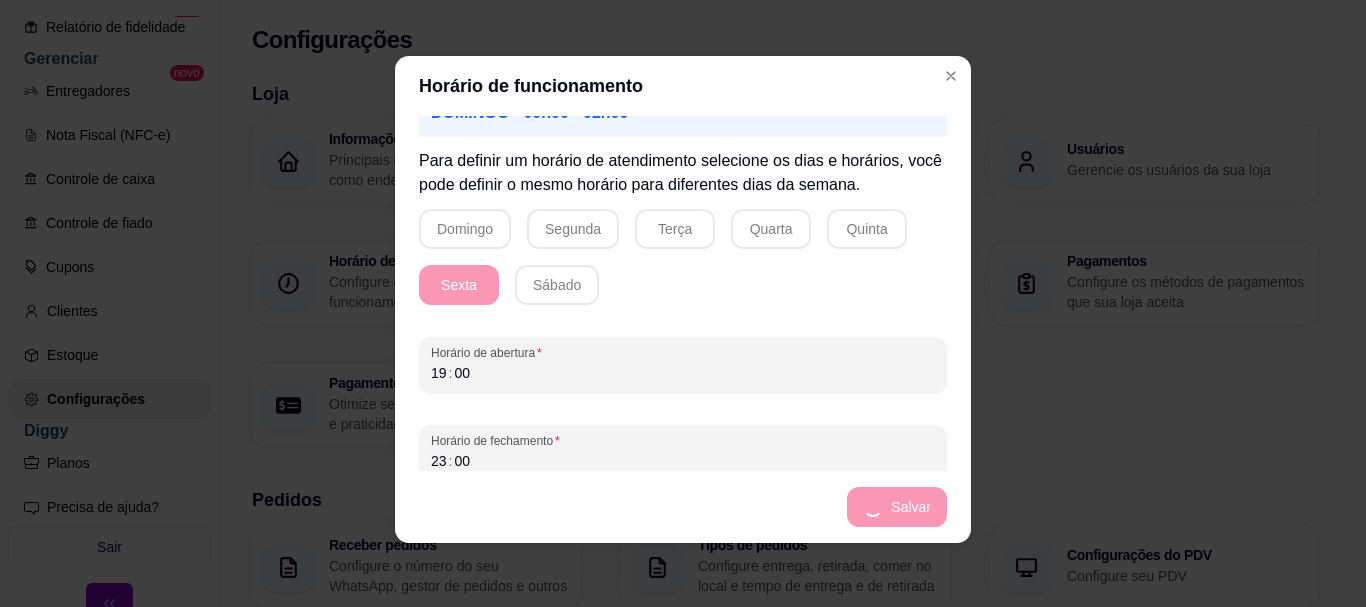 scroll, scrollTop: 173, scrollLeft: 0, axis: vertical 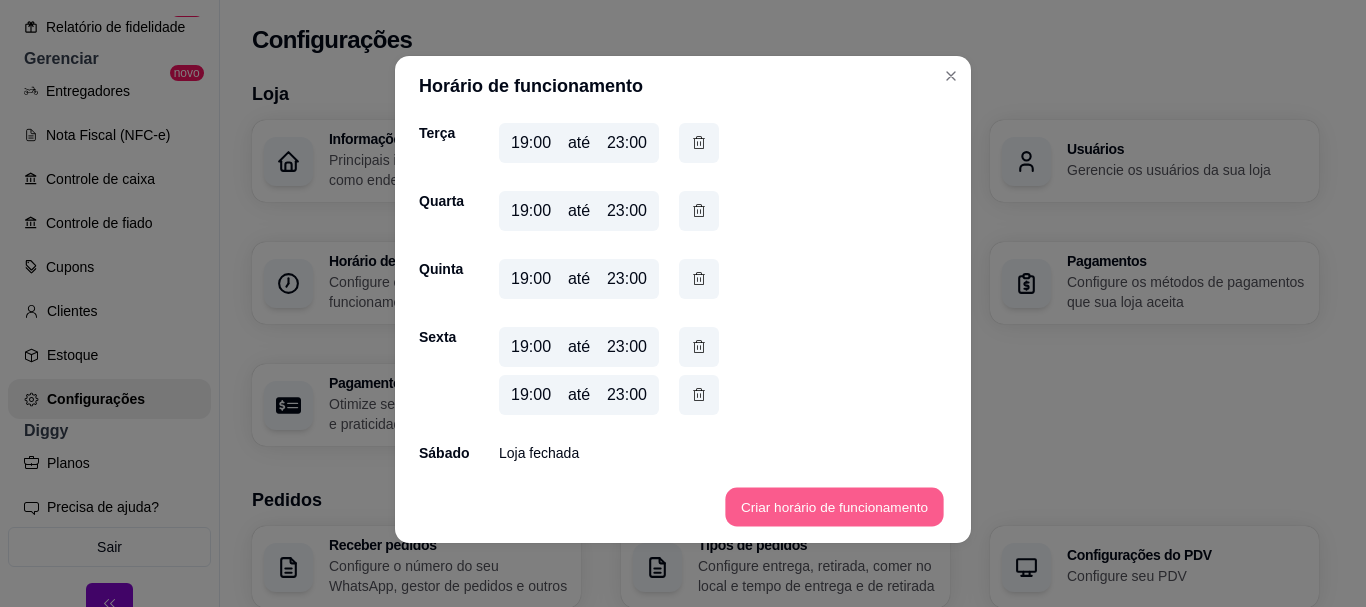 click on "Criar horário de funcionamento" at bounding box center [834, 507] 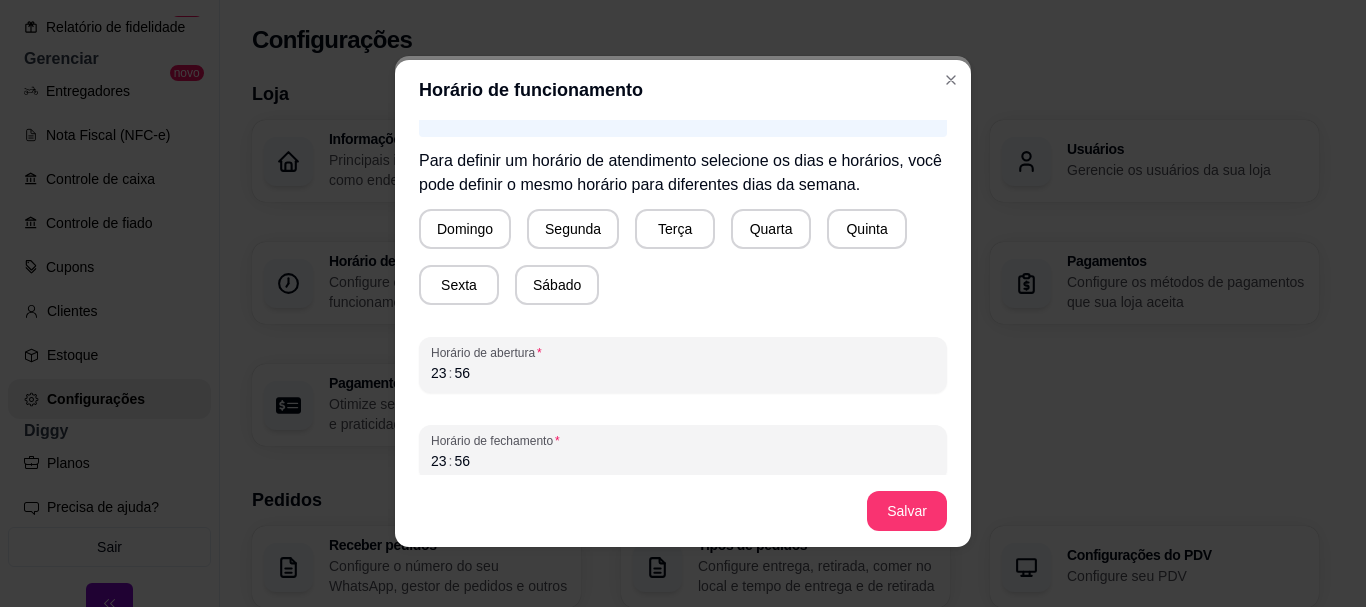 scroll, scrollTop: 221, scrollLeft: 0, axis: vertical 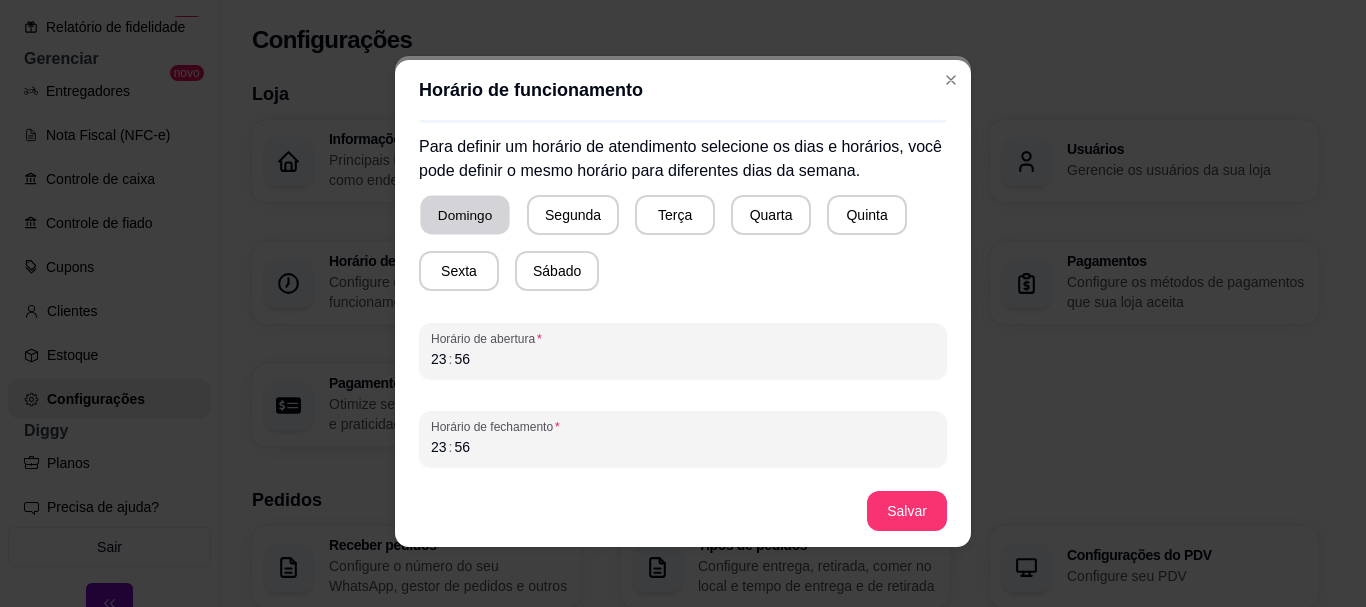 click on "Domingo" at bounding box center [464, 215] 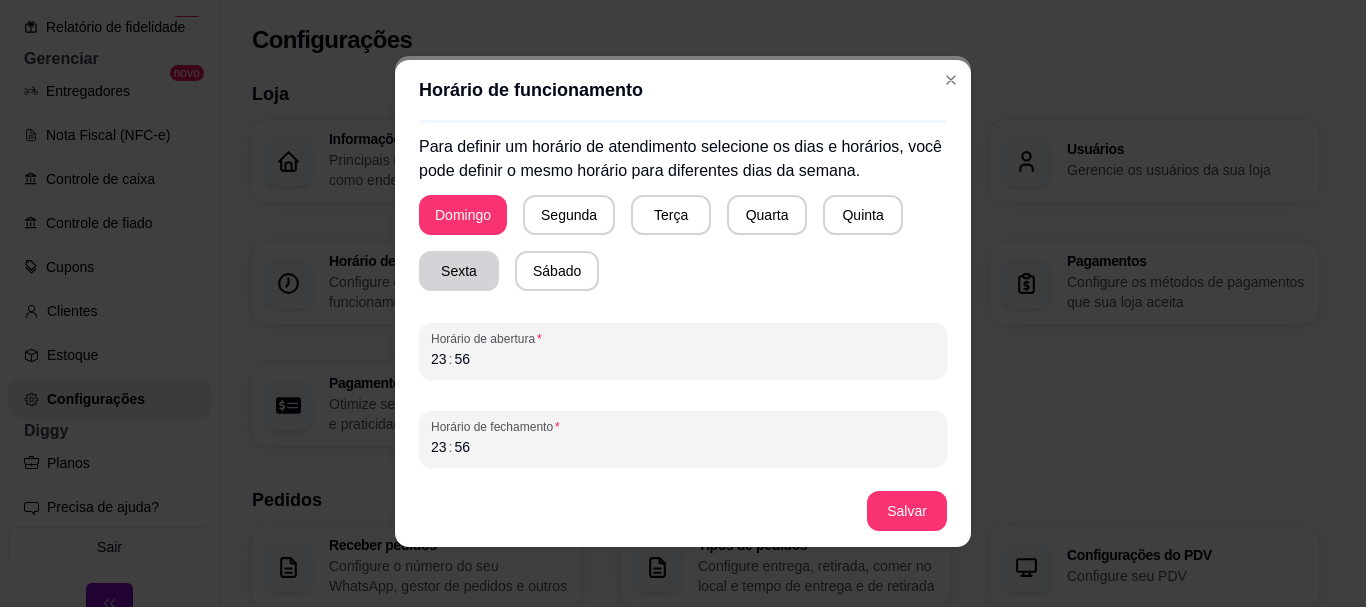 scroll, scrollTop: 121, scrollLeft: 0, axis: vertical 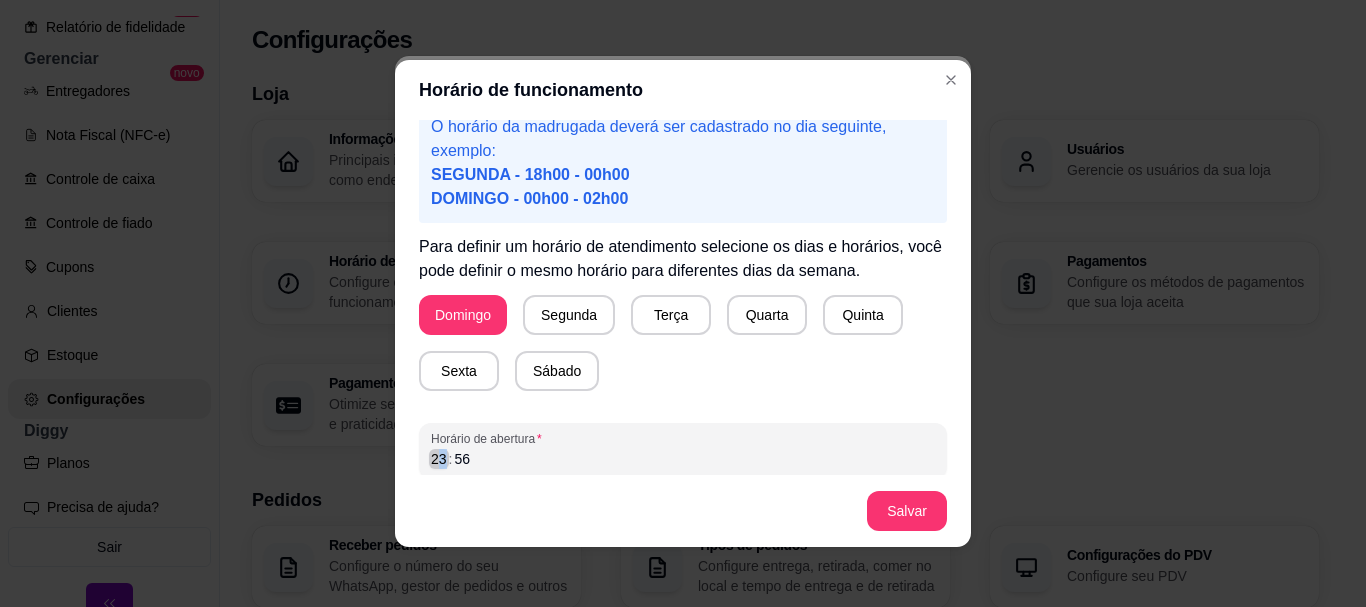 click on "23" at bounding box center (439, 459) 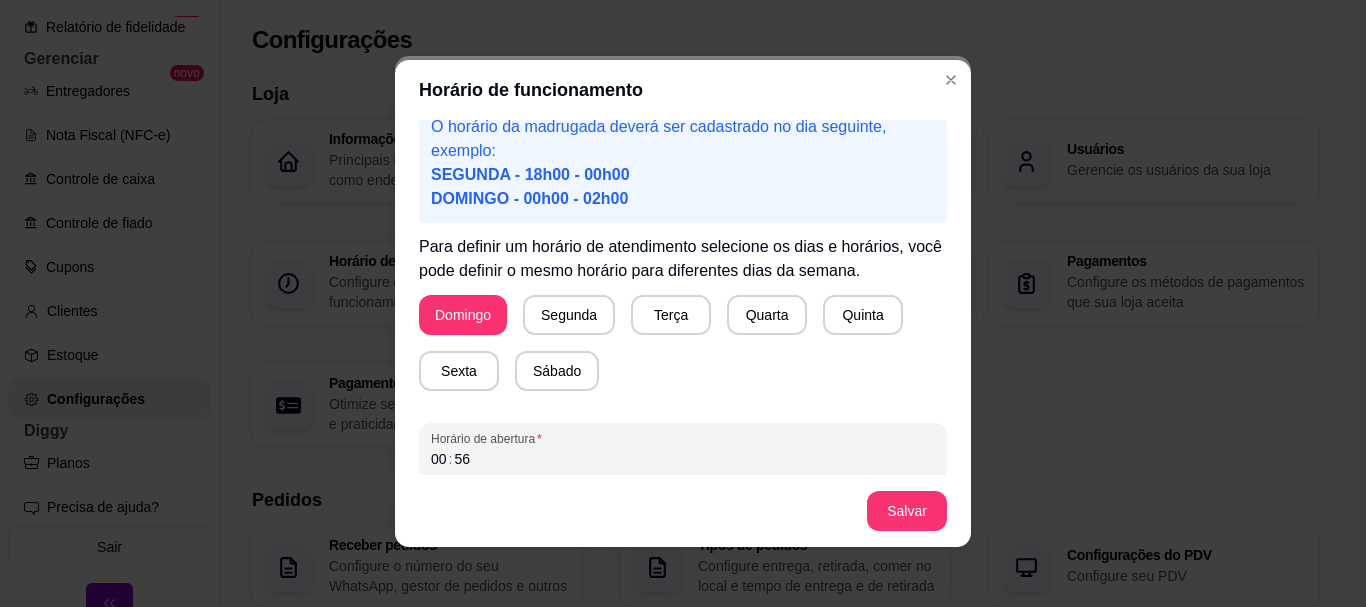 scroll, scrollTop: 221, scrollLeft: 0, axis: vertical 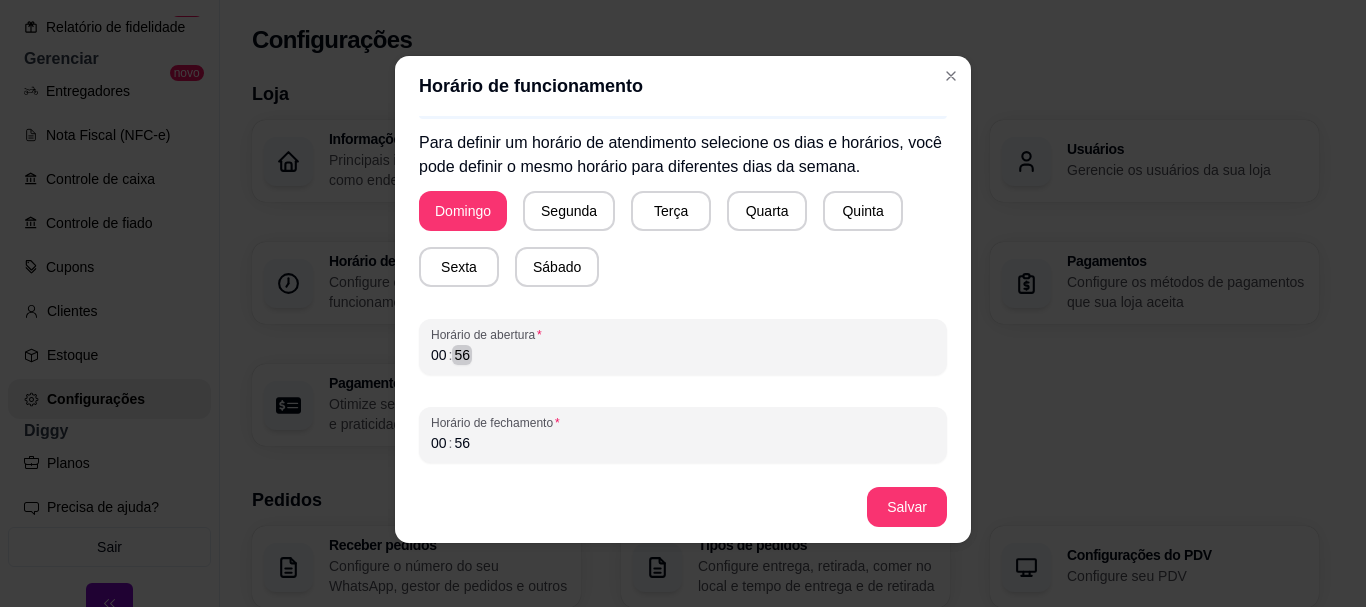 click on "56" at bounding box center (462, 355) 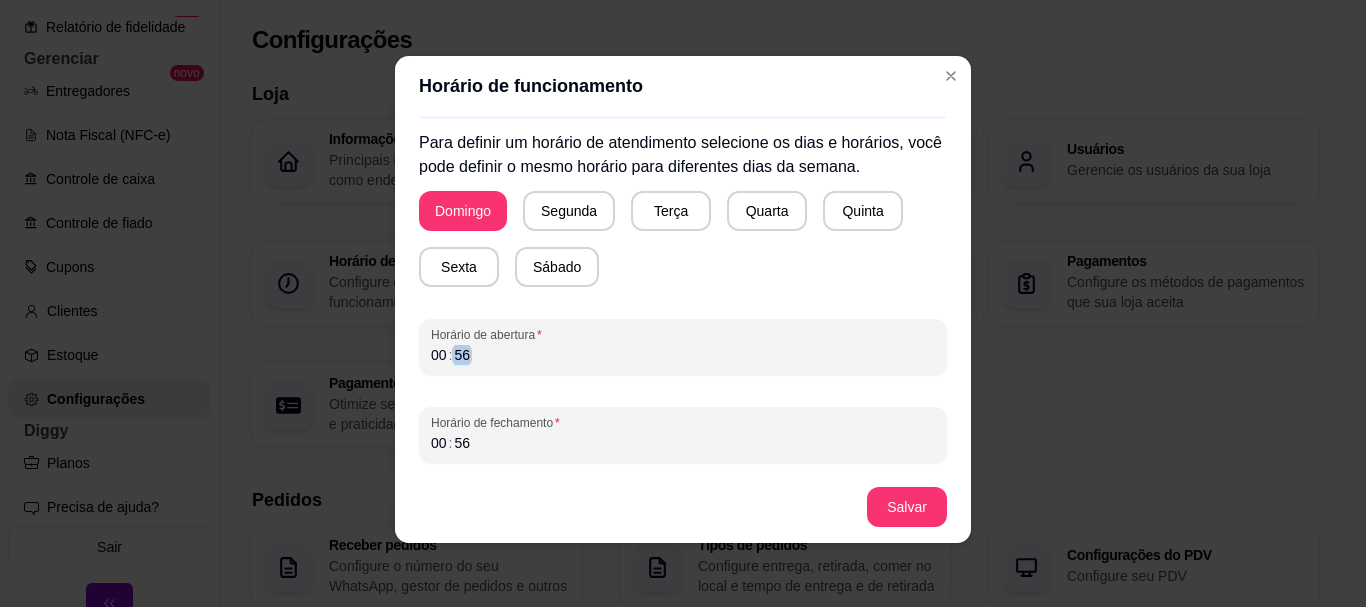 click on "56" at bounding box center (462, 355) 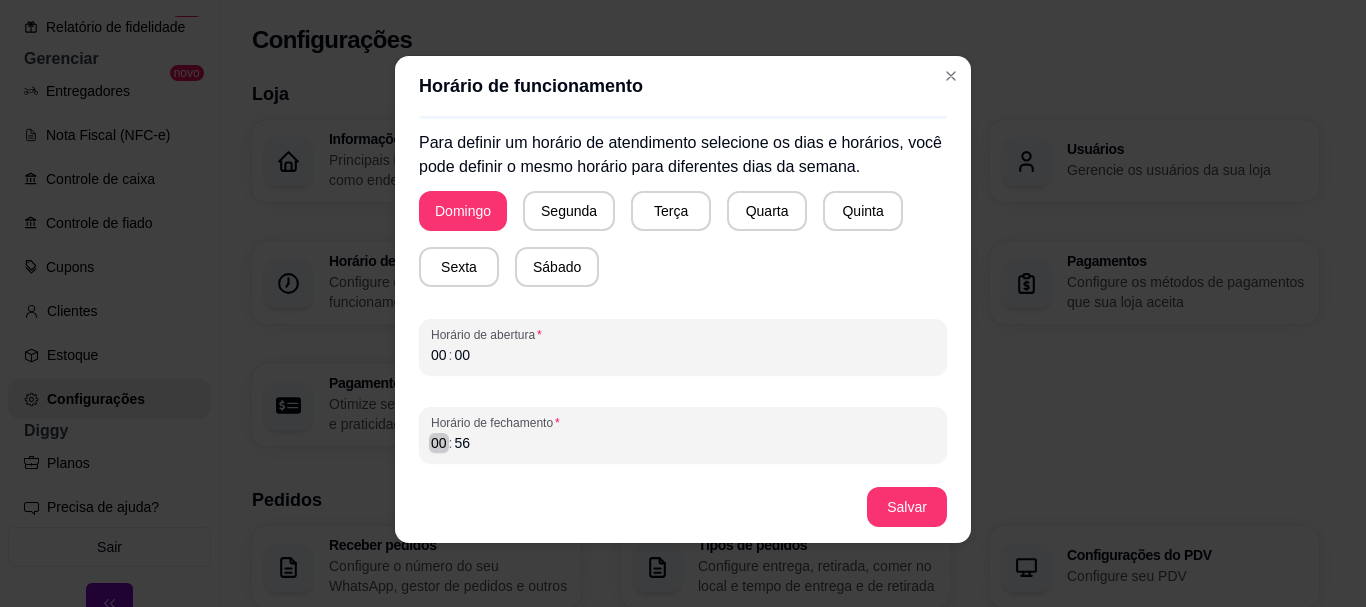 click on "00" at bounding box center (439, 443) 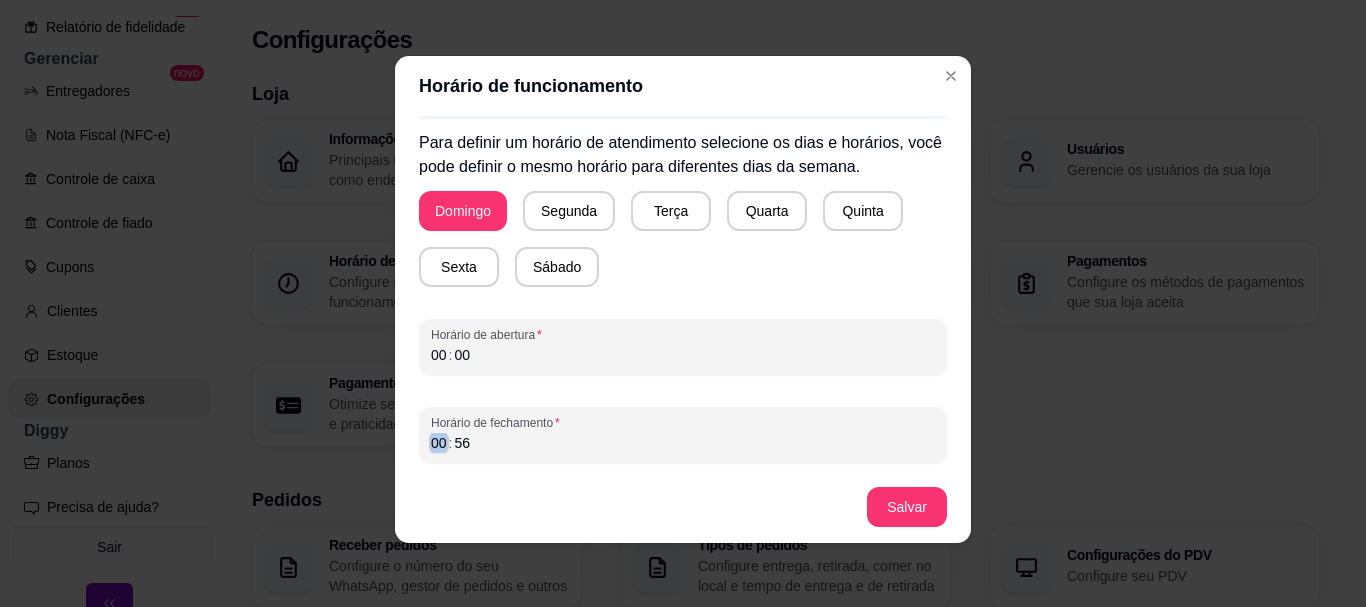 click on "00" at bounding box center [439, 443] 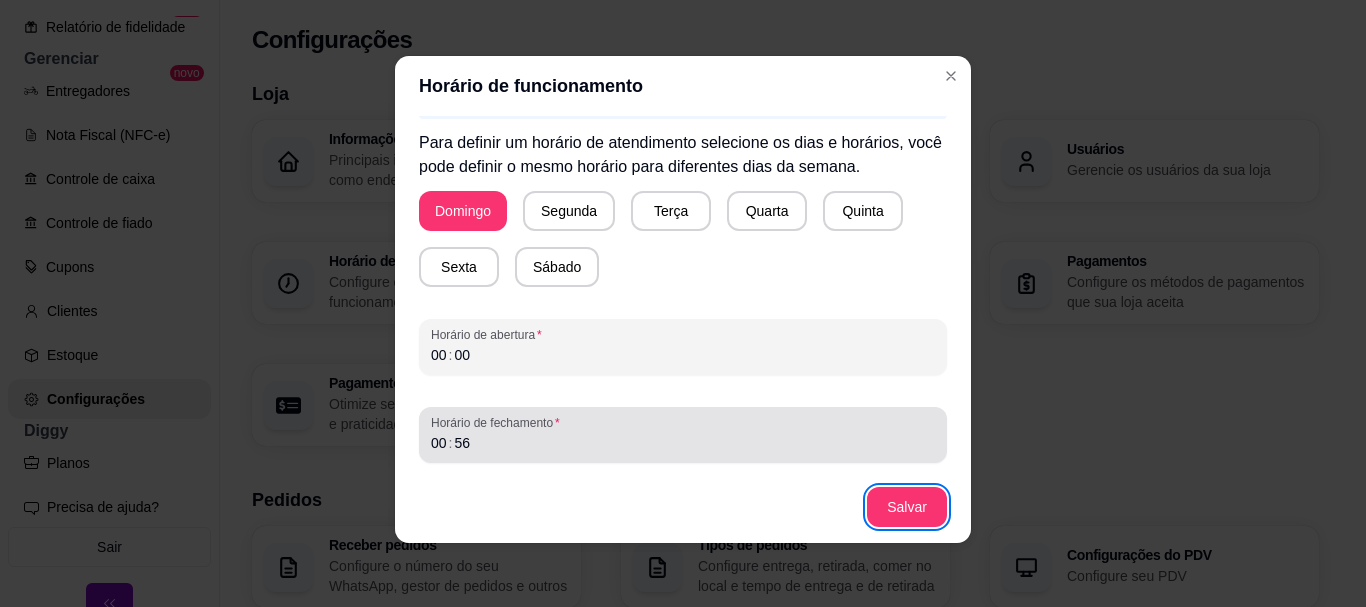 type 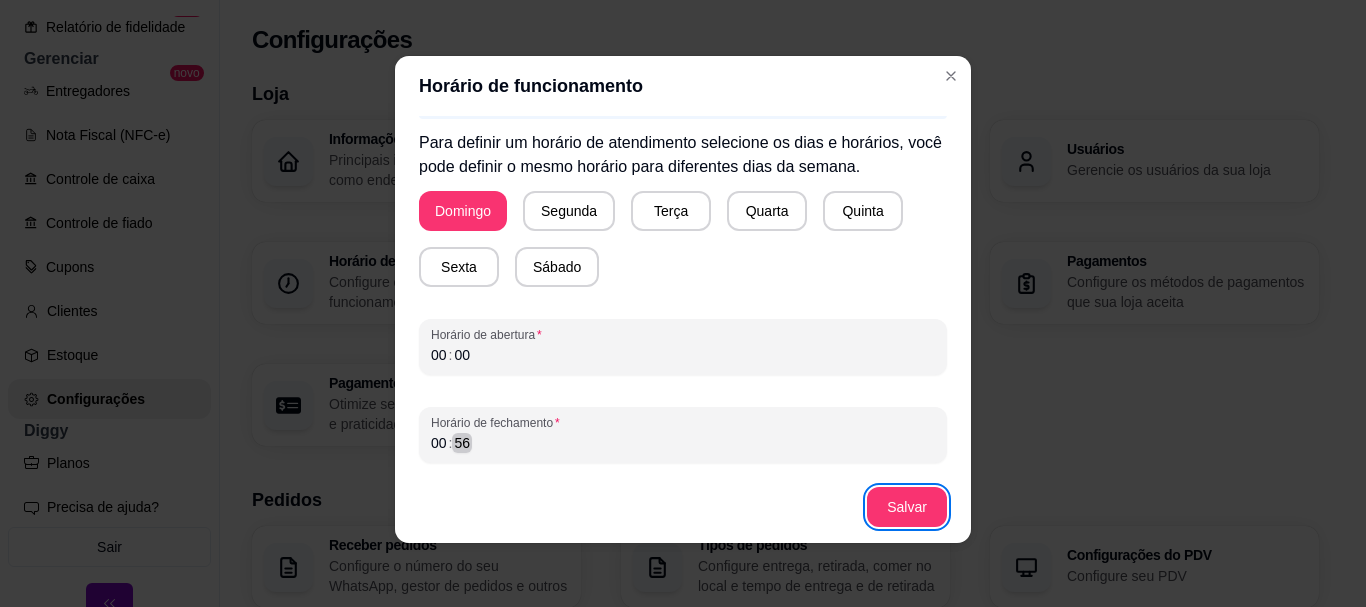 click on "56" at bounding box center (462, 443) 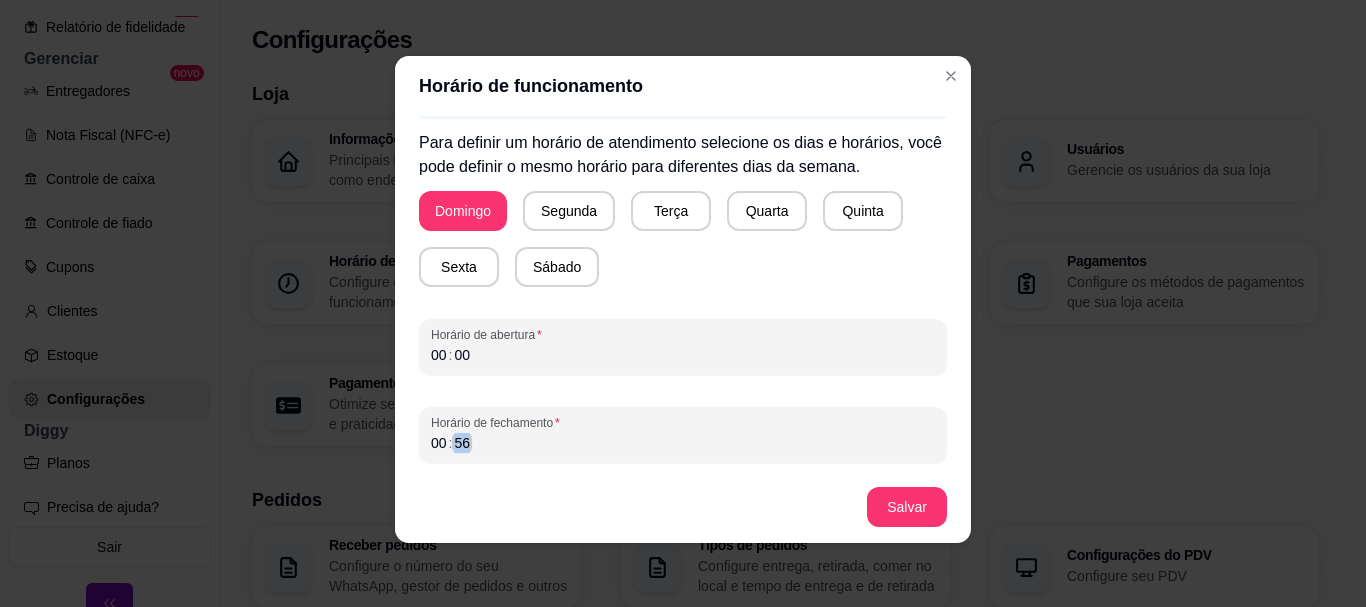 click on "56" at bounding box center [462, 443] 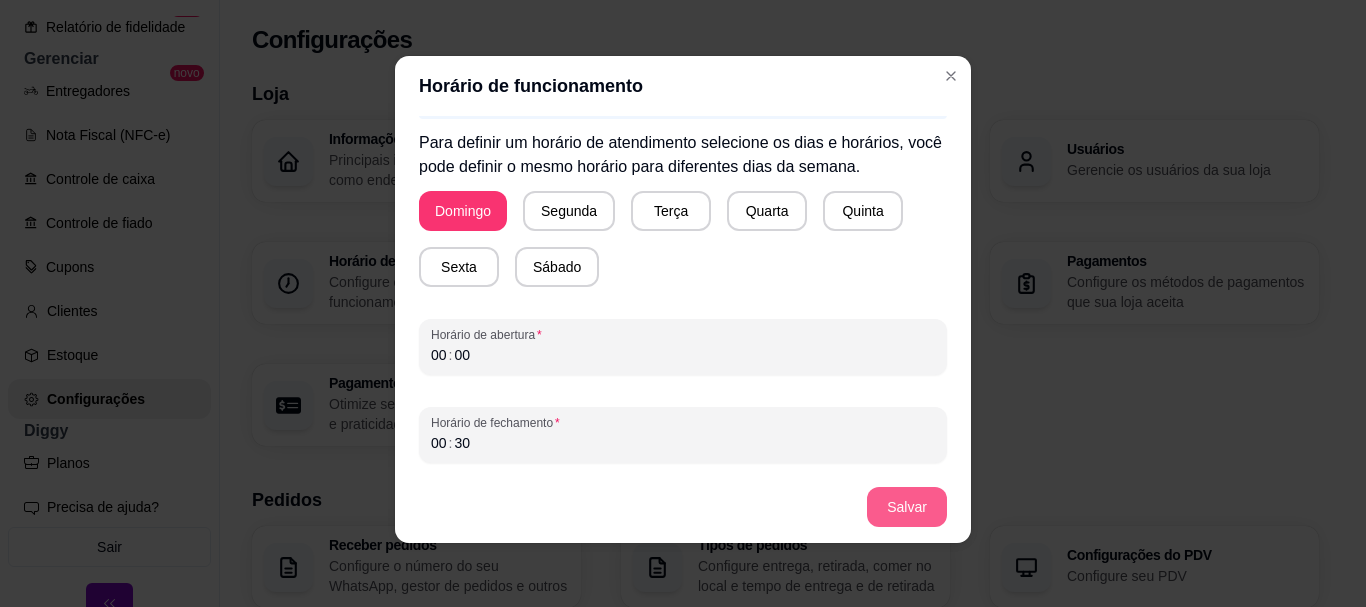 click on "Salvar" at bounding box center [907, 507] 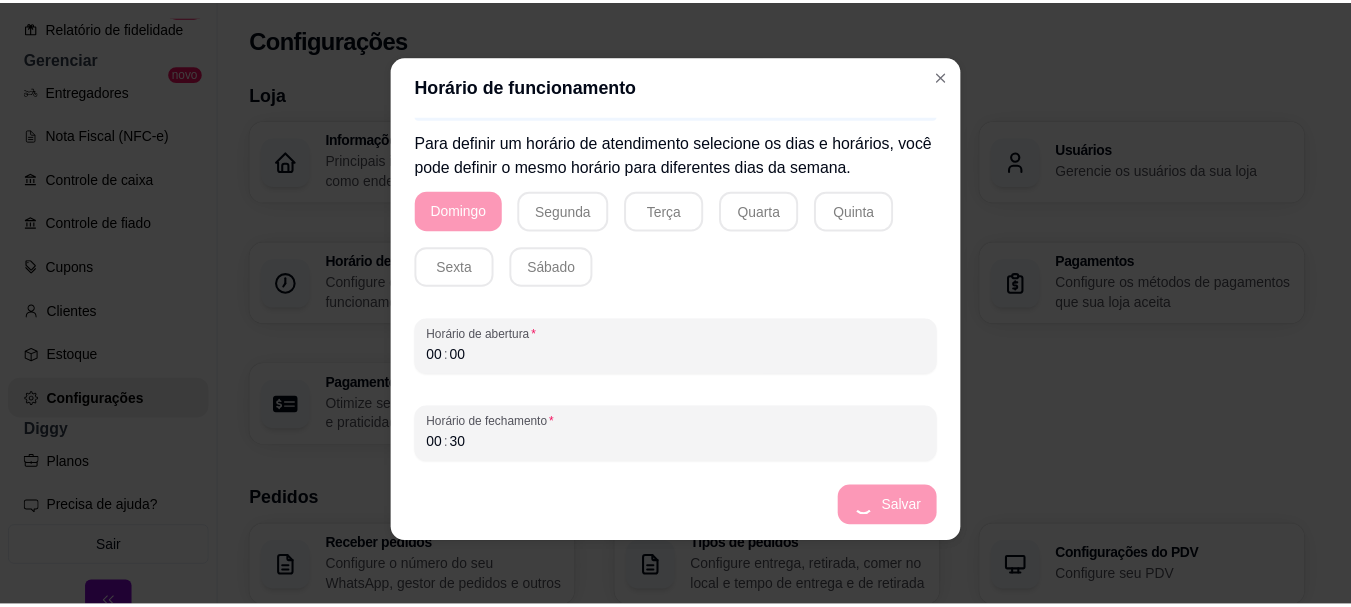 scroll, scrollTop: 241, scrollLeft: 0, axis: vertical 